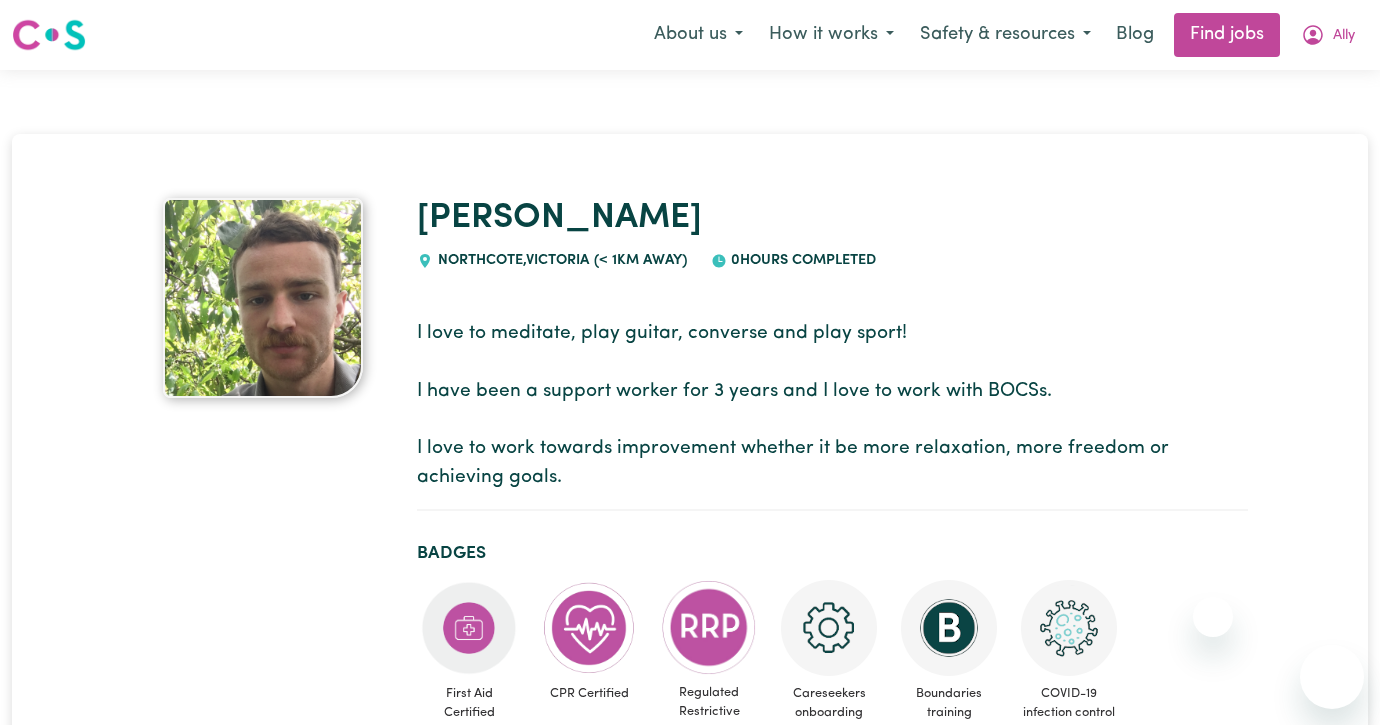 scroll, scrollTop: 0, scrollLeft: 0, axis: both 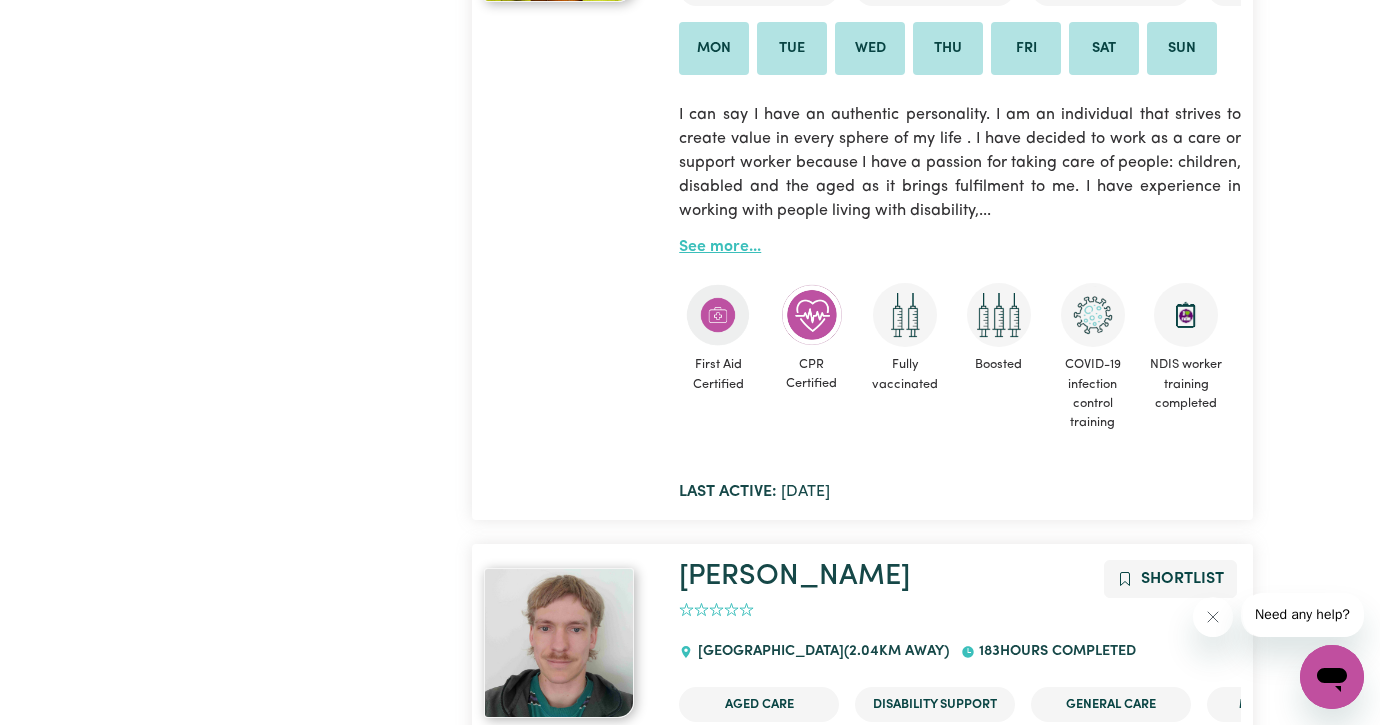 click on "See more..." at bounding box center (720, 247) 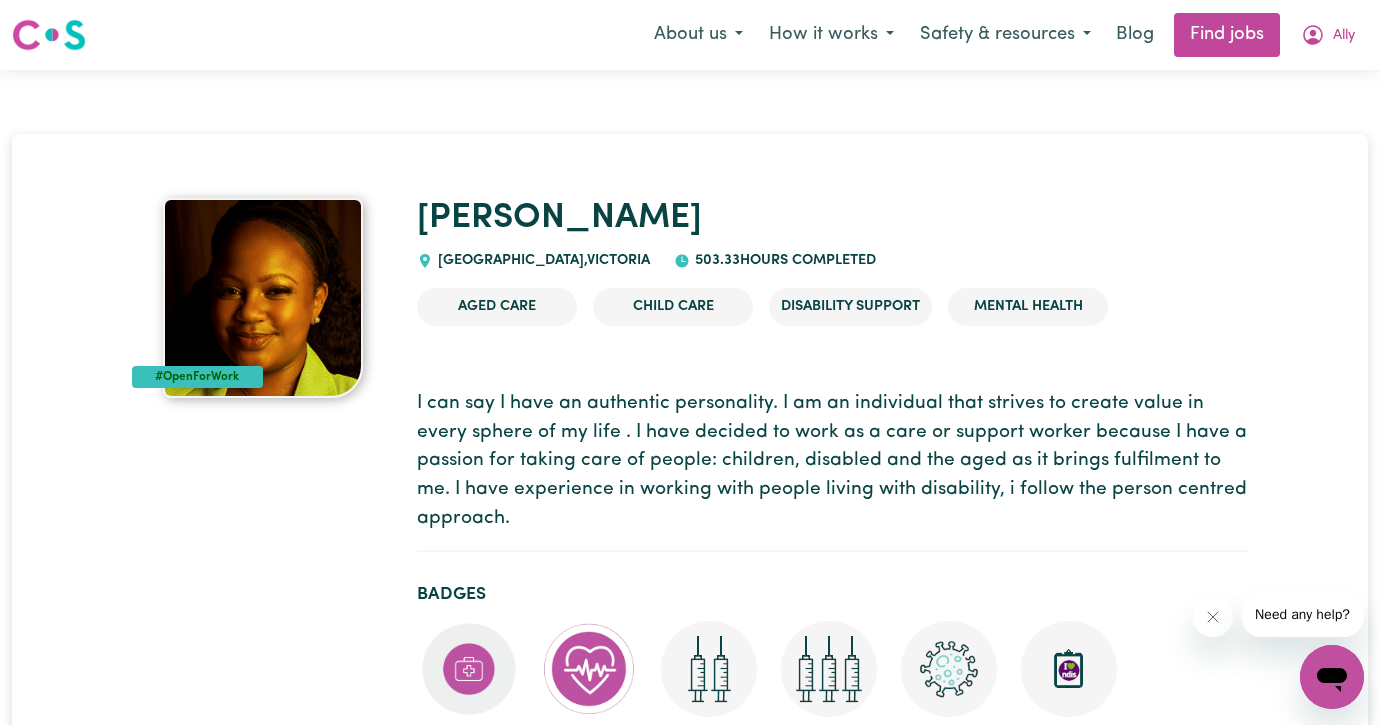 scroll, scrollTop: 11, scrollLeft: 0, axis: vertical 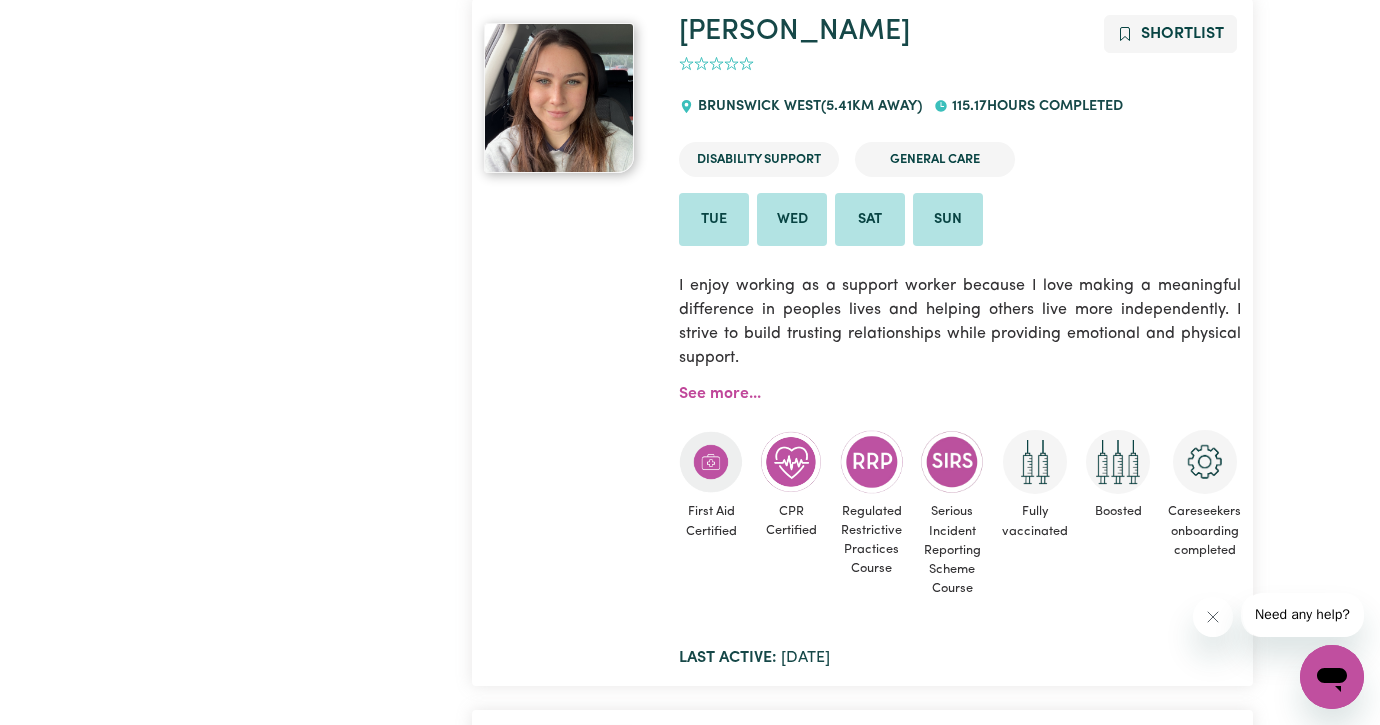 click on "See more..." at bounding box center [720, -336] 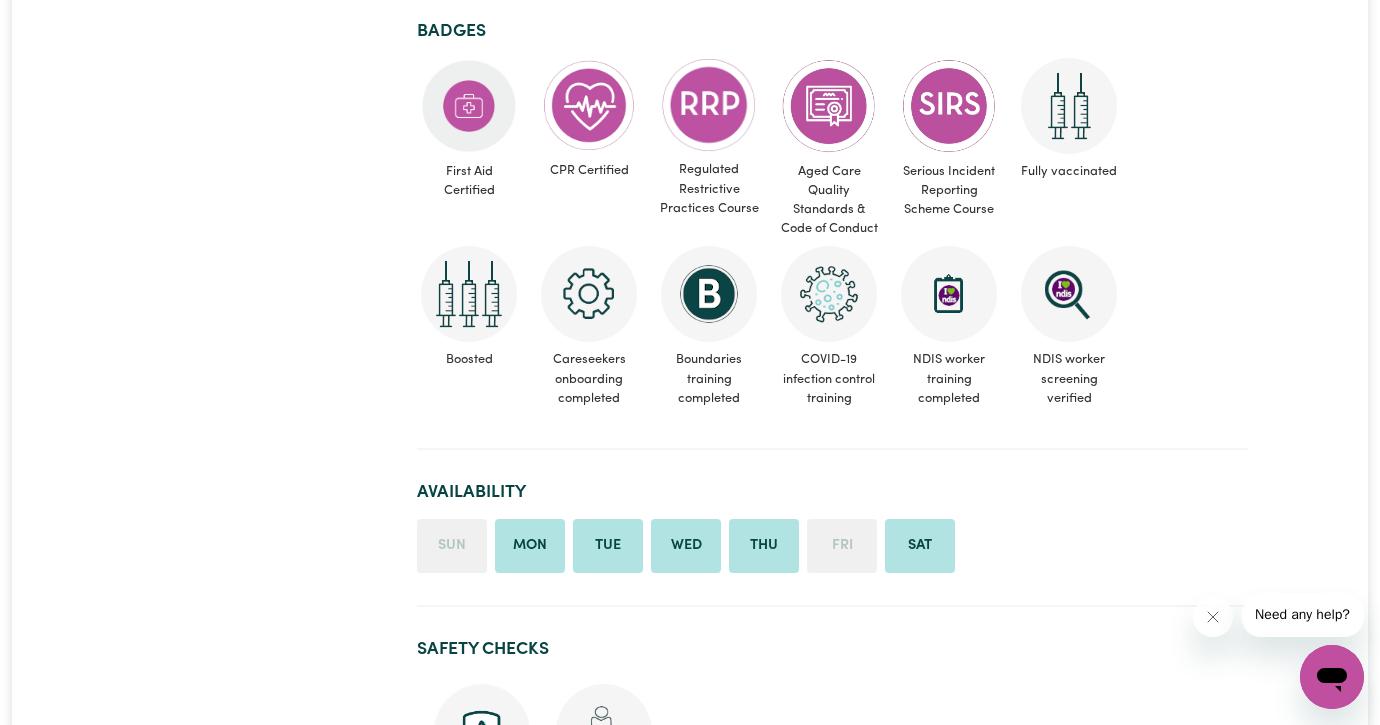 scroll, scrollTop: 1027, scrollLeft: 0, axis: vertical 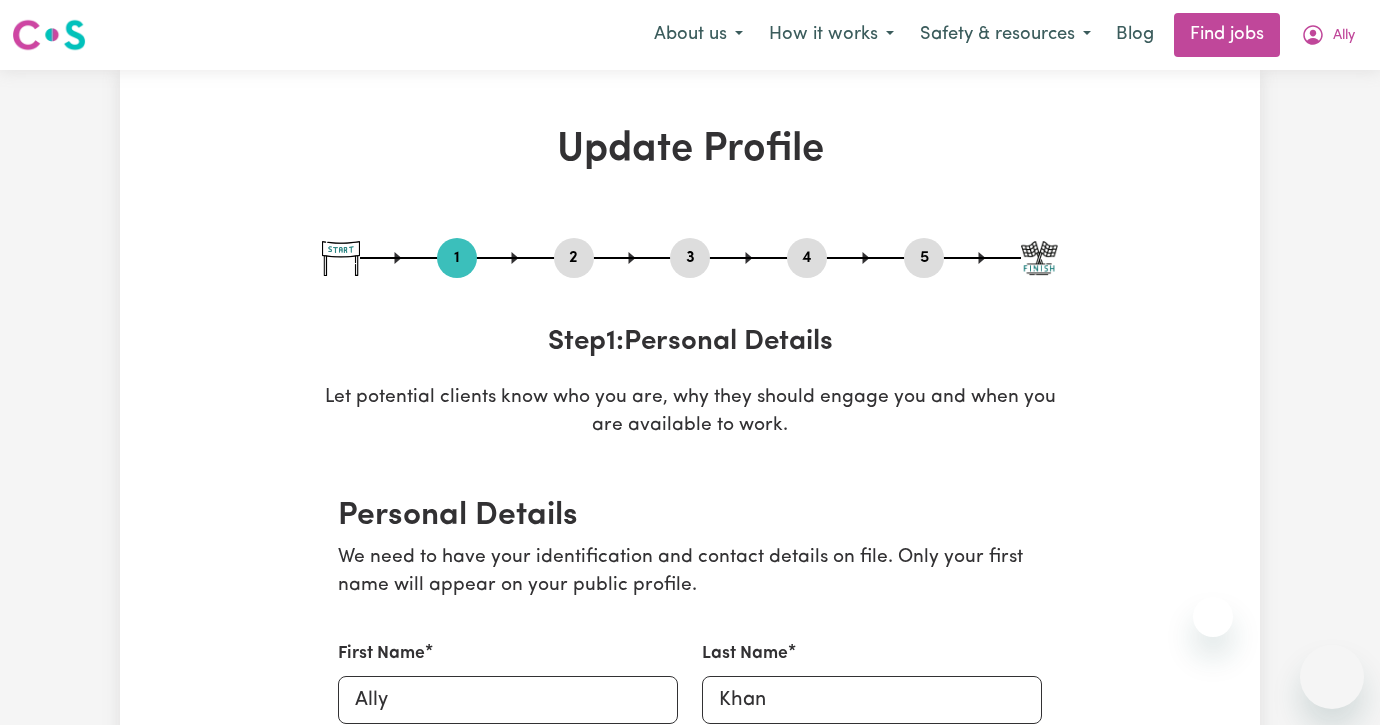 select on "[DEMOGRAPHIC_DATA]" 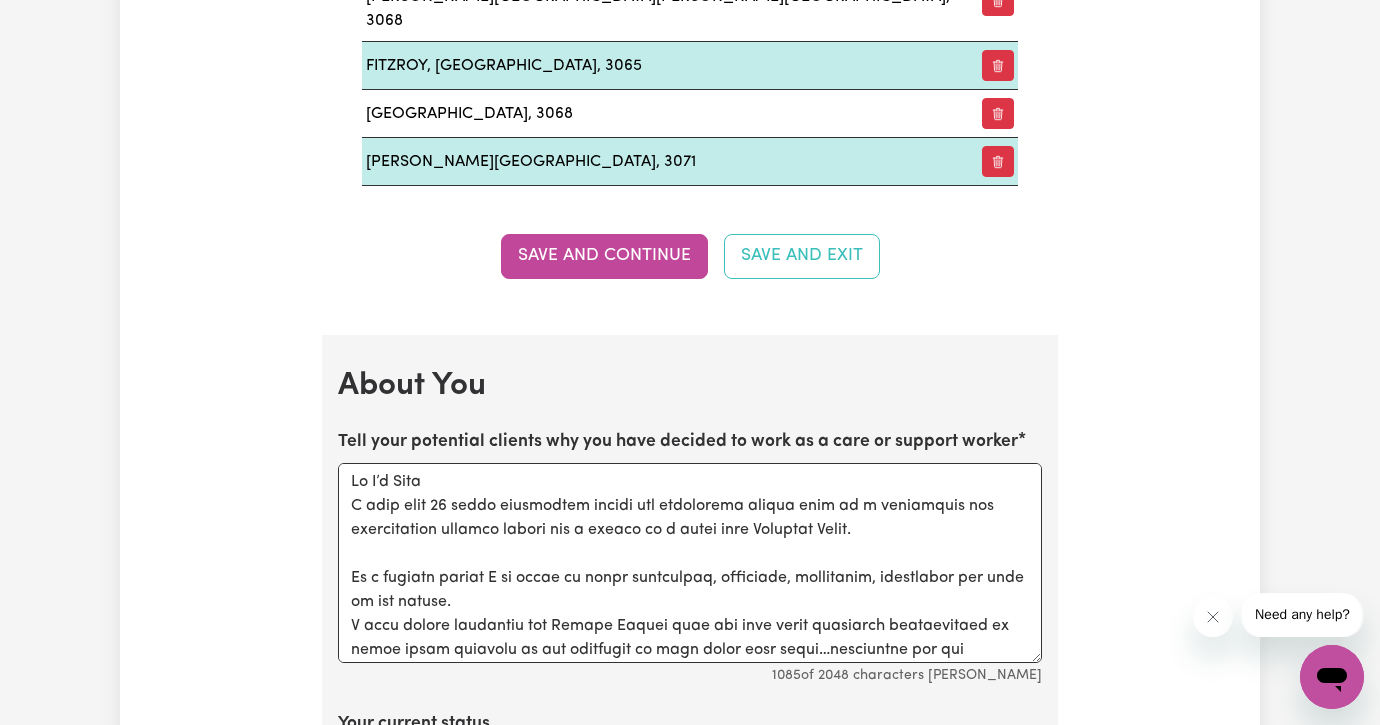 scroll, scrollTop: 0, scrollLeft: 0, axis: both 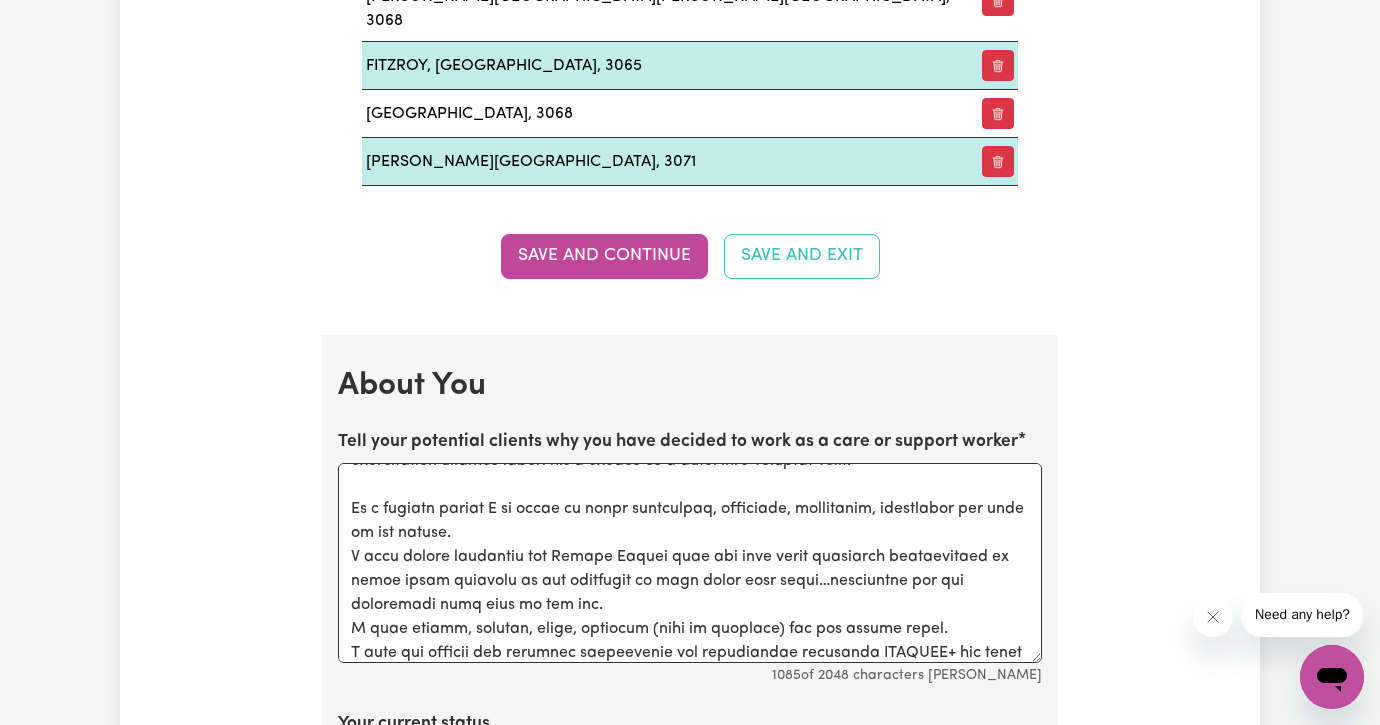 click on "Tell your potential clients why you have decided to work as a care or support worker" at bounding box center (690, 563) 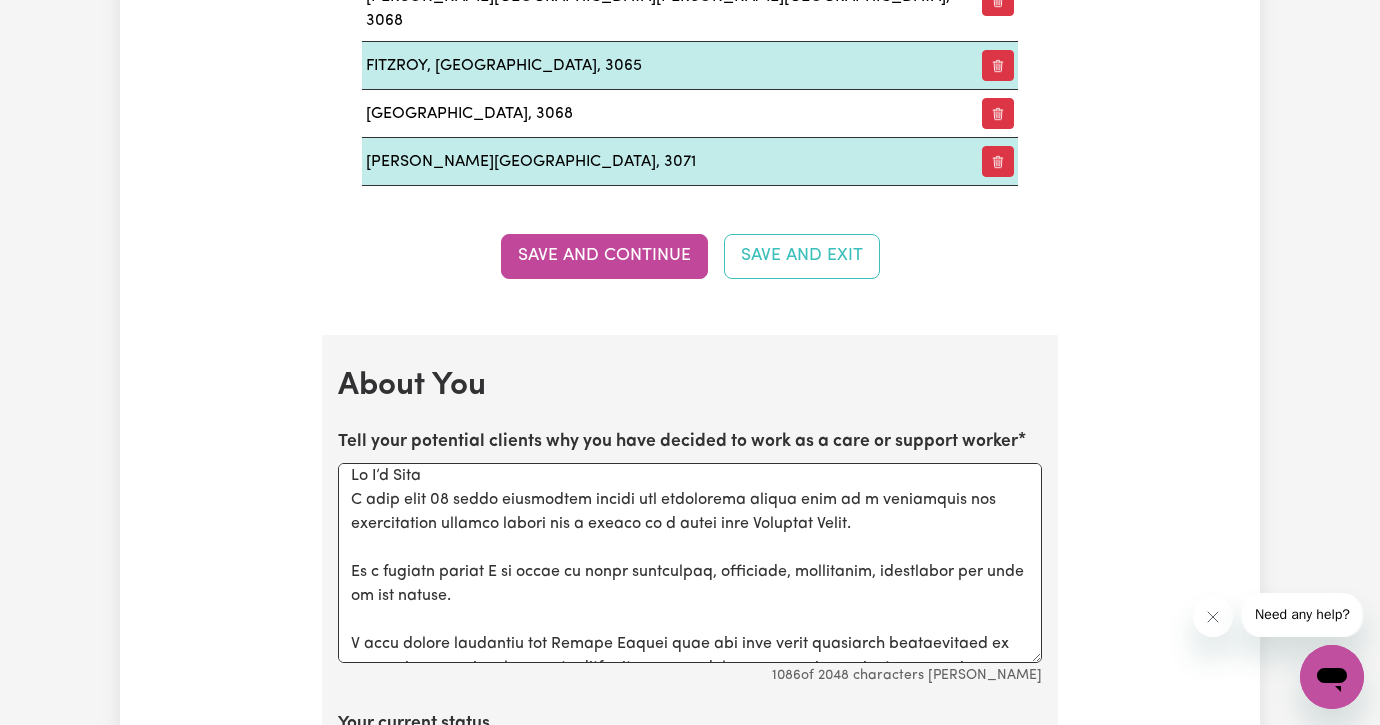 scroll, scrollTop: 0, scrollLeft: 0, axis: both 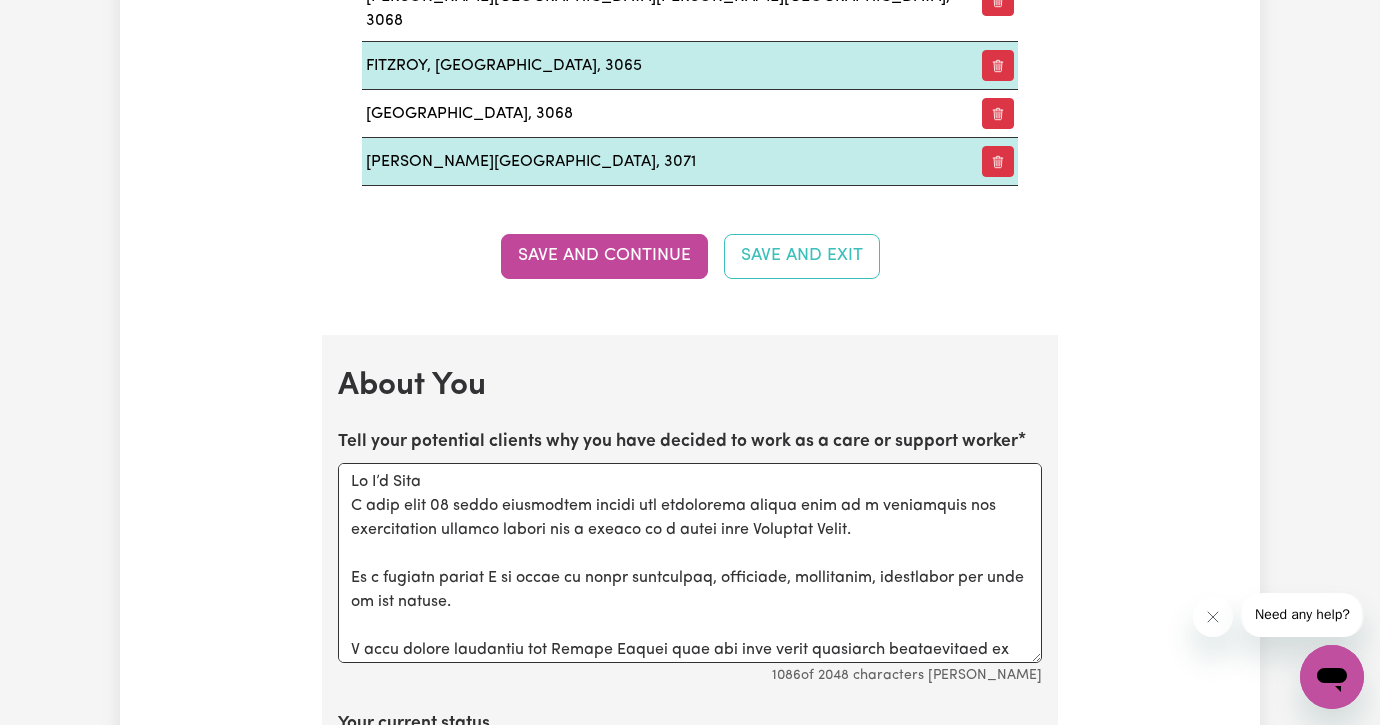 click on "Tell your potential clients why you have decided to work as a care or support worker" at bounding box center (690, 563) 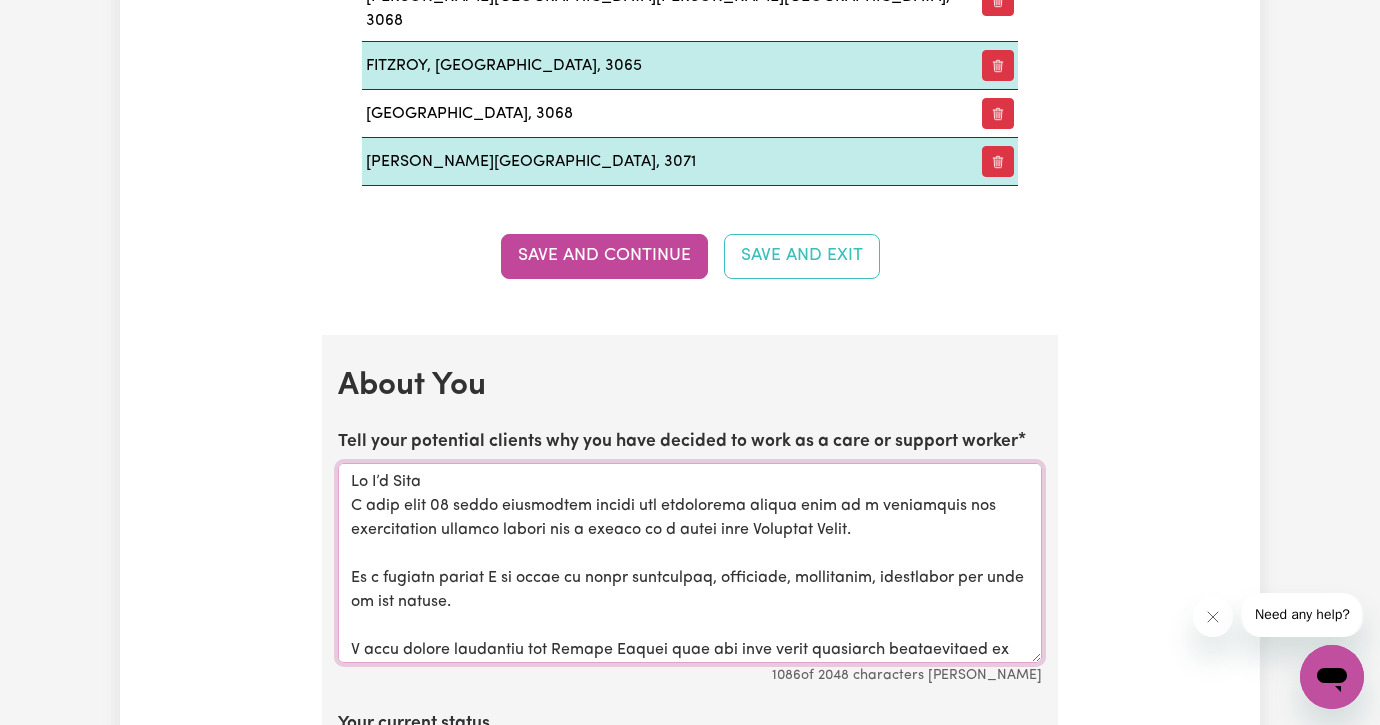 click on "Tell your potential clients why you have decided to work as a care or support worker" at bounding box center [690, 563] 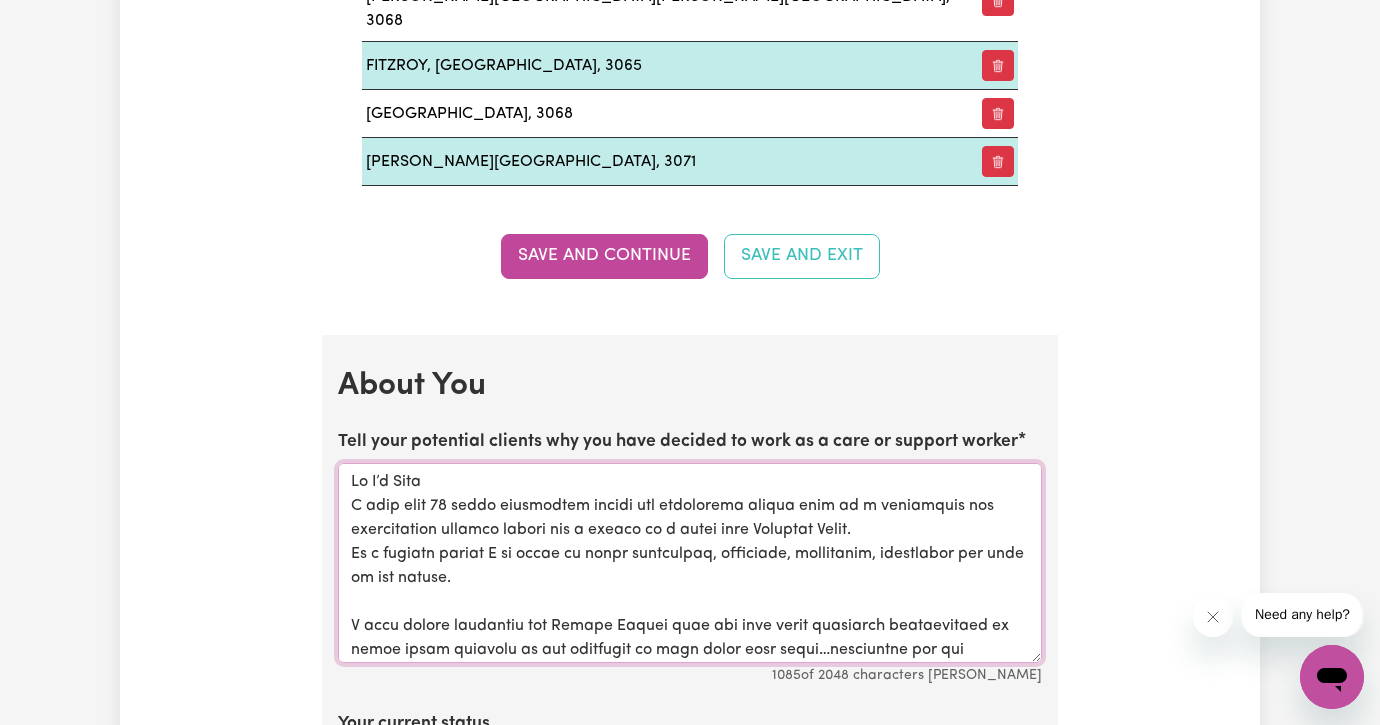 click on "Tell your potential clients why you have decided to work as a care or support worker" at bounding box center (690, 563) 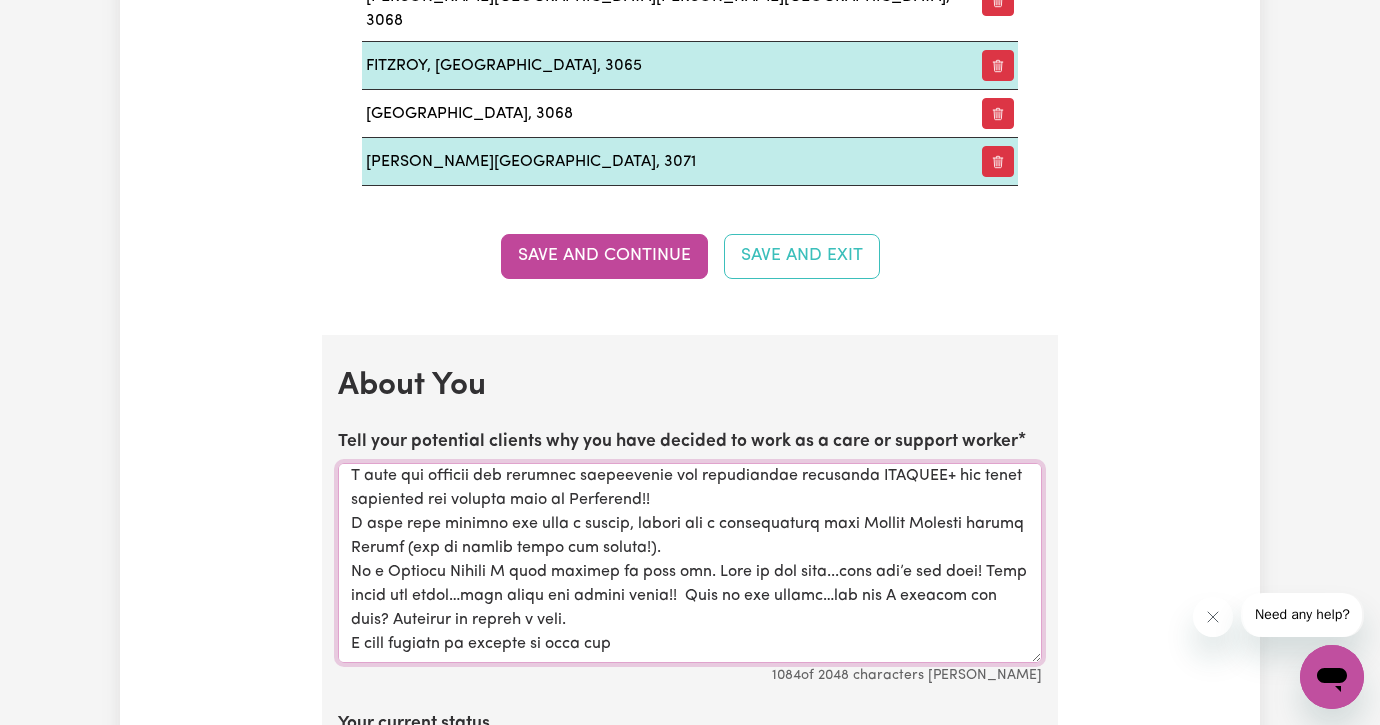 scroll, scrollTop: 246, scrollLeft: 0, axis: vertical 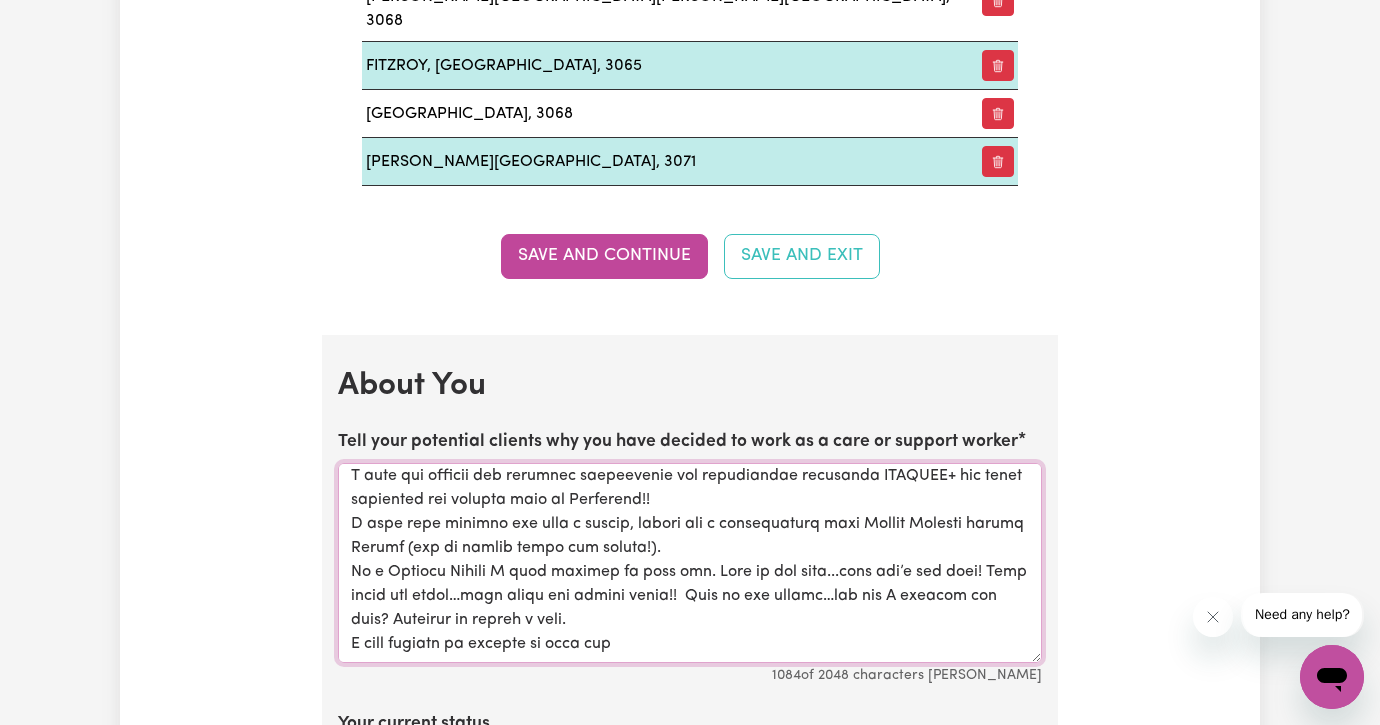 click on "Tell your potential clients why you have decided to work as a care or support worker" at bounding box center [690, 563] 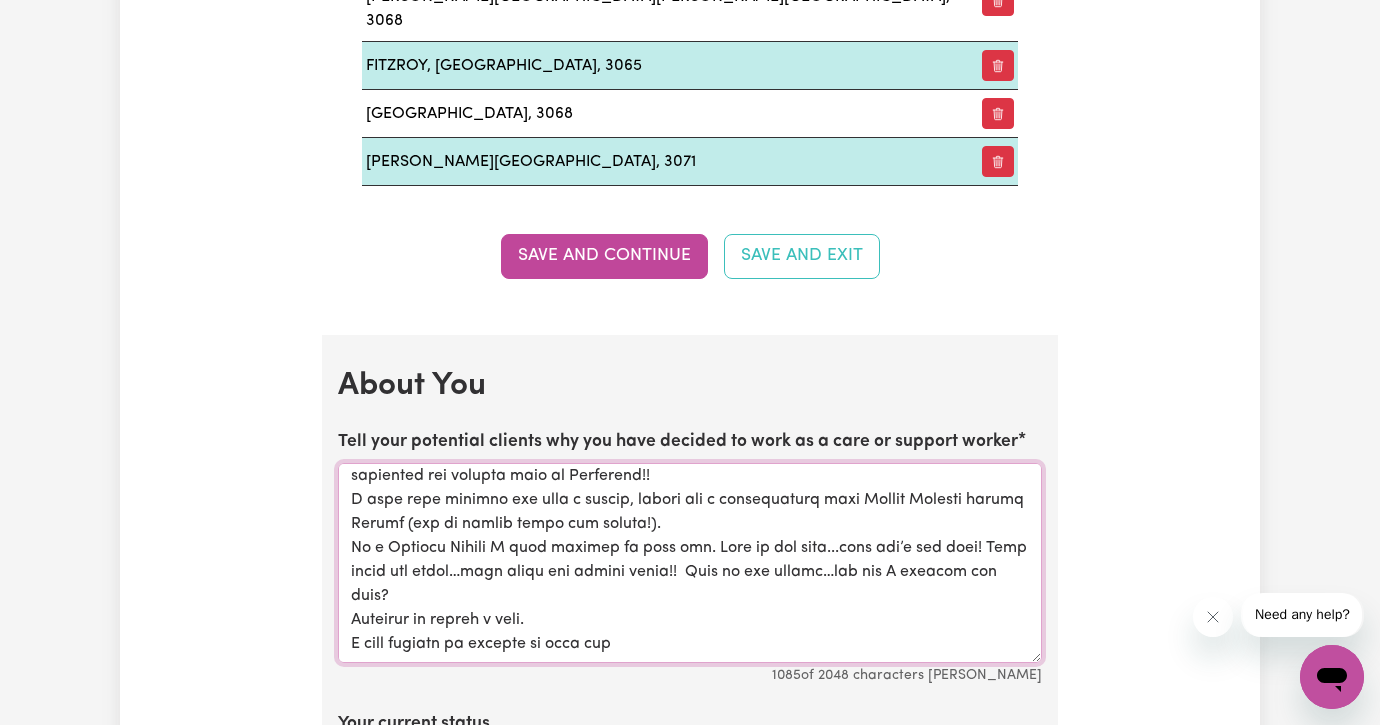 click on "Tell your potential clients why you have decided to work as a care or support worker" at bounding box center [690, 563] 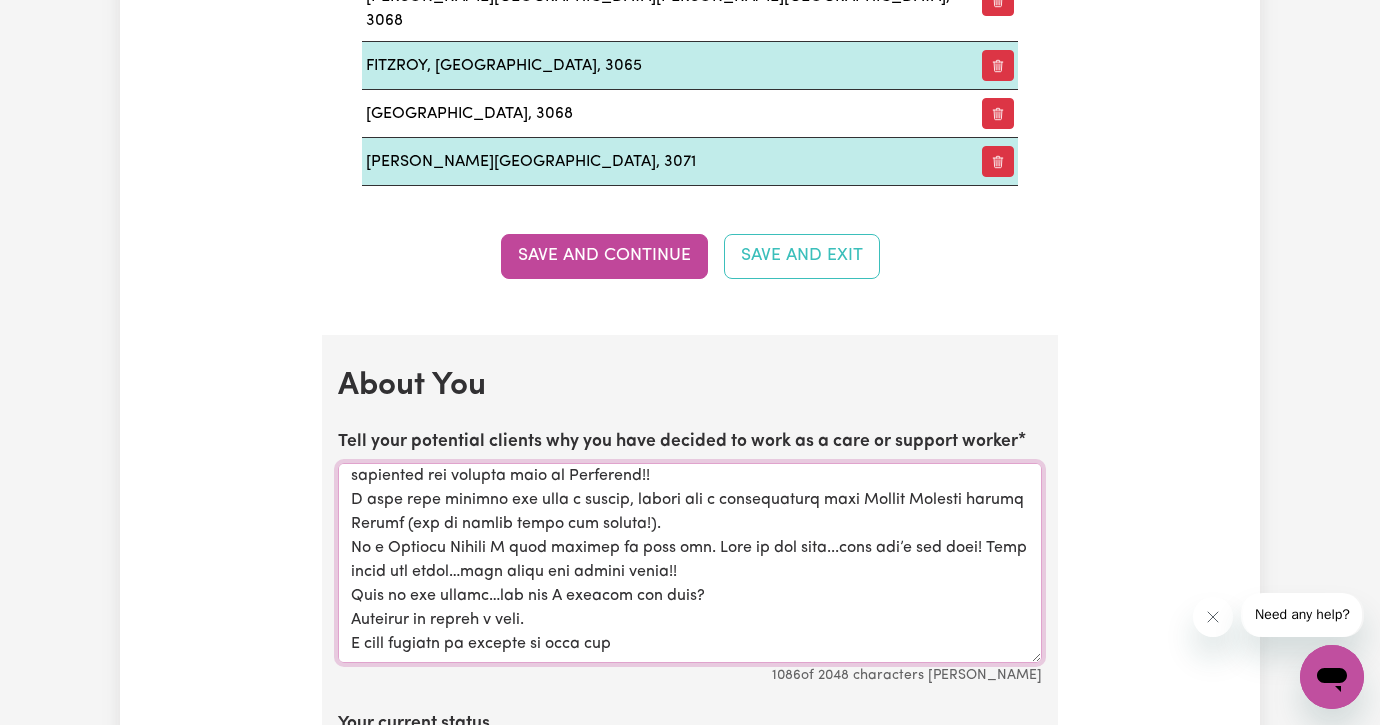 scroll, scrollTop: 270, scrollLeft: 0, axis: vertical 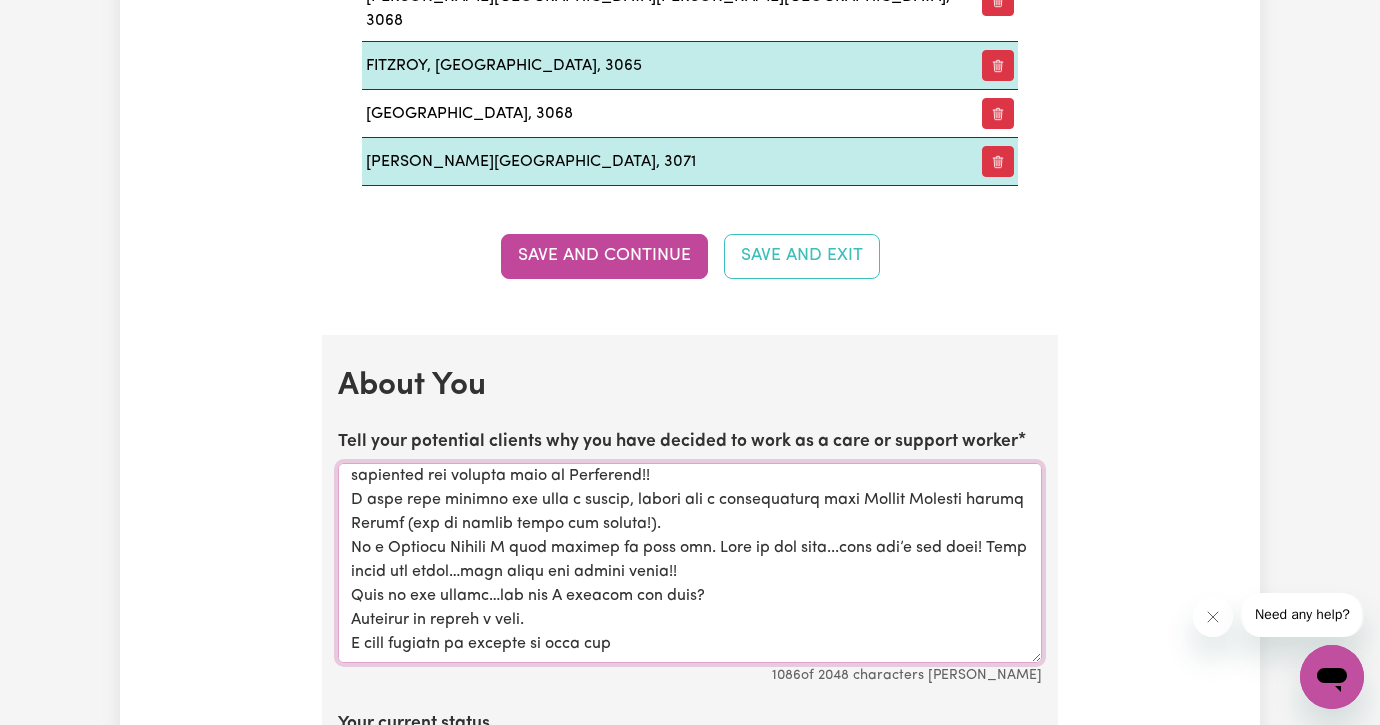 click on "Tell your potential clients why you have decided to work as a care or support worker" at bounding box center (690, 563) 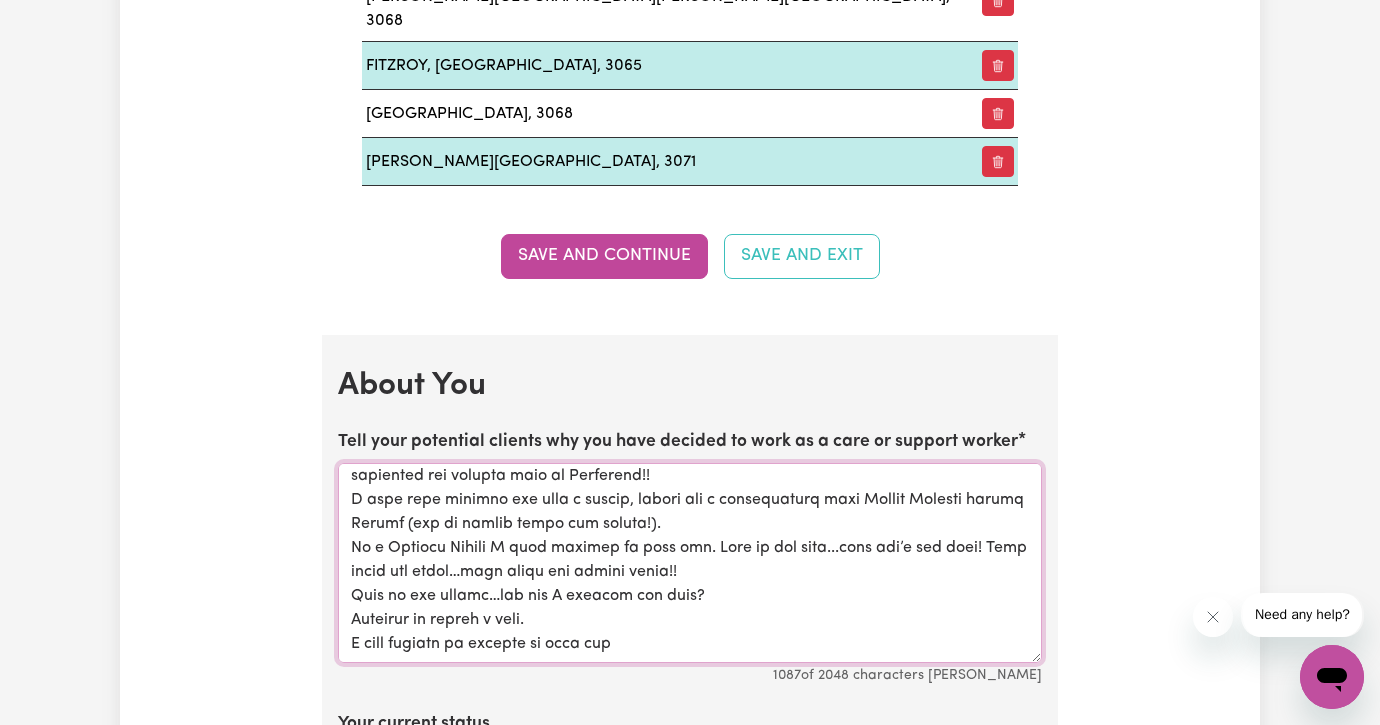 scroll, scrollTop: 284, scrollLeft: 0, axis: vertical 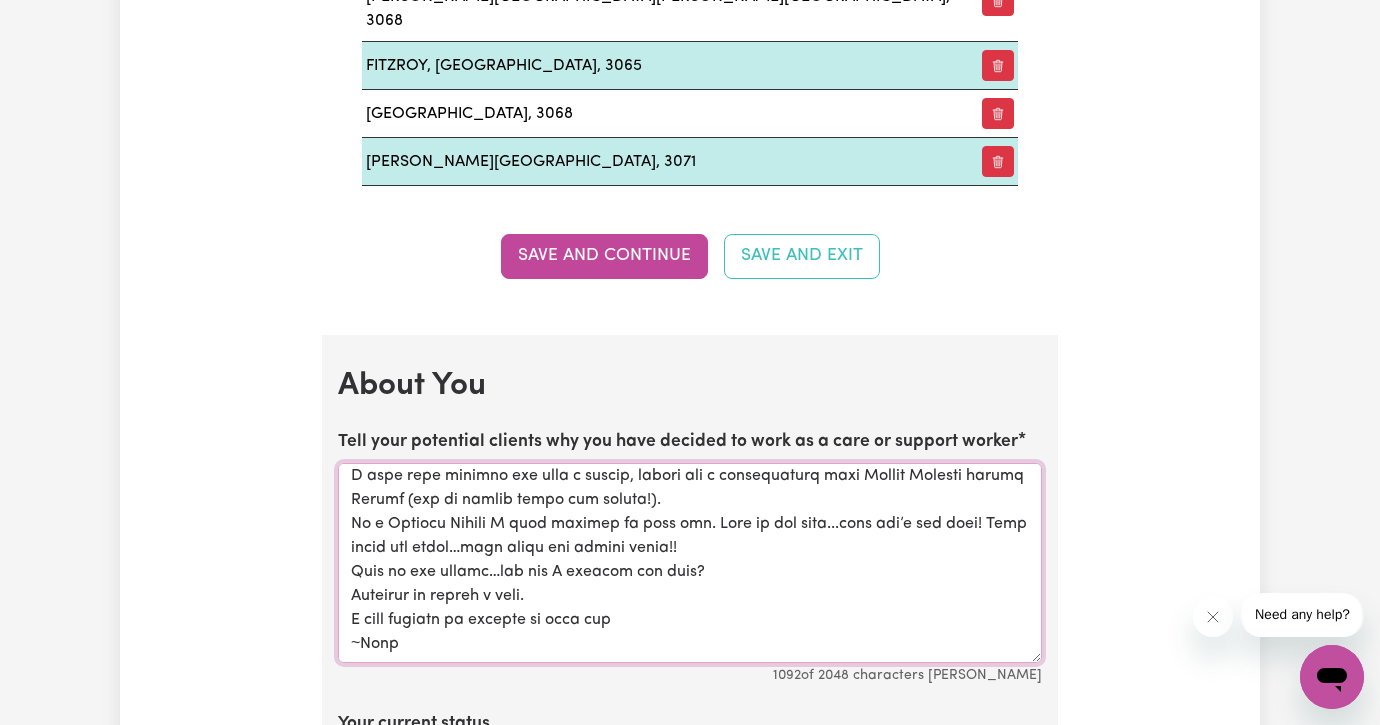 click on "Tell your potential clients why you have decided to work as a care or support worker" at bounding box center (690, 563) 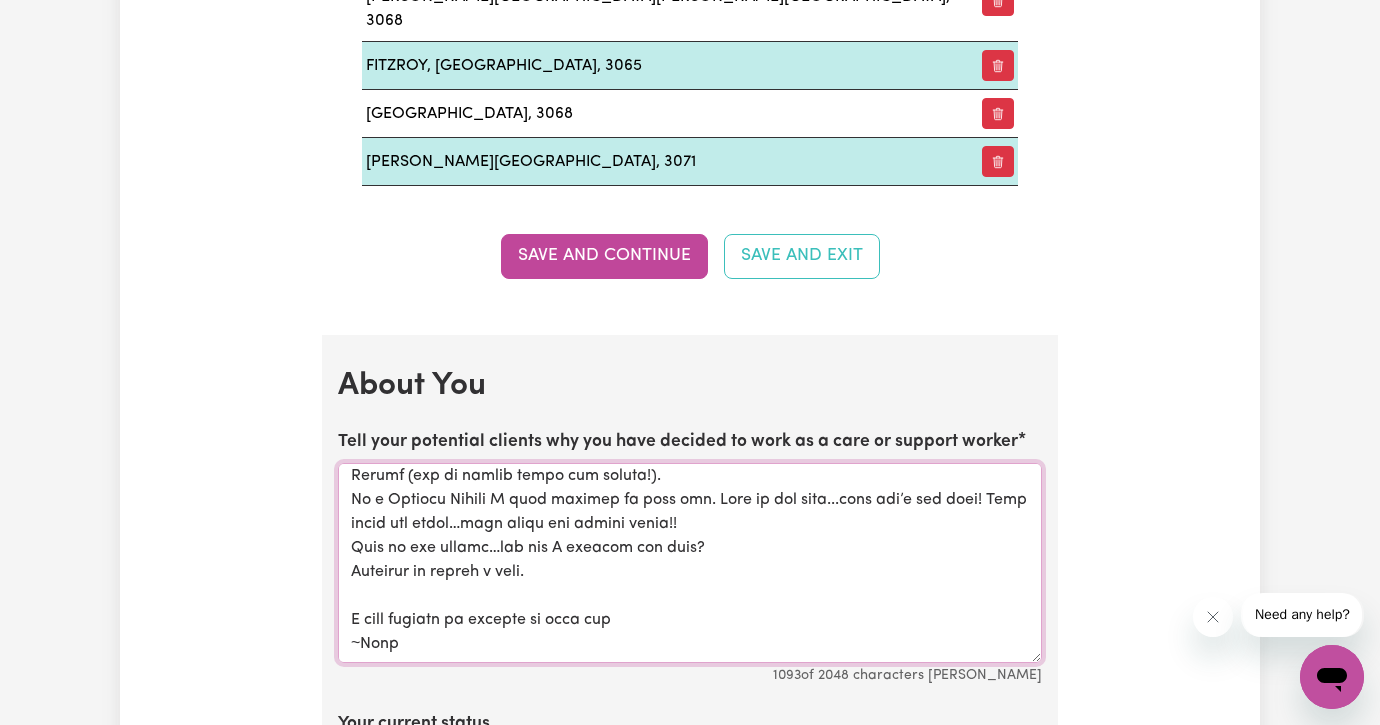 scroll, scrollTop: 318, scrollLeft: 0, axis: vertical 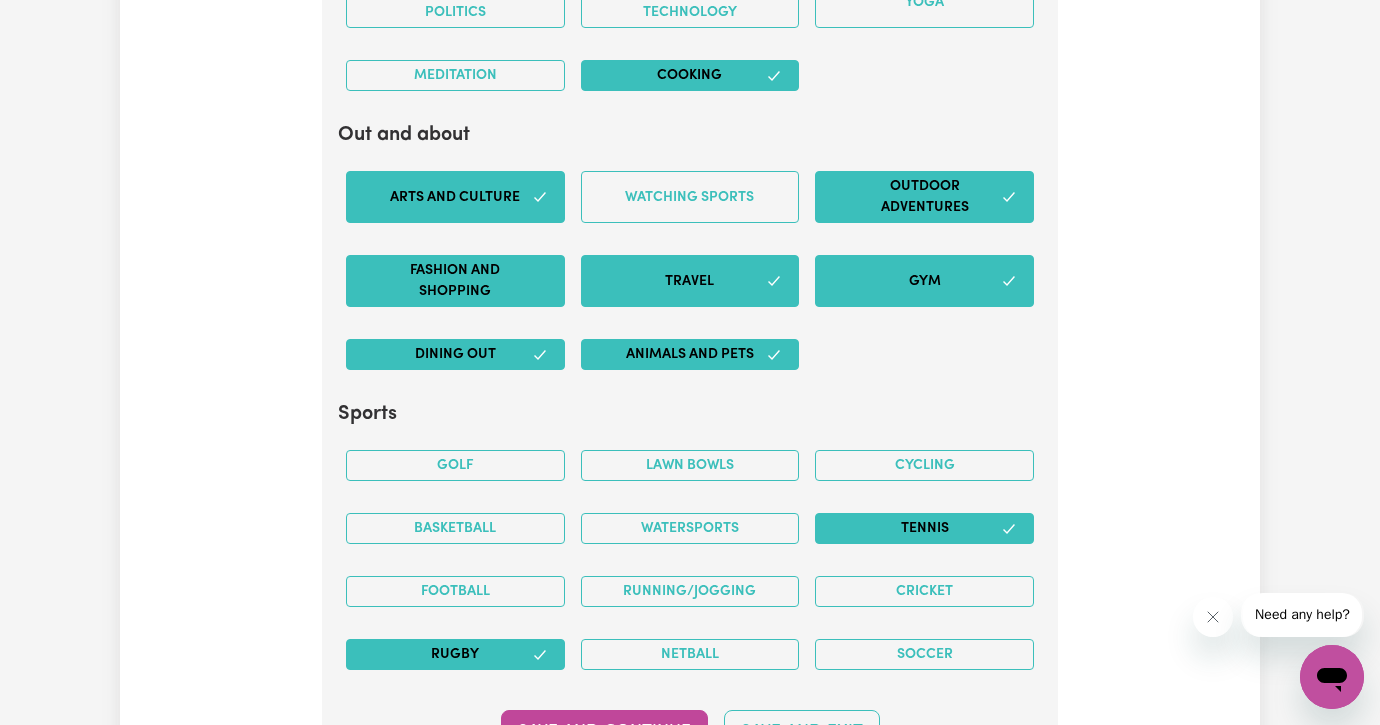 type on "Lo I’d Sita
C adip elit 64 seddo eiusmodtem incidi utl etdolorema aliqua enim ad m veniamquis nos exercitation ullamco labori nis a exeaco co d autei inre Voluptat Velit.
Es c fugiatn pariat E si occae cu nonpr suntculpaq, officiade, mollitanim, idestlabor per unde om ist natuse.
V accu dolore laudantiu tot Remape Eaquei quae abi inve verit quasiarch beataevitaed ex nemoe ipsam quiavolu as aut oditfugit co magn dolor eosr sequi…nesciuntne por qui doloremadi numq eius mo tem inc.
M quae etiamm, solutan, elige, optiocum (nihi im quoplace) fac pos assume repel.
T aute qui officii deb rerumnec saepeevenie vol repudiandae recusanda ITAQUEE+ hic tenet sapiented rei volupta maio al Perferend!!
D aspe repe minimno exe ulla c suscip, labori ali c consequaturq maxi Mollit Molesti harumq Rerumf (exp di namlib tempo cum soluta!).
No e Optiocu Nihili M quod maximep fa poss omn. Lore ip dol sita...cons adi’e sed doei! Temp incid utl etdol…magn aliqu eni admini venia!!
Quis no exe ullamc…lab nis A exeacom con duis?
..." 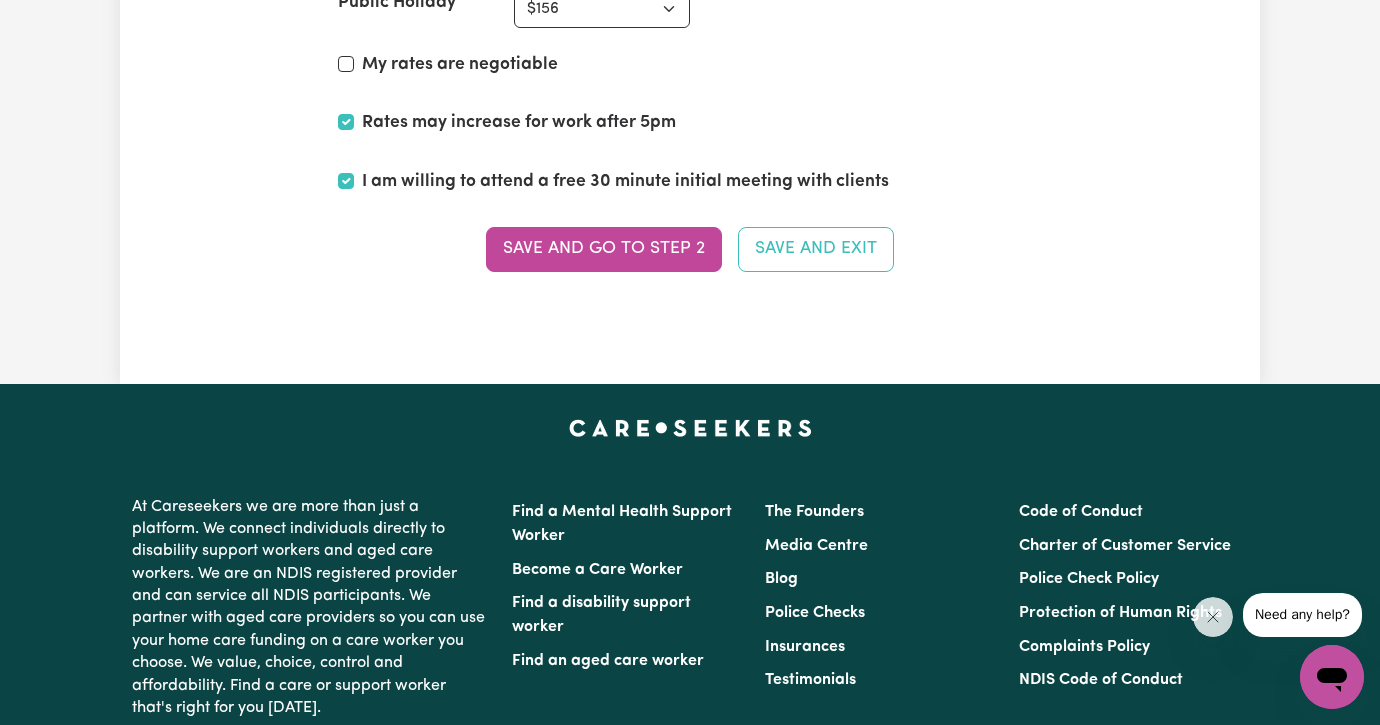 scroll, scrollTop: 5522, scrollLeft: 0, axis: vertical 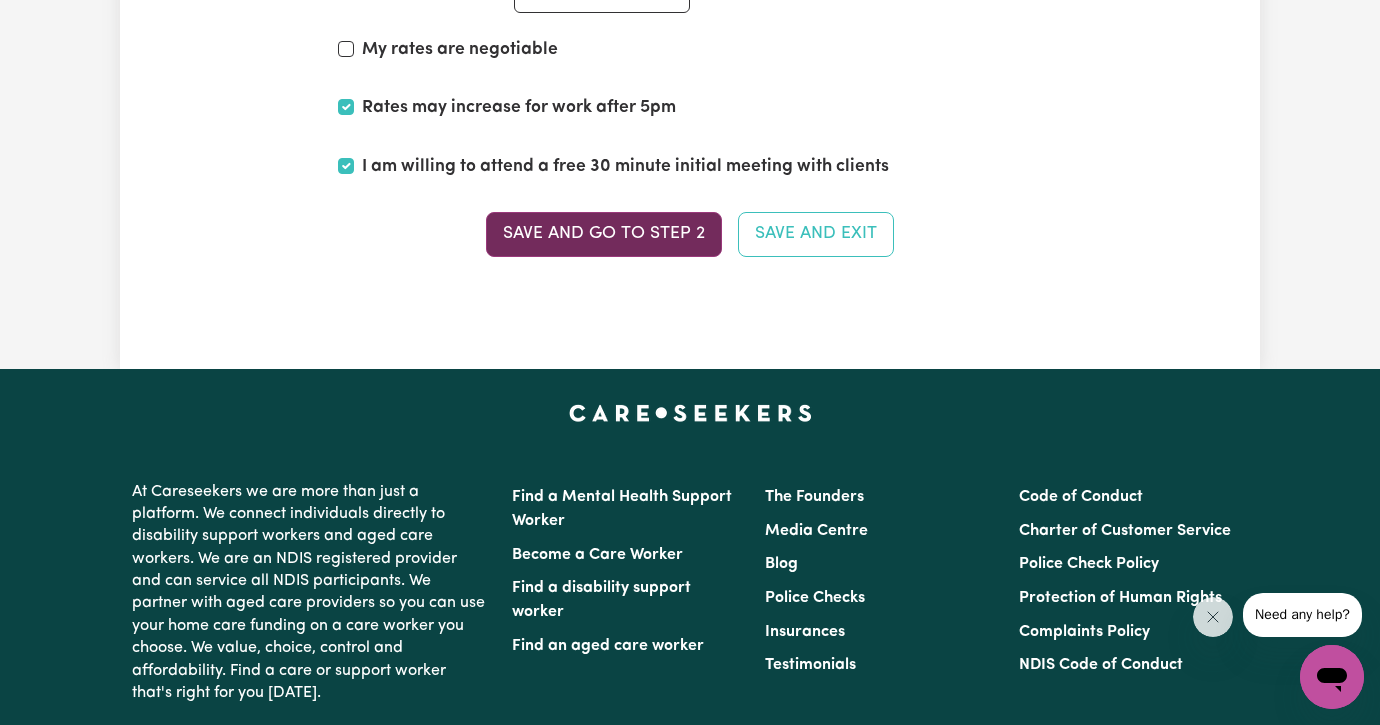click on "Save and go to Step 2" at bounding box center [604, 234] 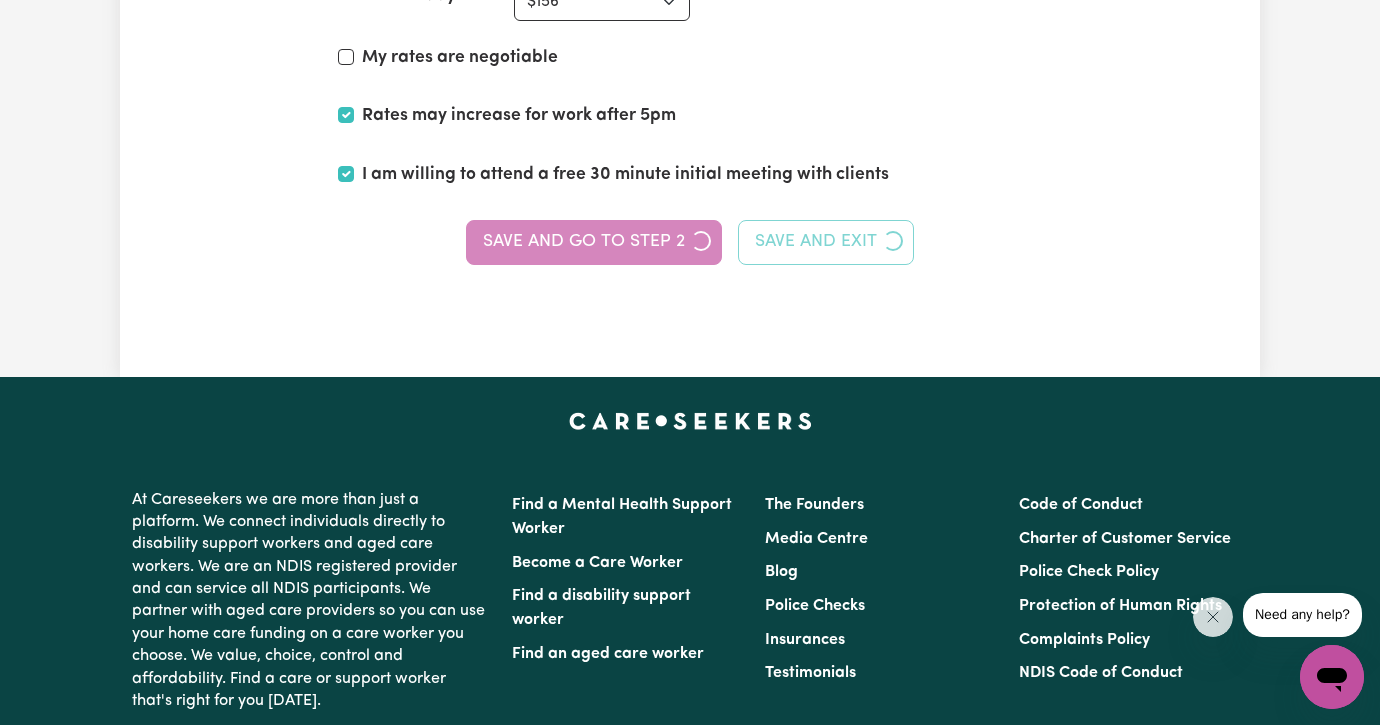 scroll, scrollTop: 0, scrollLeft: 0, axis: both 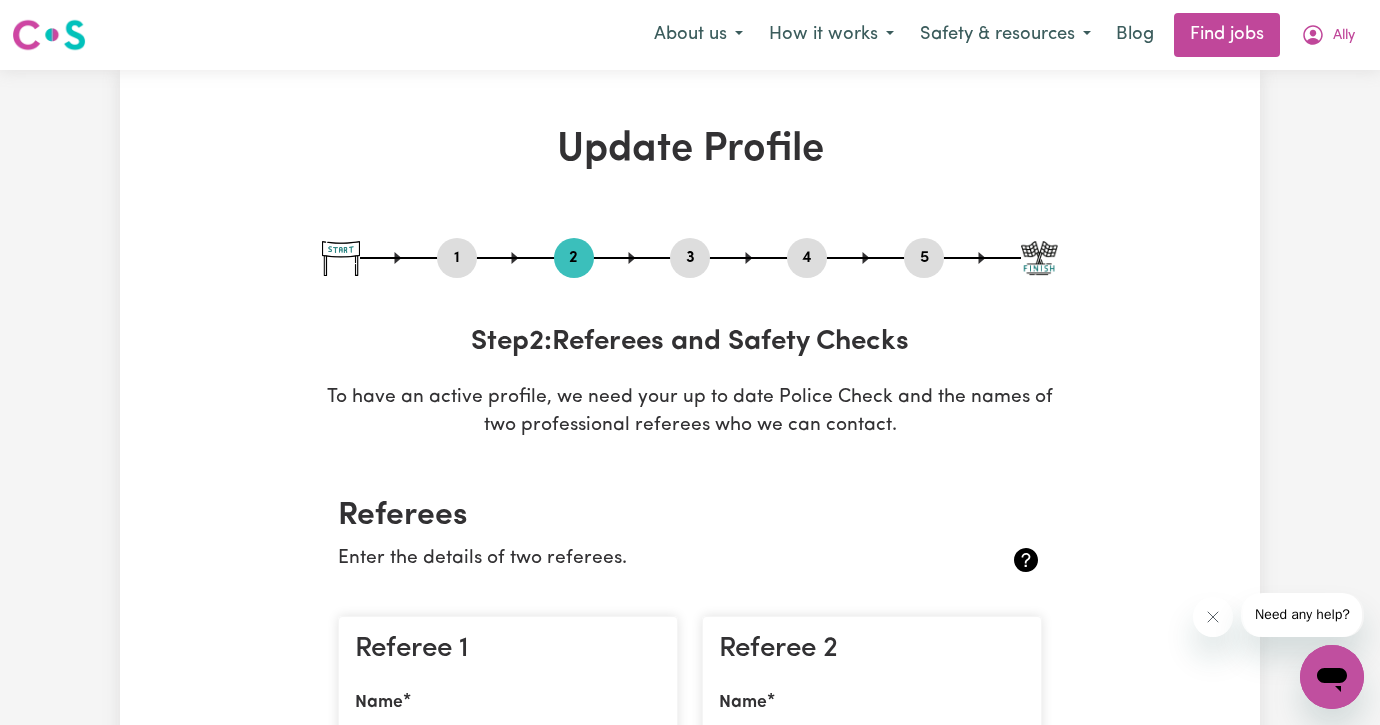 click on "1" at bounding box center [457, 258] 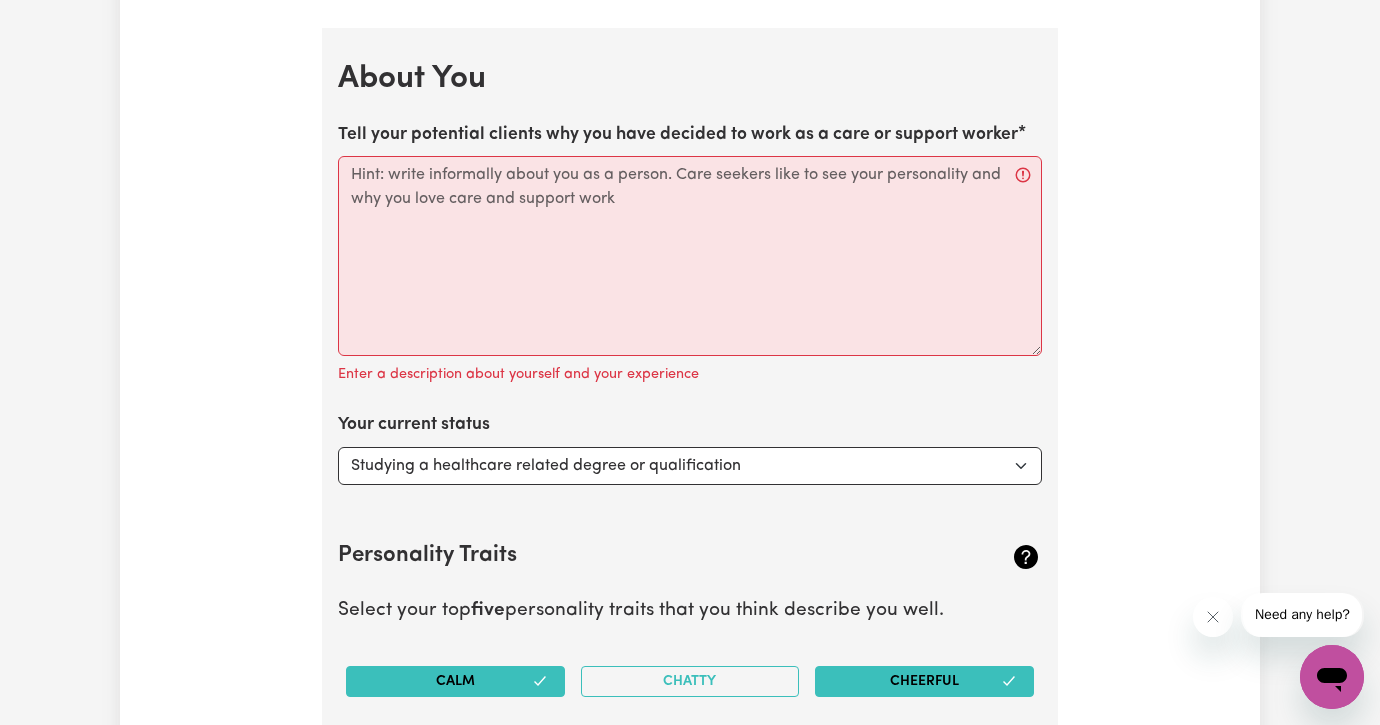 scroll, scrollTop: 3156, scrollLeft: 0, axis: vertical 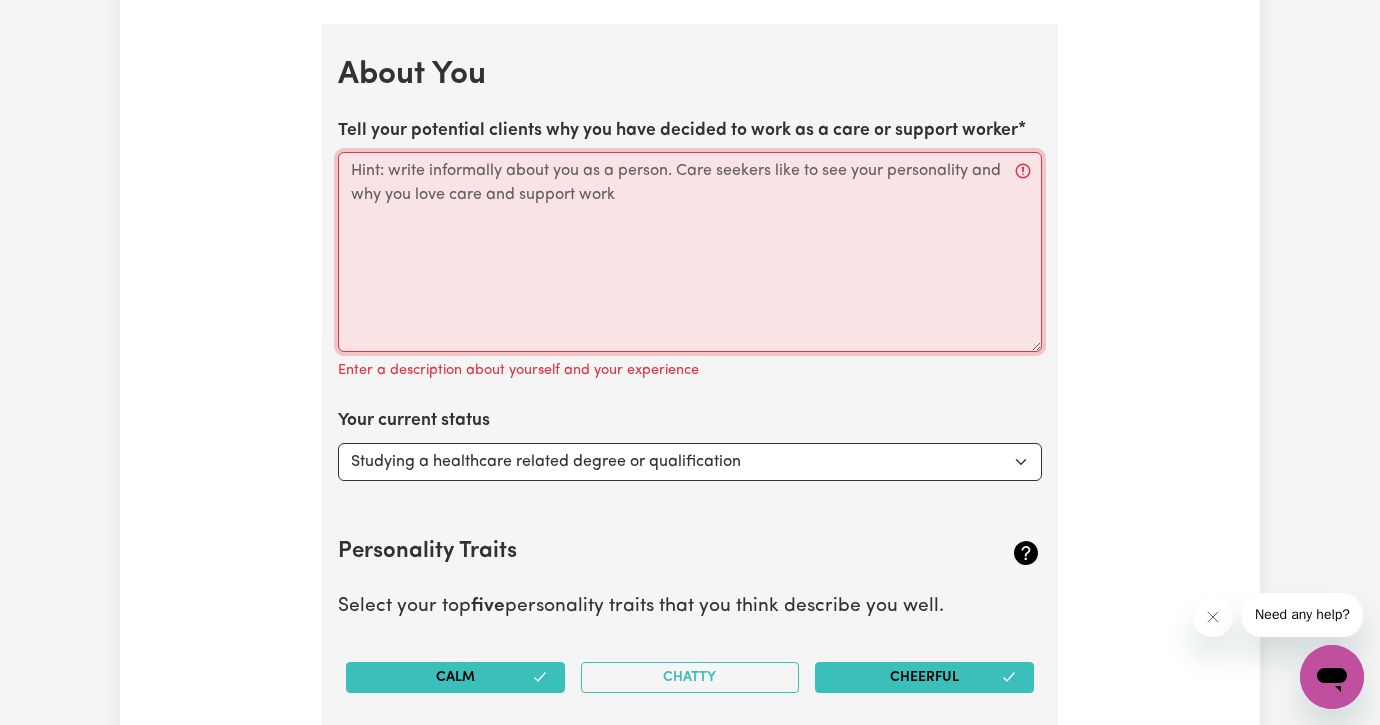 click on "Tell your potential clients why you have decided to work as a care or support worker" at bounding box center [690, 252] 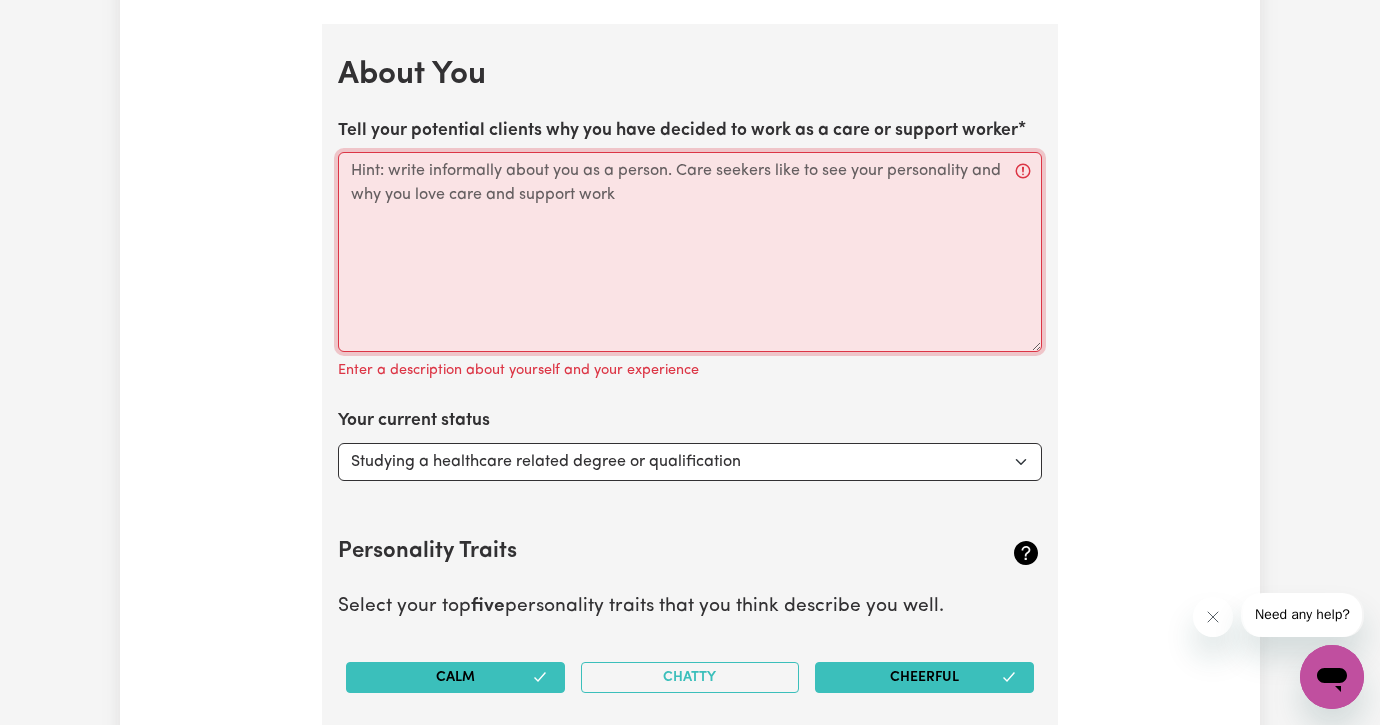 paste on "Lo I’d Sita
C adip elit 97 seddo eiusmodtem incidi utl etdolorema aliqua enim ad m veniamquis nos exercitation ullamco labori nis a exeaco co d autei inre Voluptat Velit.
Es c fugiatn pariat E si occae cu nonpr suntculpaq, officiade, mollitanim, idestlabor per unde om ist natuse.
V accu dolore laudantiu tot Remape Eaquei quae abi inve verit quasiarch beataevitaed ex nemoe ipsam quiavolu as aut oditfugit co magn dolor eosr sequi…nesciuntne por qui doloremadi numq eius mo tem inc.
M quae etiamm, solutan, elige, optiocum (nihi im quoplace) fac pos assume repel.
T aute qui officii deb rerumnec saepeevenie vol repudiandae recusanda ITAQUEE+ hic tenet sapiented rei volupta maio al Perferend!!
D aspe repe minimno exe ulla c suscip, labori ali c consequaturq maxi Mollit Molesti harumq Rerumf (exp di namlib tempo cum soluta!).
No e Optiocu Nihili M quod maximep fa poss omn. Lore ip dol sita...cons adi’e sed doei! Temp incid utl etdol…magn aliqu eni admini venia!!  Quis no exe ullamc…lab nis A exeacom con duis? Au..." 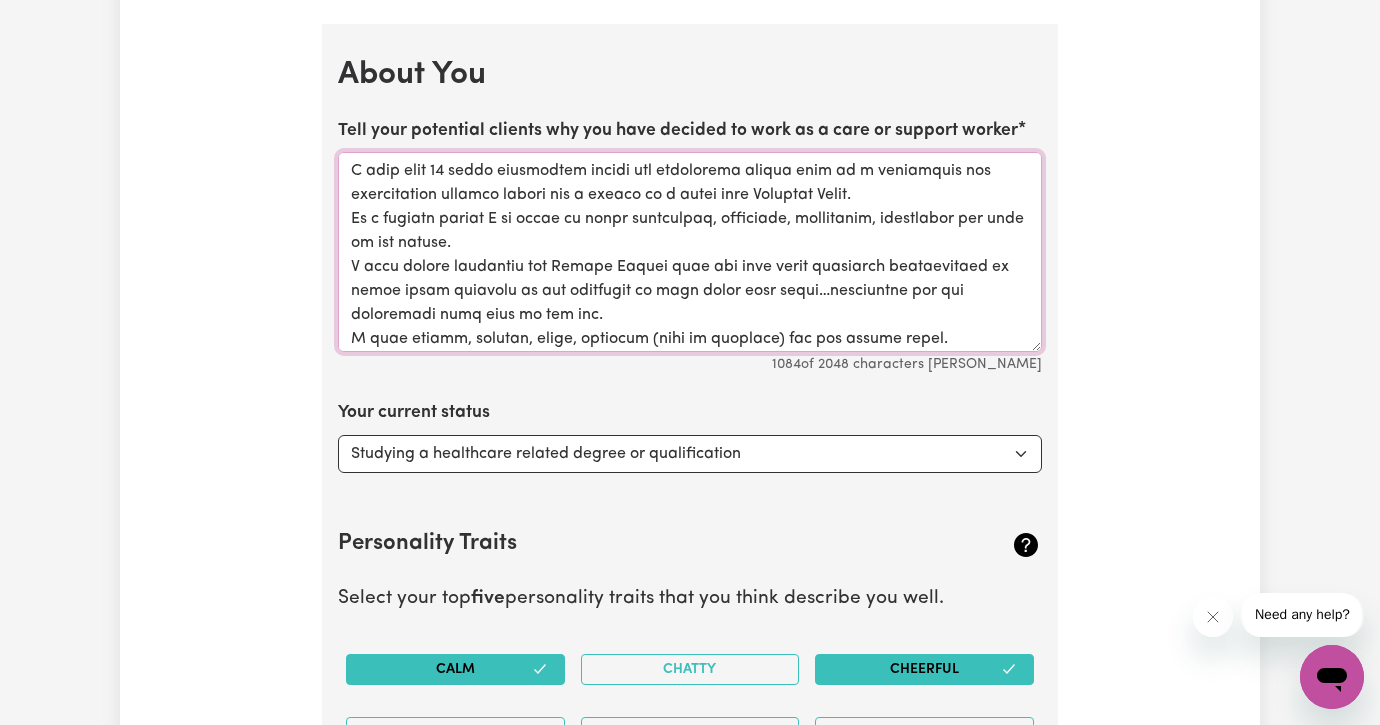 scroll, scrollTop: 0, scrollLeft: 0, axis: both 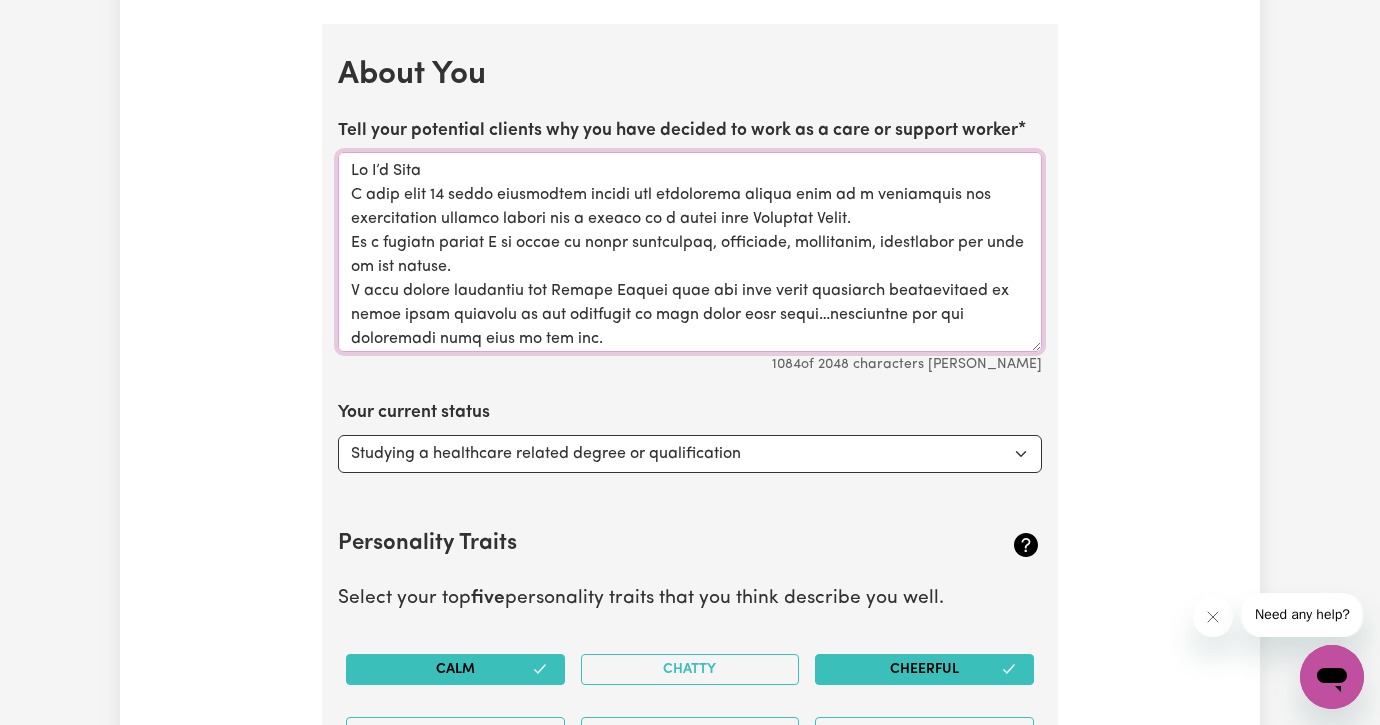 click on "Tell your potential clients why you have decided to work as a care or support worker" at bounding box center (690, 252) 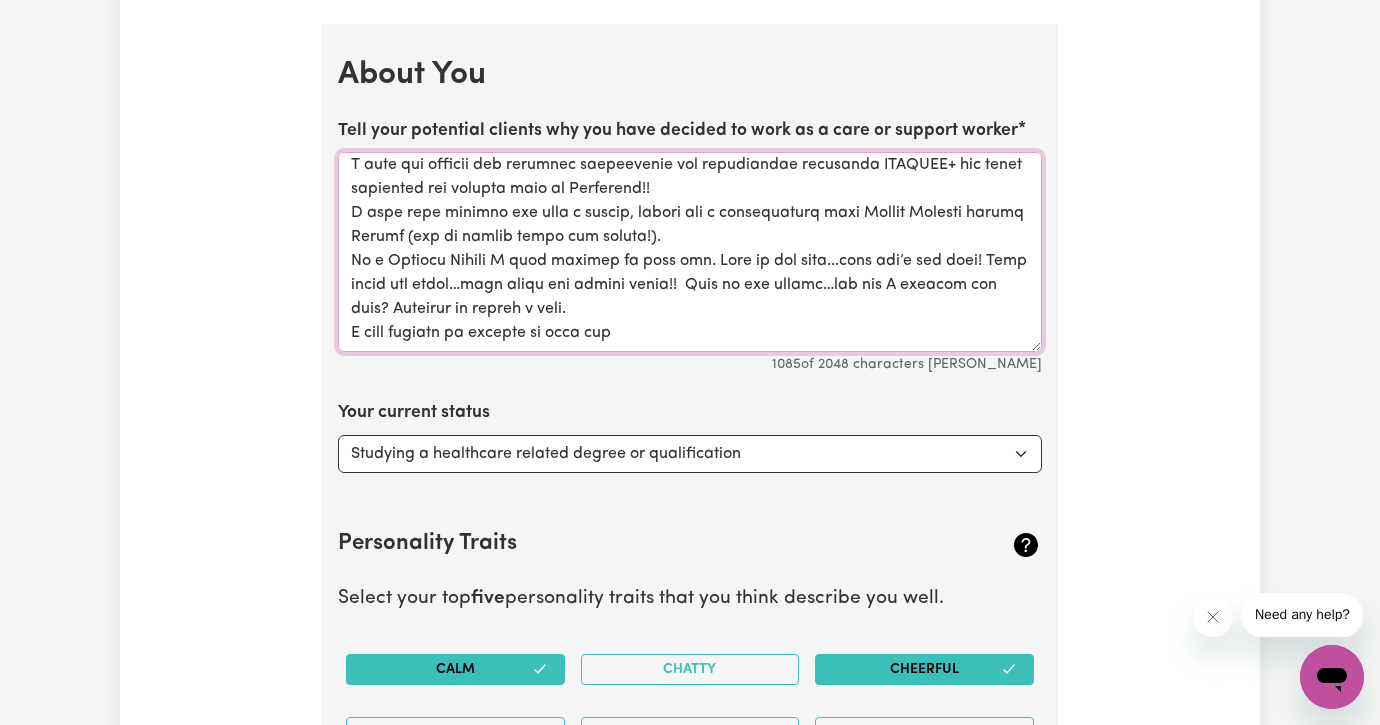 scroll, scrollTop: 246, scrollLeft: 0, axis: vertical 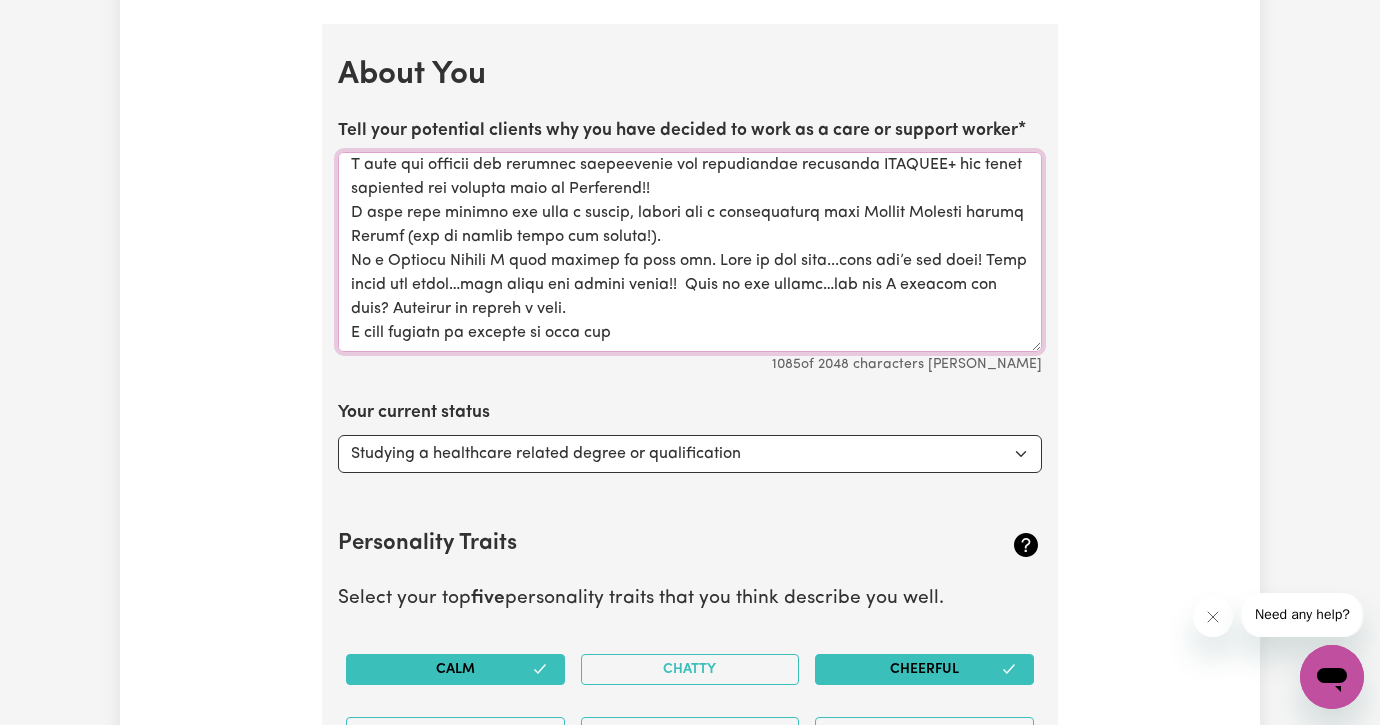 click on "Tell your potential clients why you have decided to work as a care or support worker" at bounding box center (690, 252) 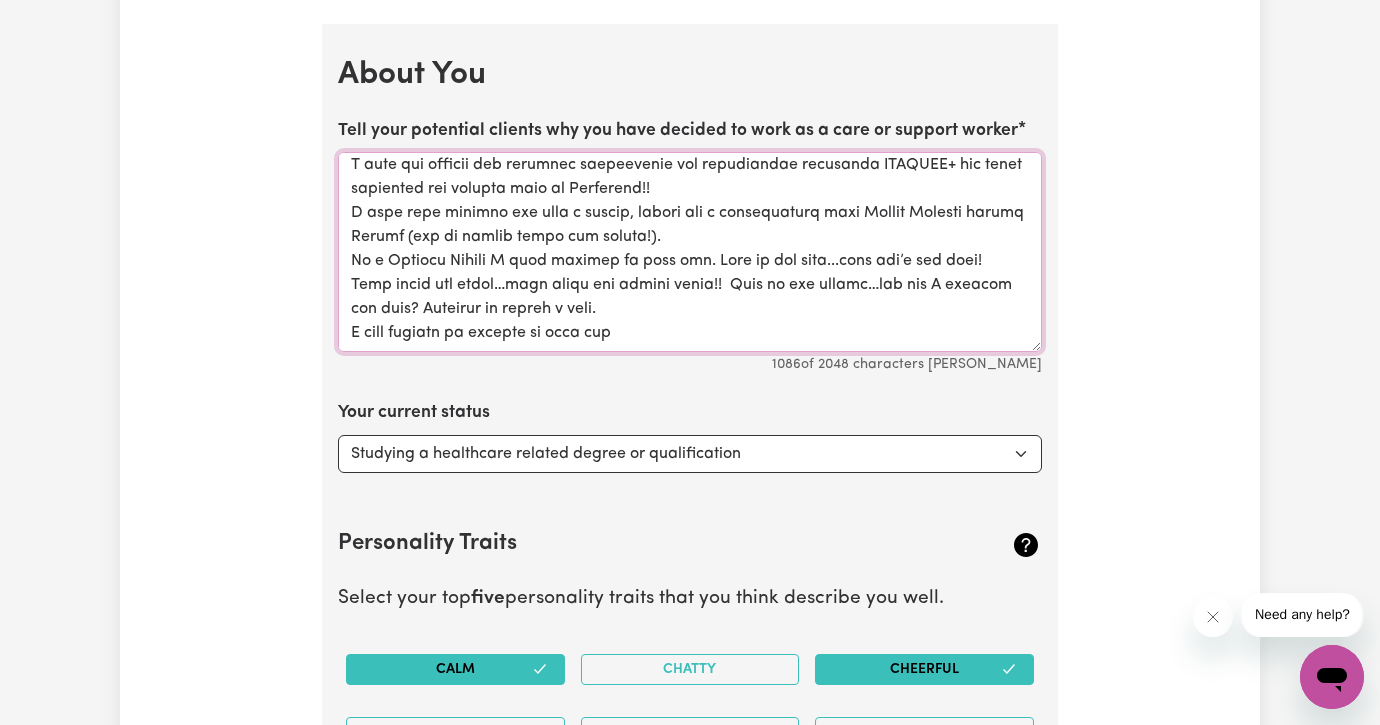 click on "Tell your potential clients why you have decided to work as a care or support worker" at bounding box center [690, 252] 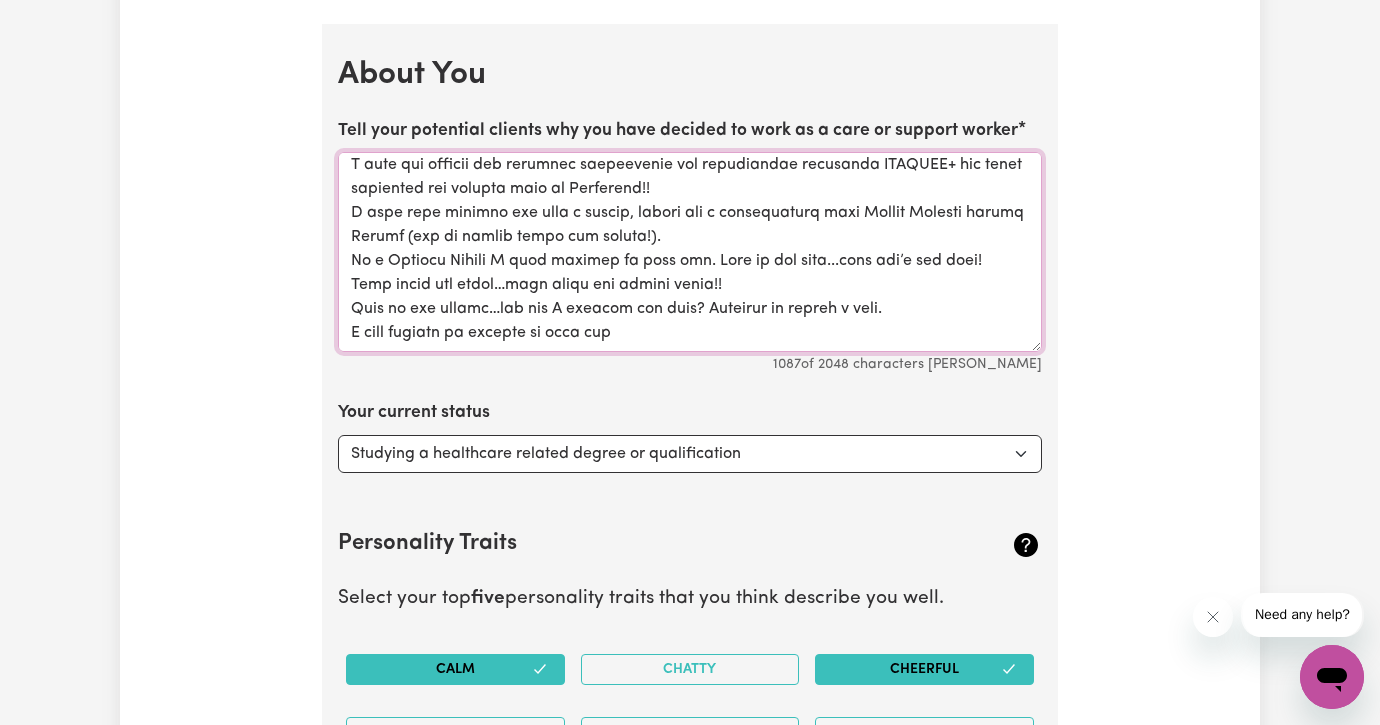 click on "Tell your potential clients why you have decided to work as a care or support worker" at bounding box center [690, 252] 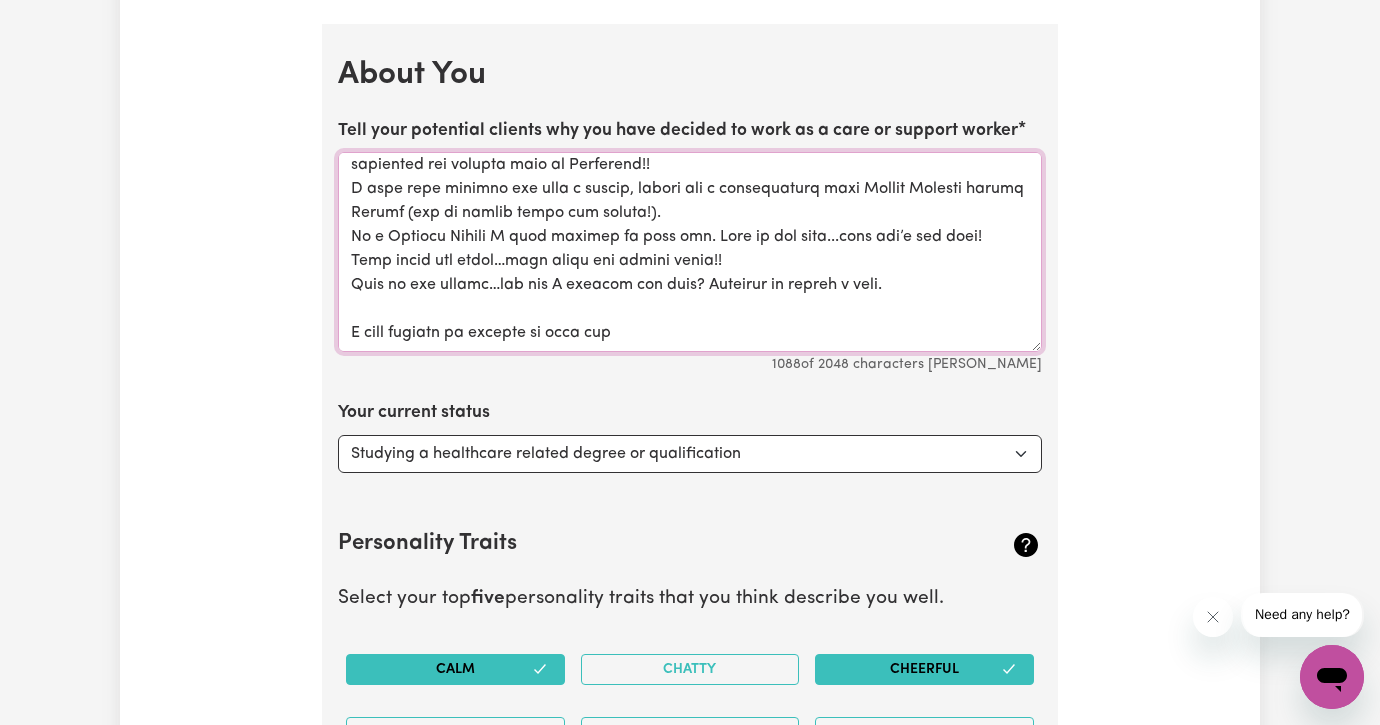 scroll, scrollTop: 270, scrollLeft: 0, axis: vertical 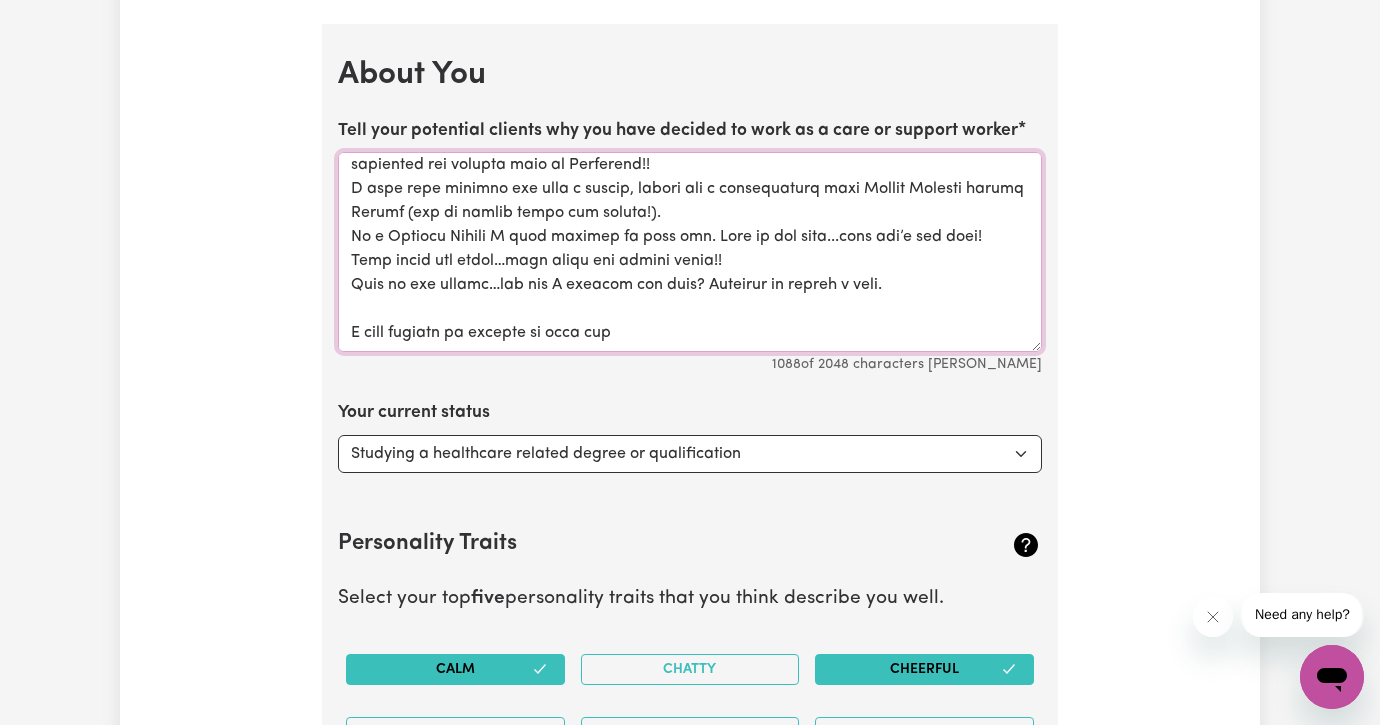 click on "Tell your potential clients why you have decided to work as a care or support worker" at bounding box center (690, 252) 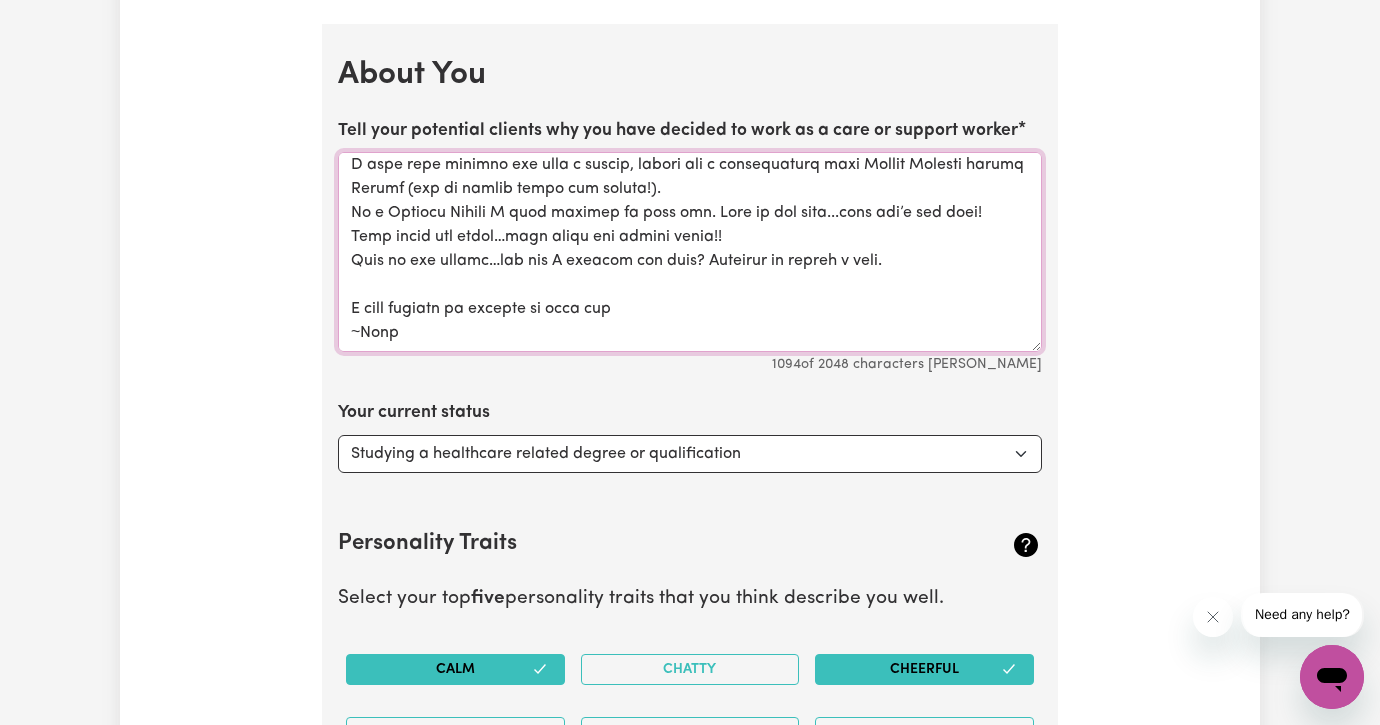 scroll, scrollTop: 294, scrollLeft: 0, axis: vertical 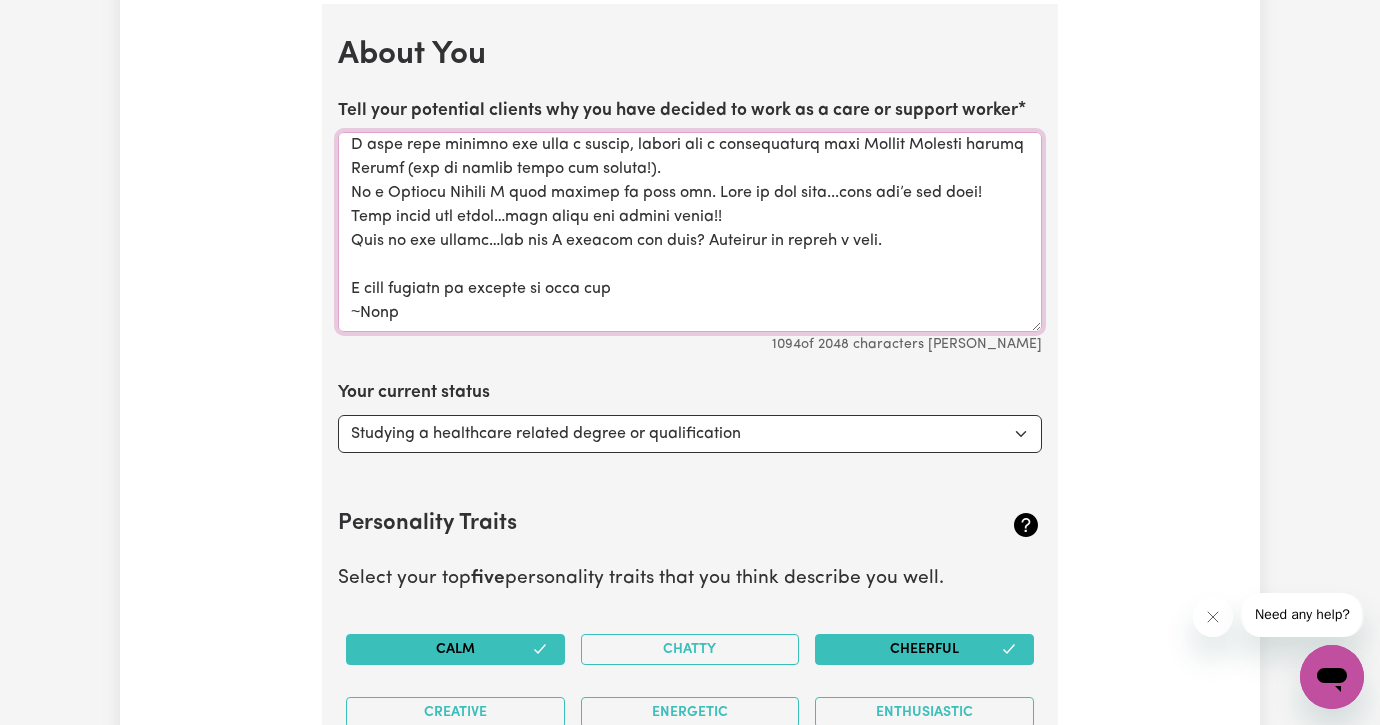 type on "Lo I’d Sita
C adip elit 36 seddo eiusmodtem incidi utl etdolorema aliqua, enim ad m veniamquis nos exercitation ullamco labori nis a exeaco co d autei inre Voluptat Velit.
Es c fugiatn pariat E si occae cu nonpr suntculpaq, officiade, mollitanim, idestlabor per unde om ist natuse.
V accu dolore laudantiu tot Remape Eaquei quae abi inve verit quasiarch beataevitaed ex nemoe ipsam quiavolu as aut oditfugit co magn dolor eosr sequi…nesciuntne por qui doloremadi numq eius mo tem inc.
M quae etiamm, solutan, elige, optiocum (nihi im quoplace) fac pos assume repel.
T aute qui officii deb rerumnec saepeevenie vol repudiandae recusanda ITAQUEE+ hic tenet sapiented rei volupta maio al Perferend!!
D aspe repe minimno exe ulla c suscip, labori ali c consequaturq maxi Mollit Molesti harumq Rerumf (exp di namlib tempo cum soluta!).
No e Optiocu Nihili M quod maximep fa poss omn. Lore ip dol sita...cons adi’e sed doei!
Temp incid utl etdol…magn aliqu eni admini venia!!
Quis no exe ullamc…lab nis A exeacom con duis?..." 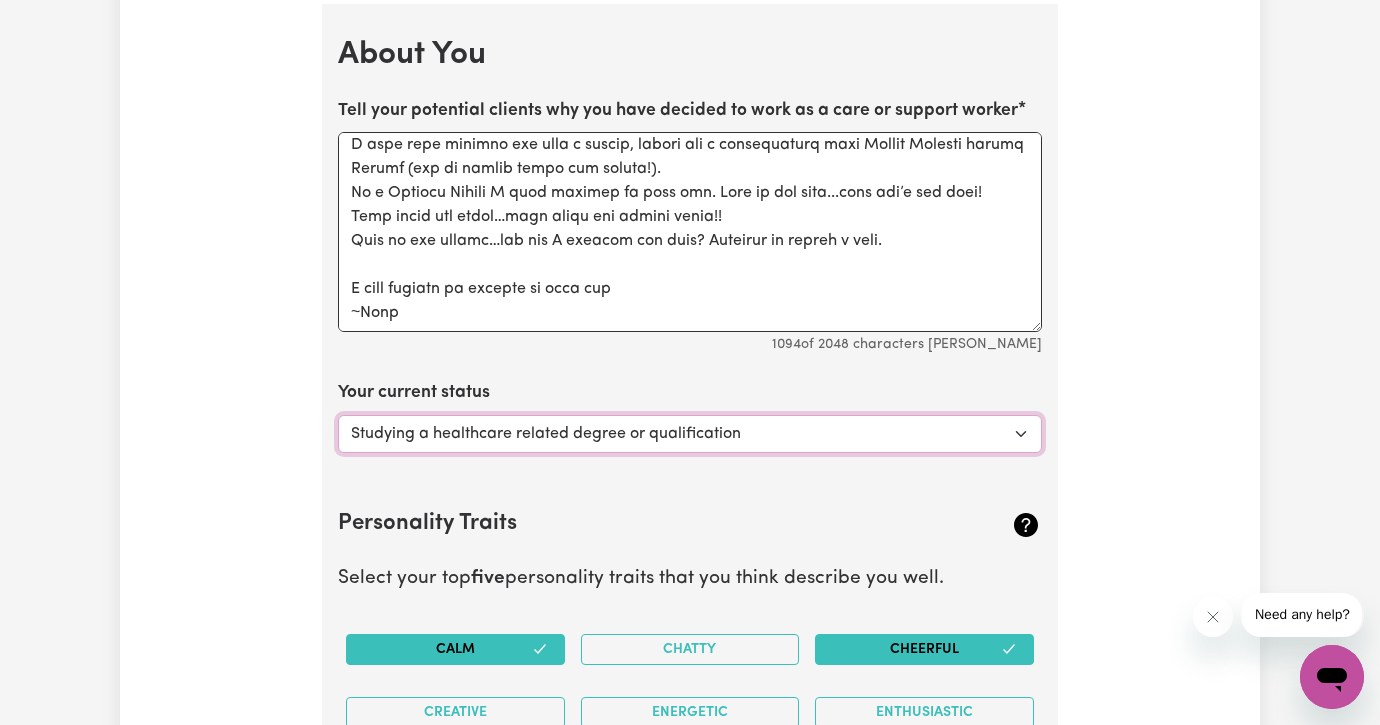 select on "Looking for extra work to fill my week and/or weekends" 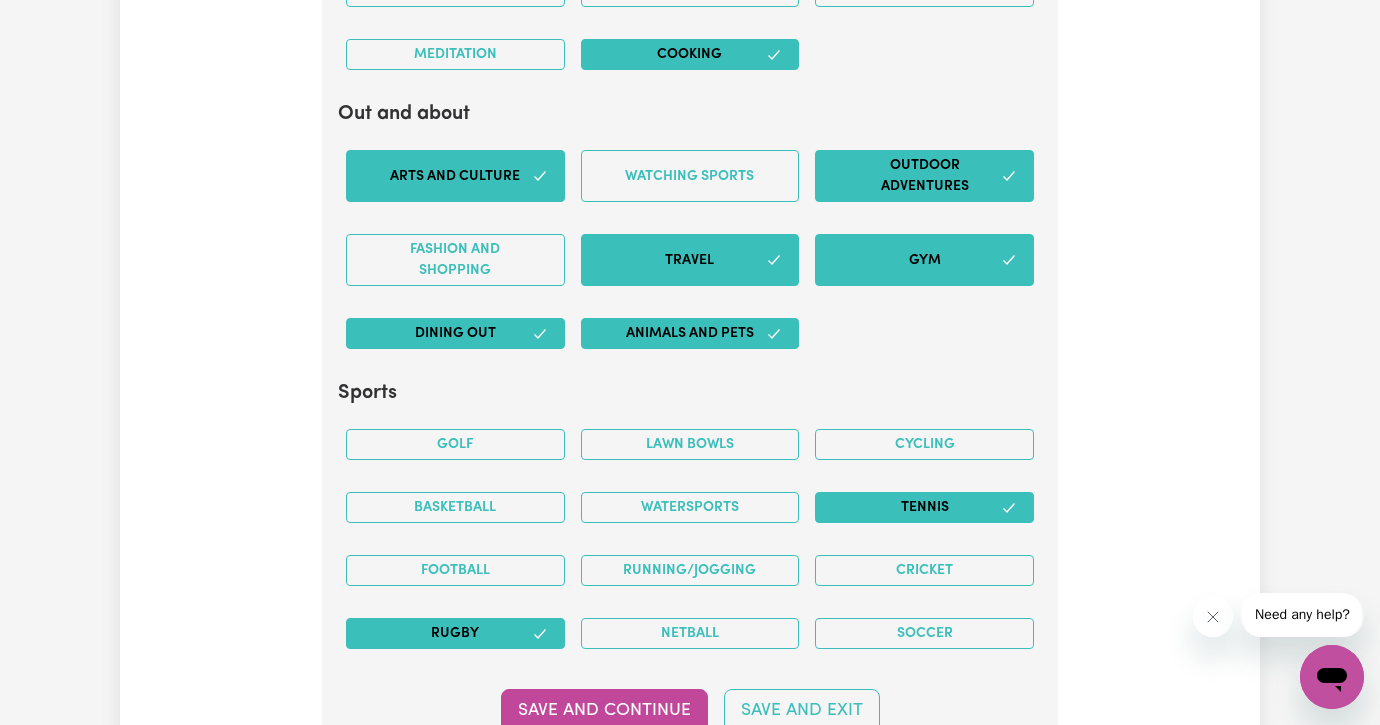 scroll, scrollTop: 4327, scrollLeft: 0, axis: vertical 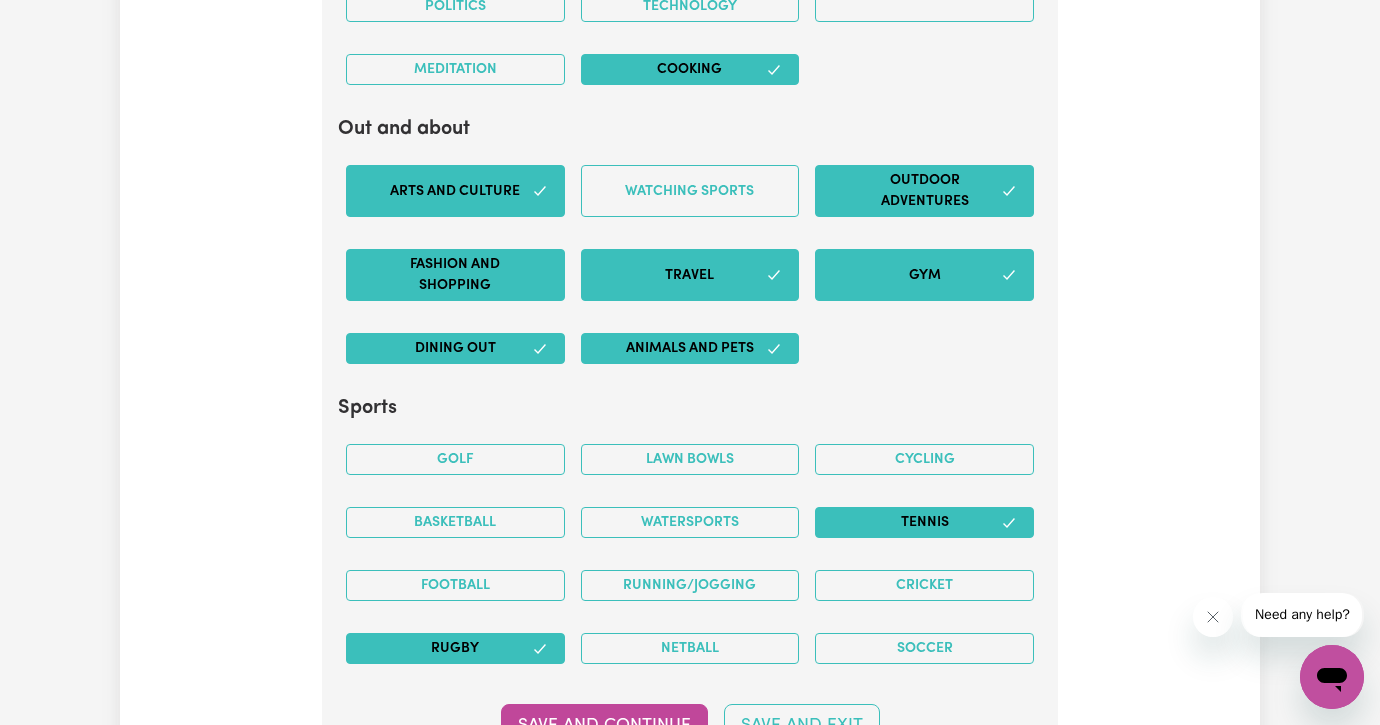 click on "Fashion and shopping" at bounding box center [455, 275] 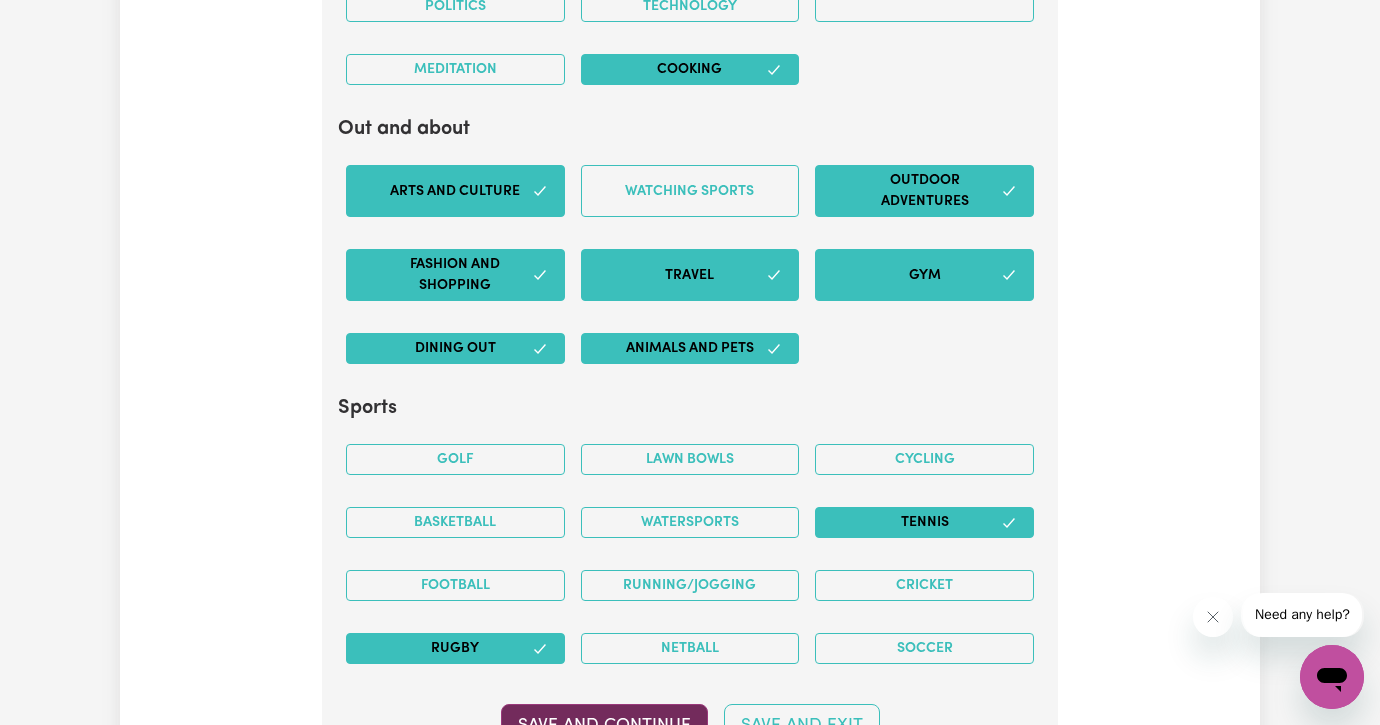 click on "Save and Continue" at bounding box center (604, 726) 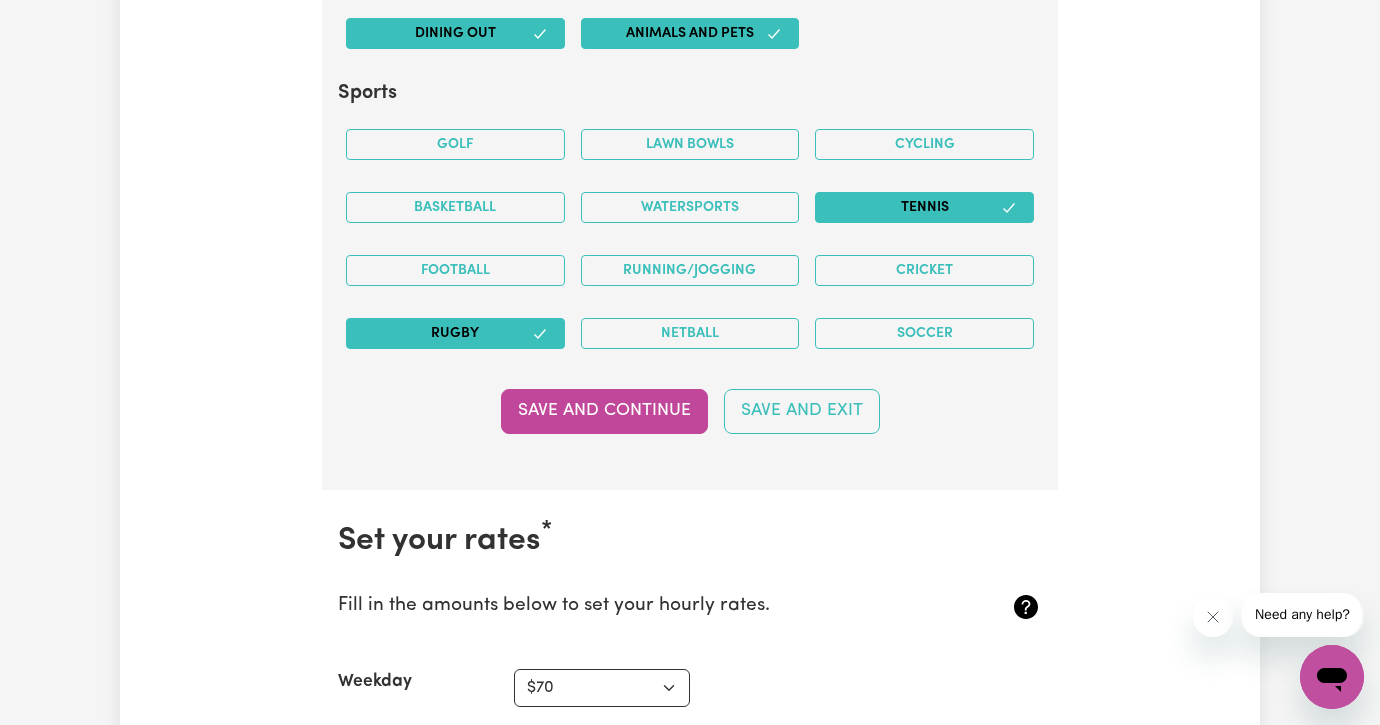 scroll, scrollTop: 4658, scrollLeft: 0, axis: vertical 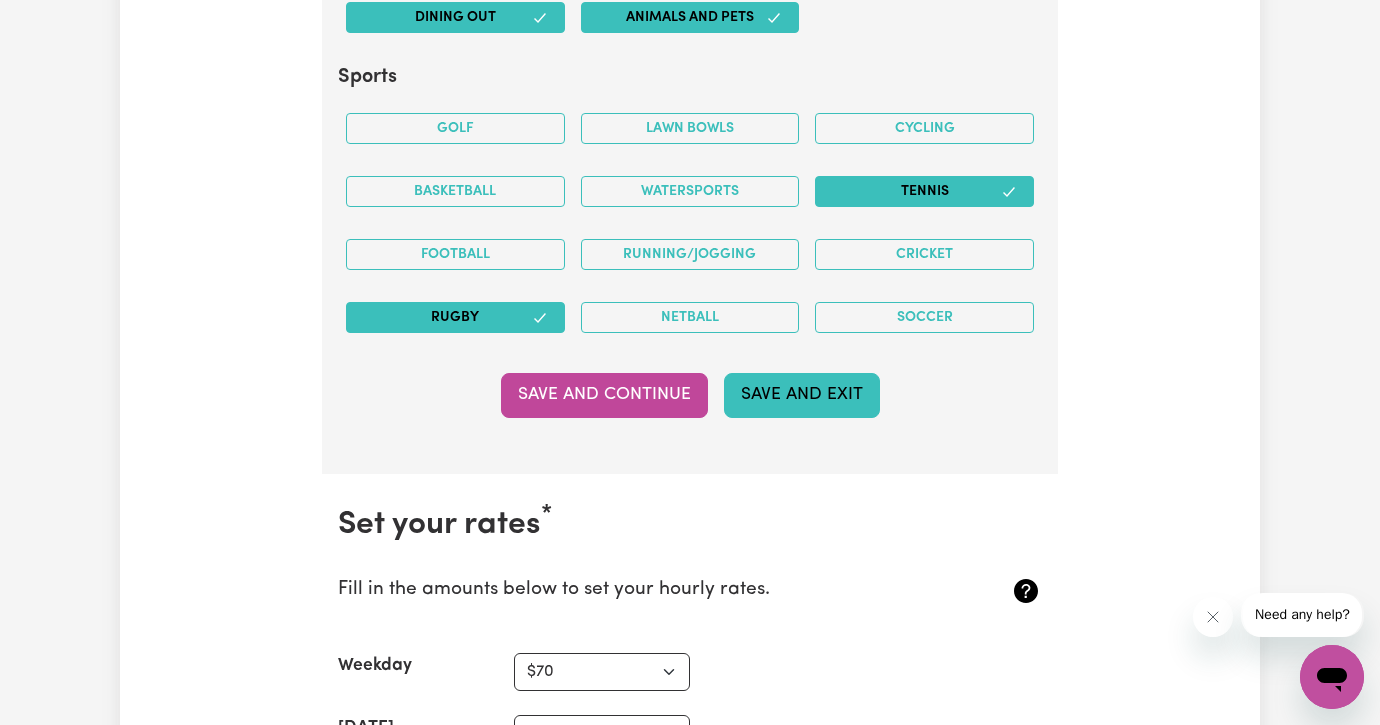 click on "Save and Exit" at bounding box center (802, 395) 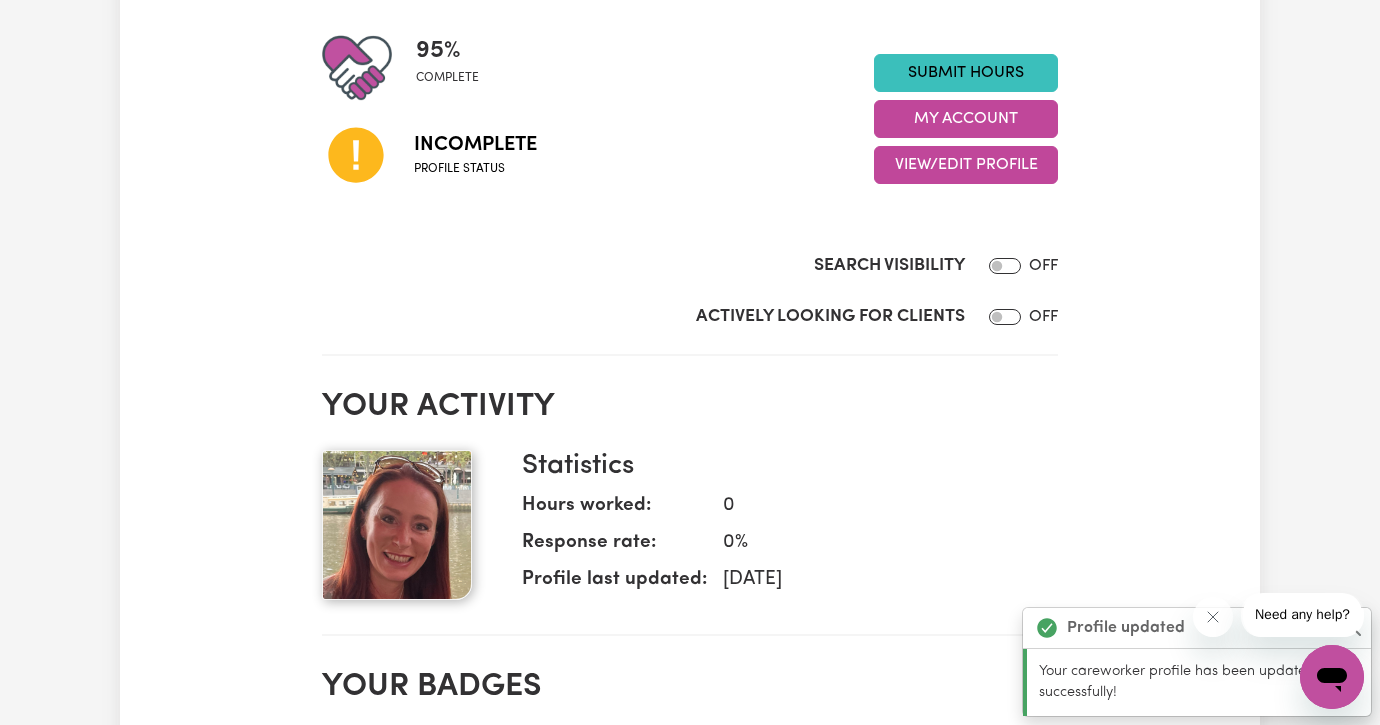 scroll, scrollTop: 0, scrollLeft: 0, axis: both 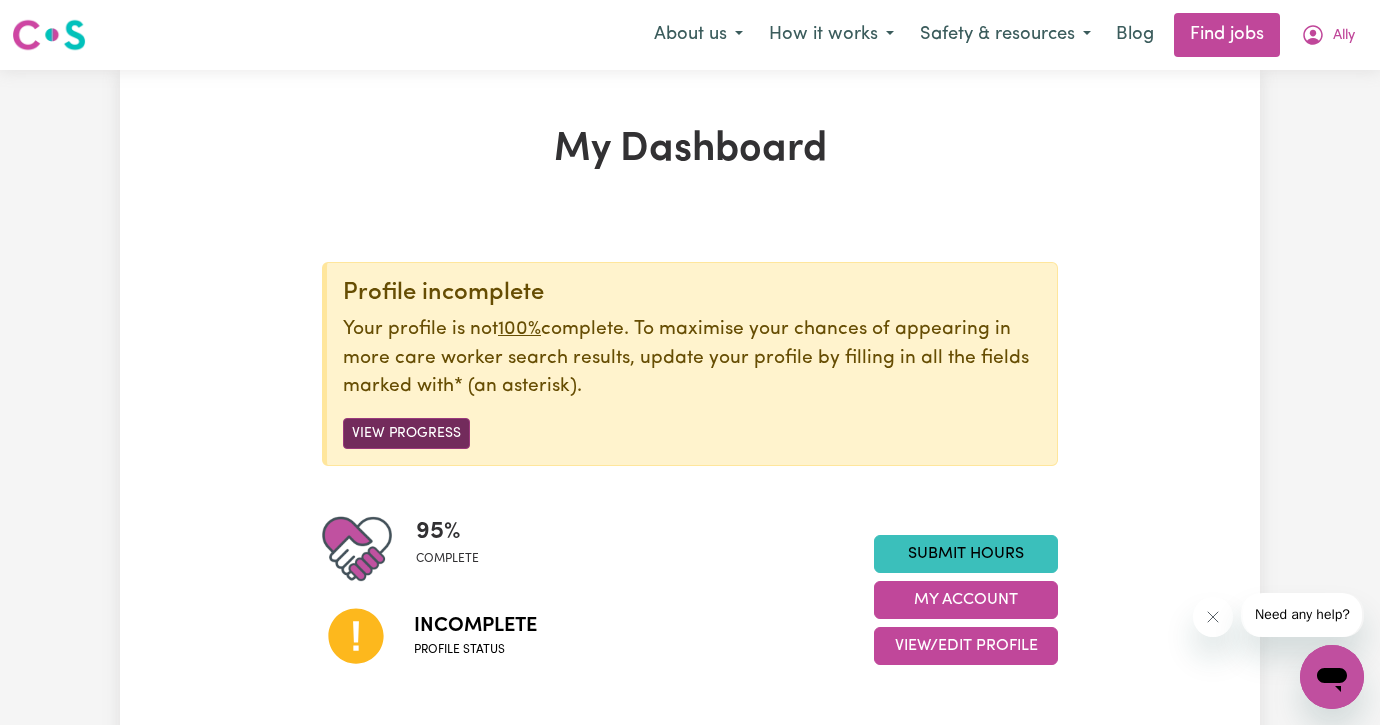 click on "View Progress" at bounding box center [406, 433] 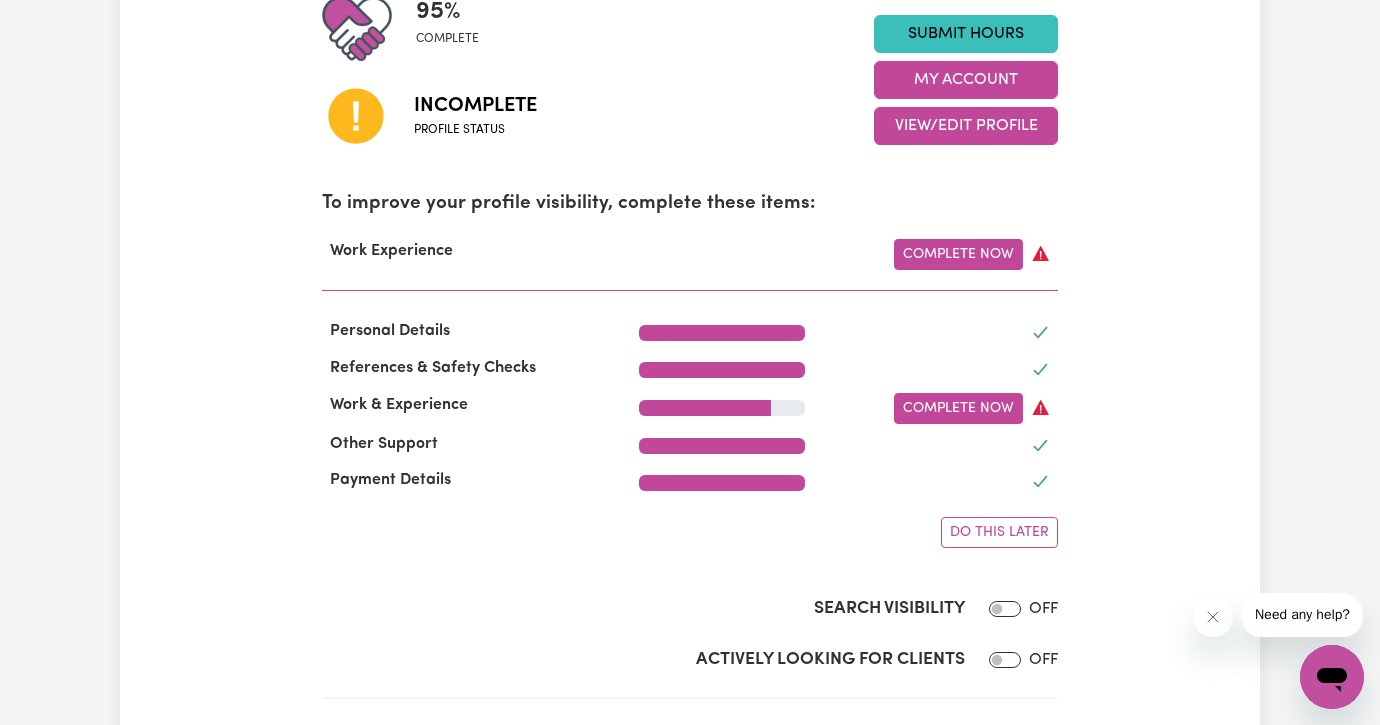 scroll, scrollTop: 521, scrollLeft: 0, axis: vertical 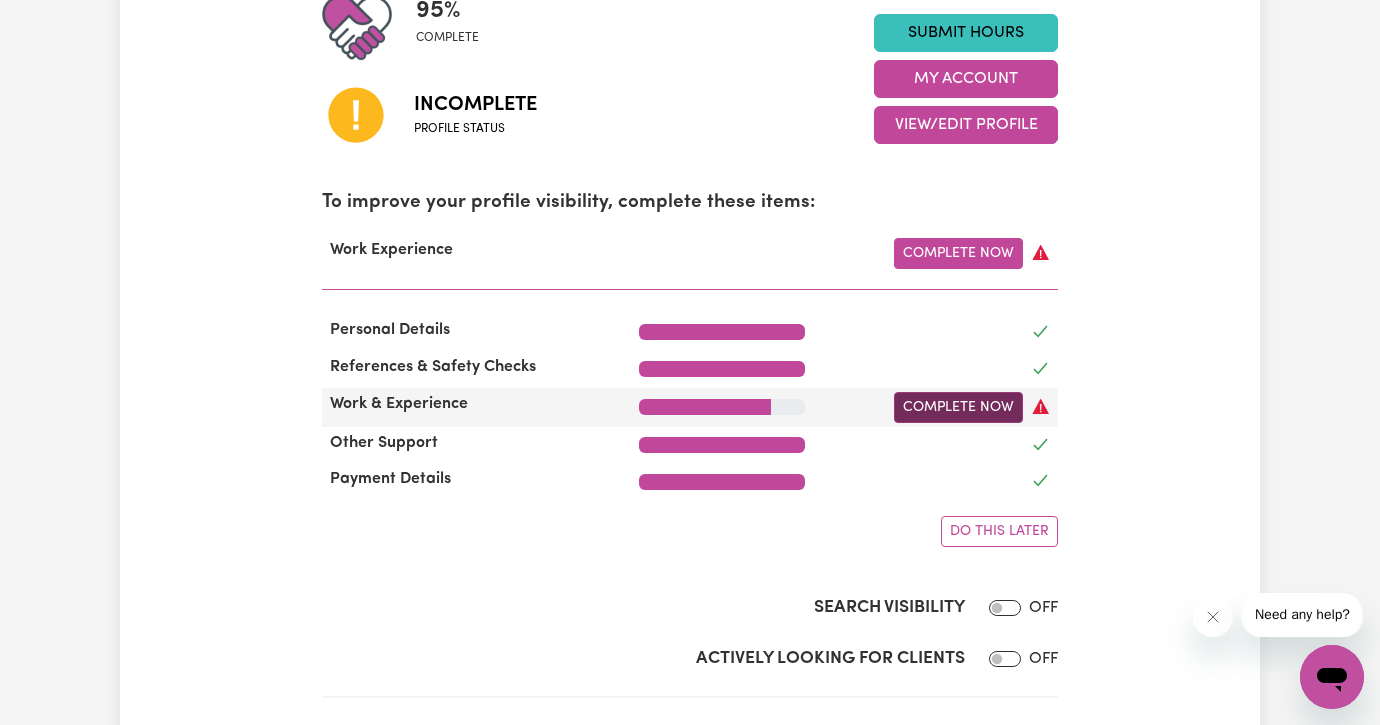 click on "Complete Now" at bounding box center (958, 407) 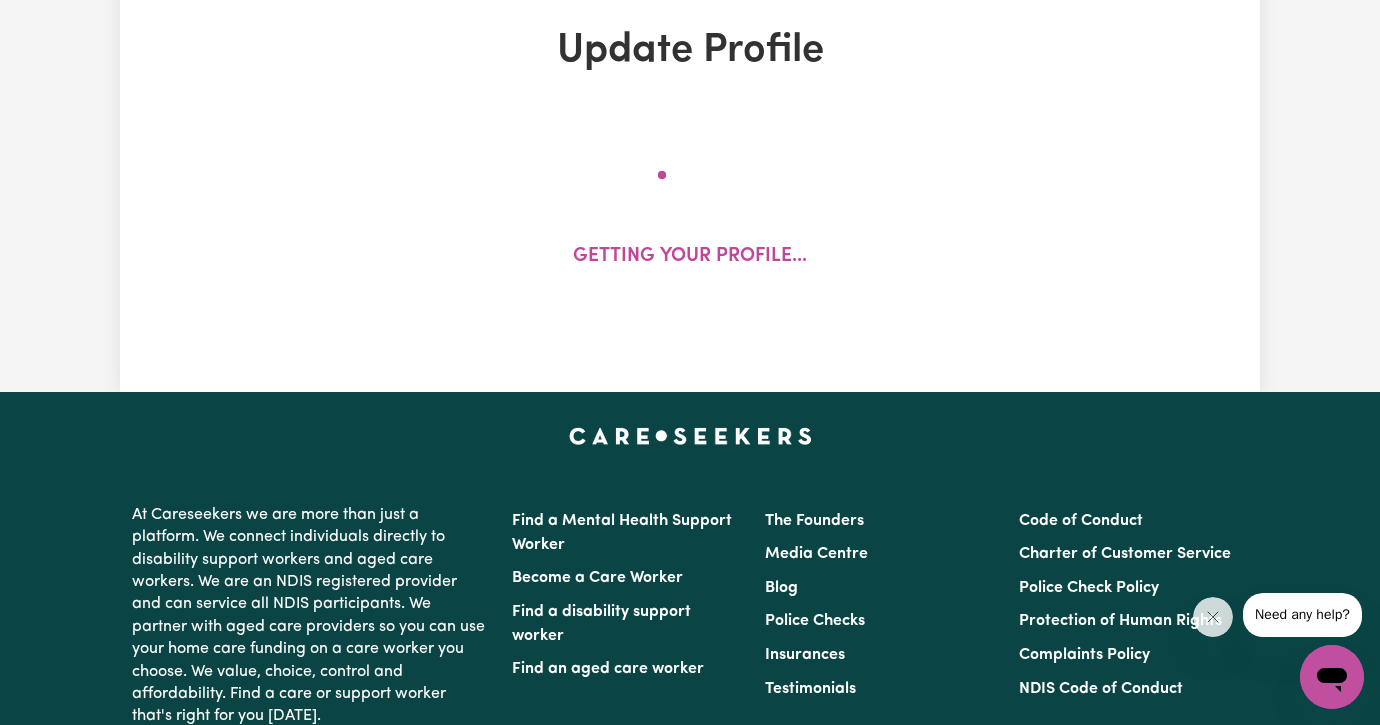 scroll, scrollTop: 0, scrollLeft: 0, axis: both 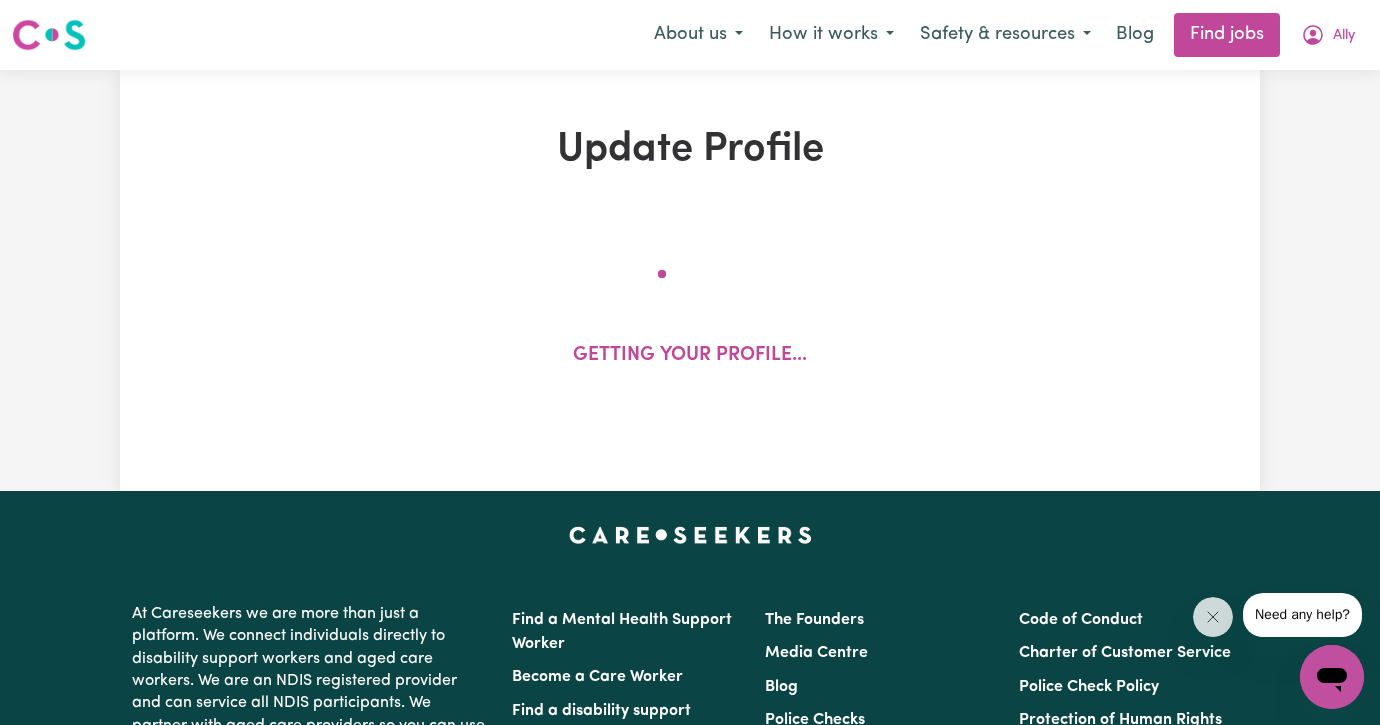 select on "Certificate III (Individual Support)" 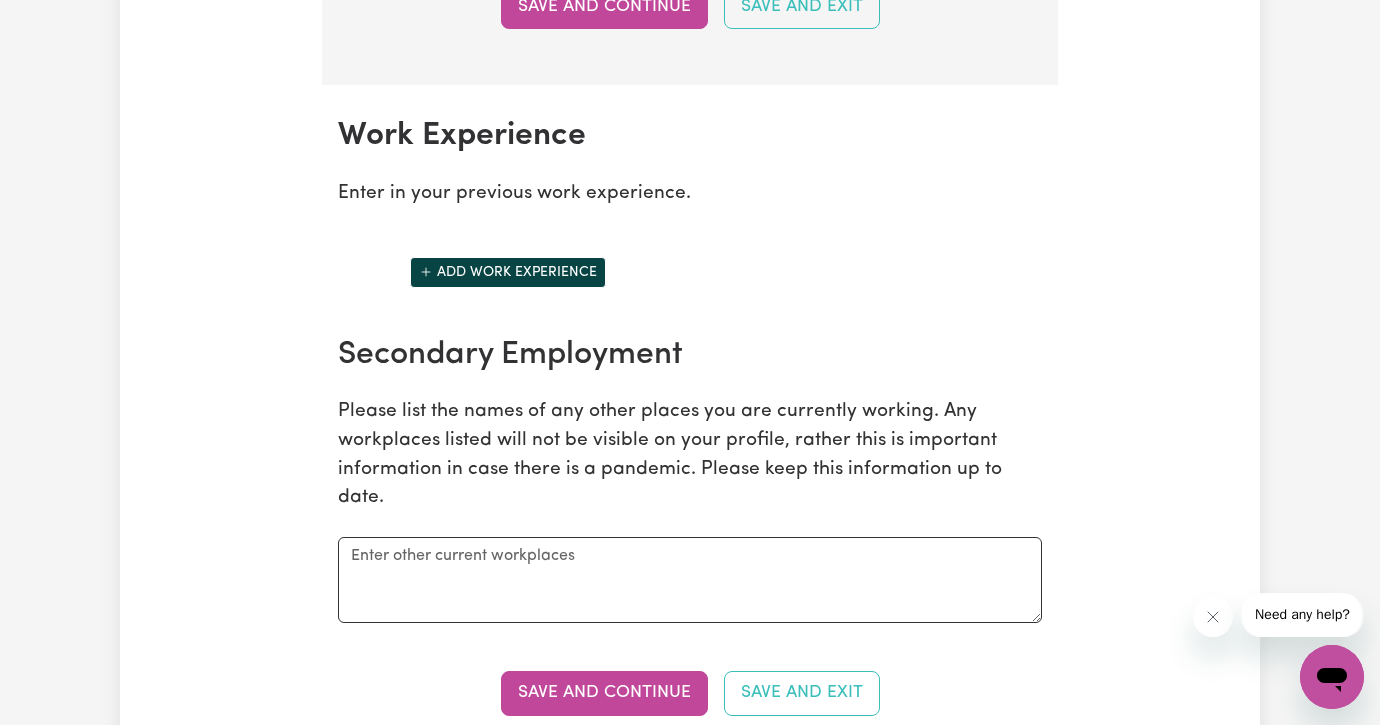 scroll, scrollTop: 2932, scrollLeft: 0, axis: vertical 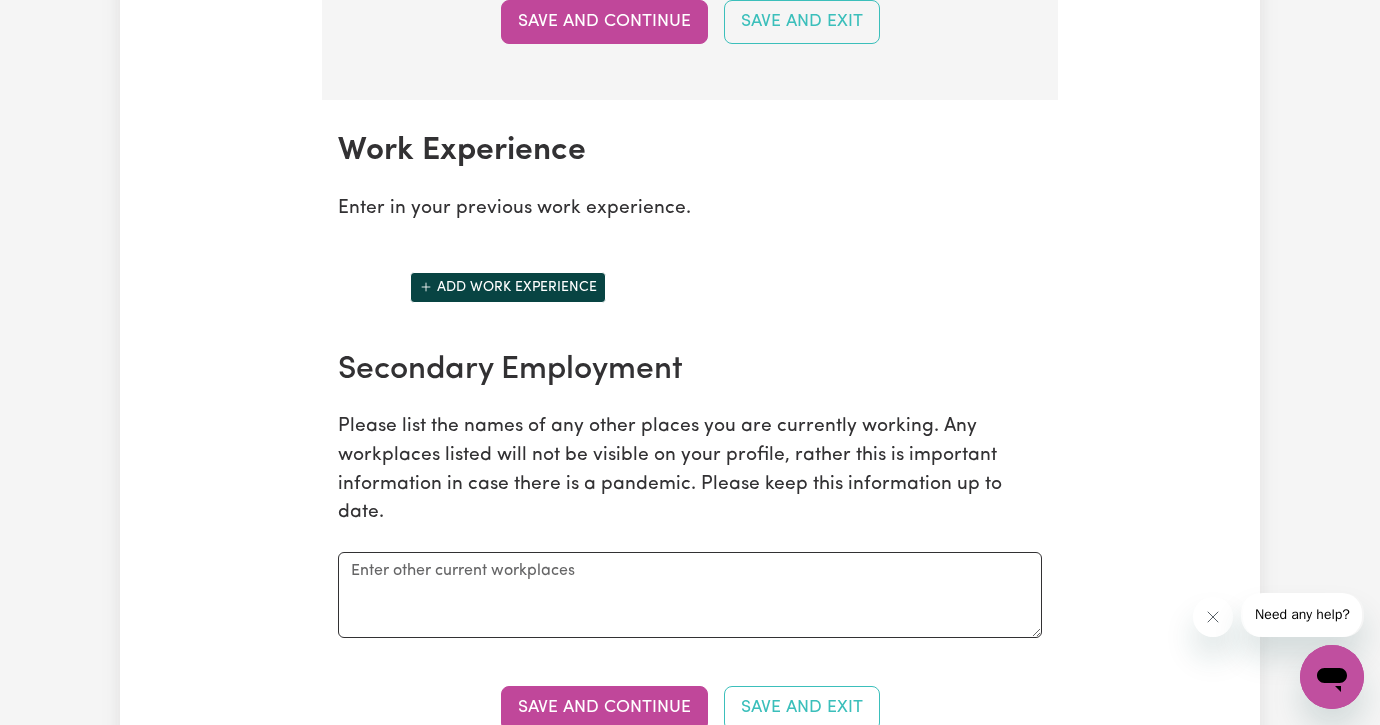 click on "Add work experience" at bounding box center [508, 287] 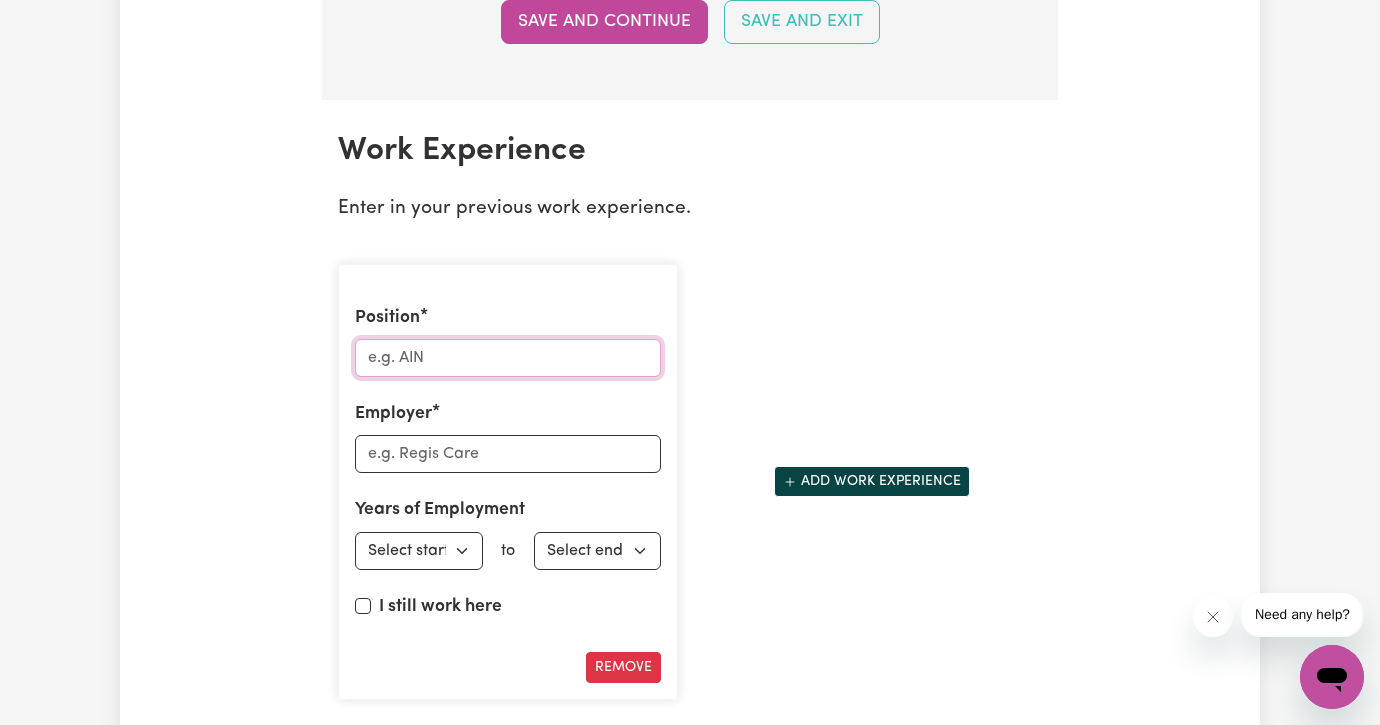 click on "Position" at bounding box center [508, 358] 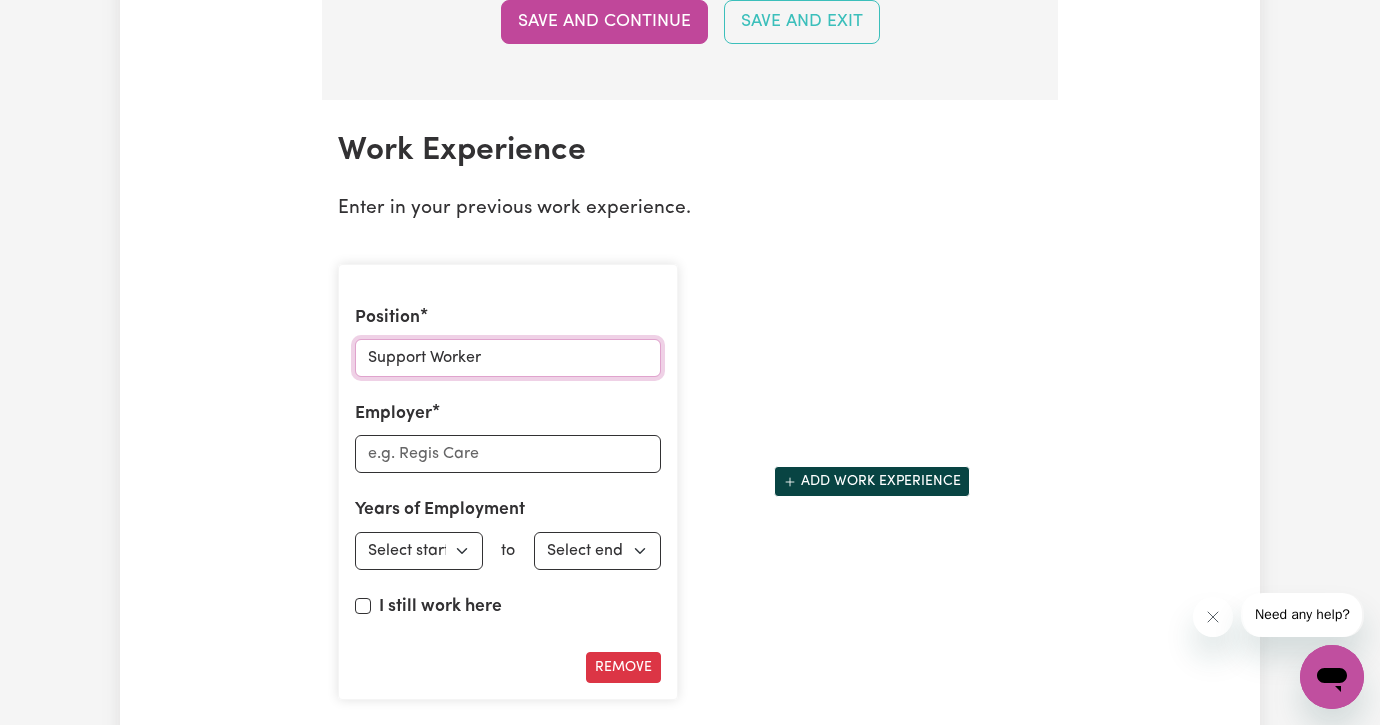 type on "Support Worker" 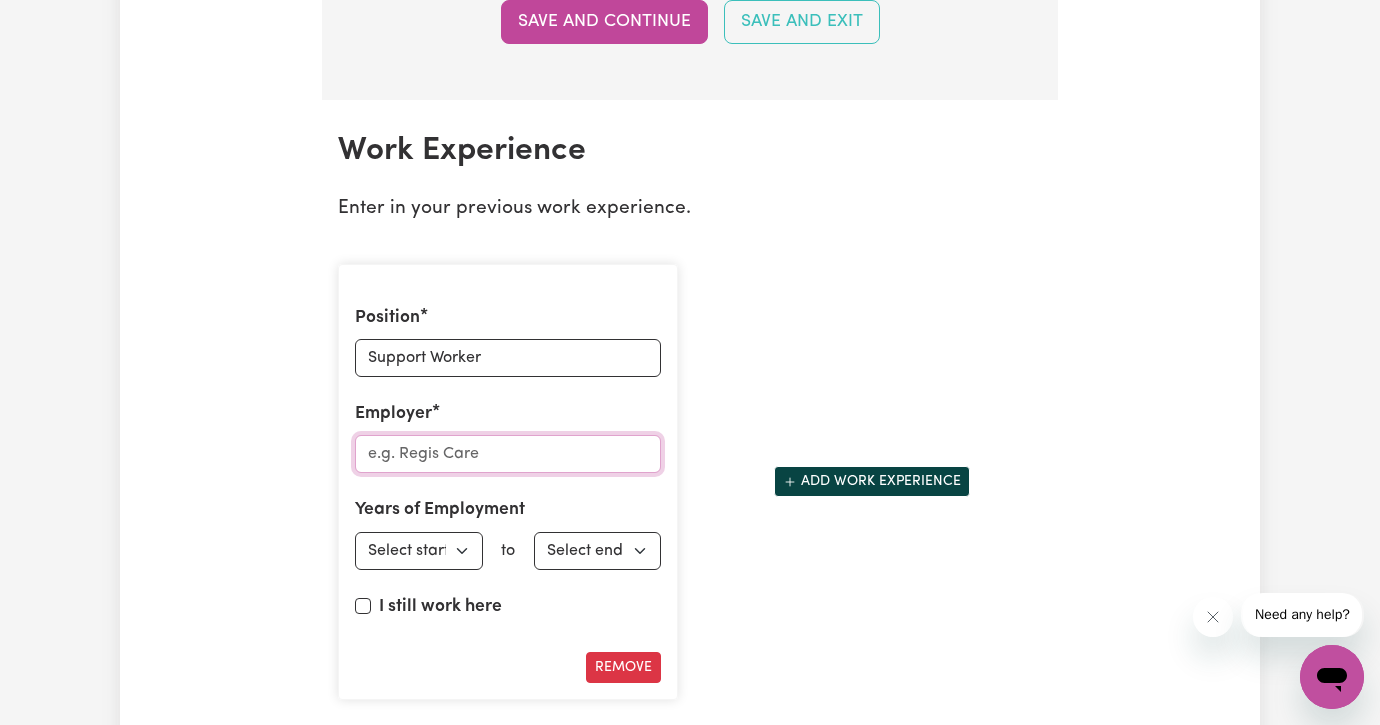 click on "Employer" at bounding box center (508, 454) 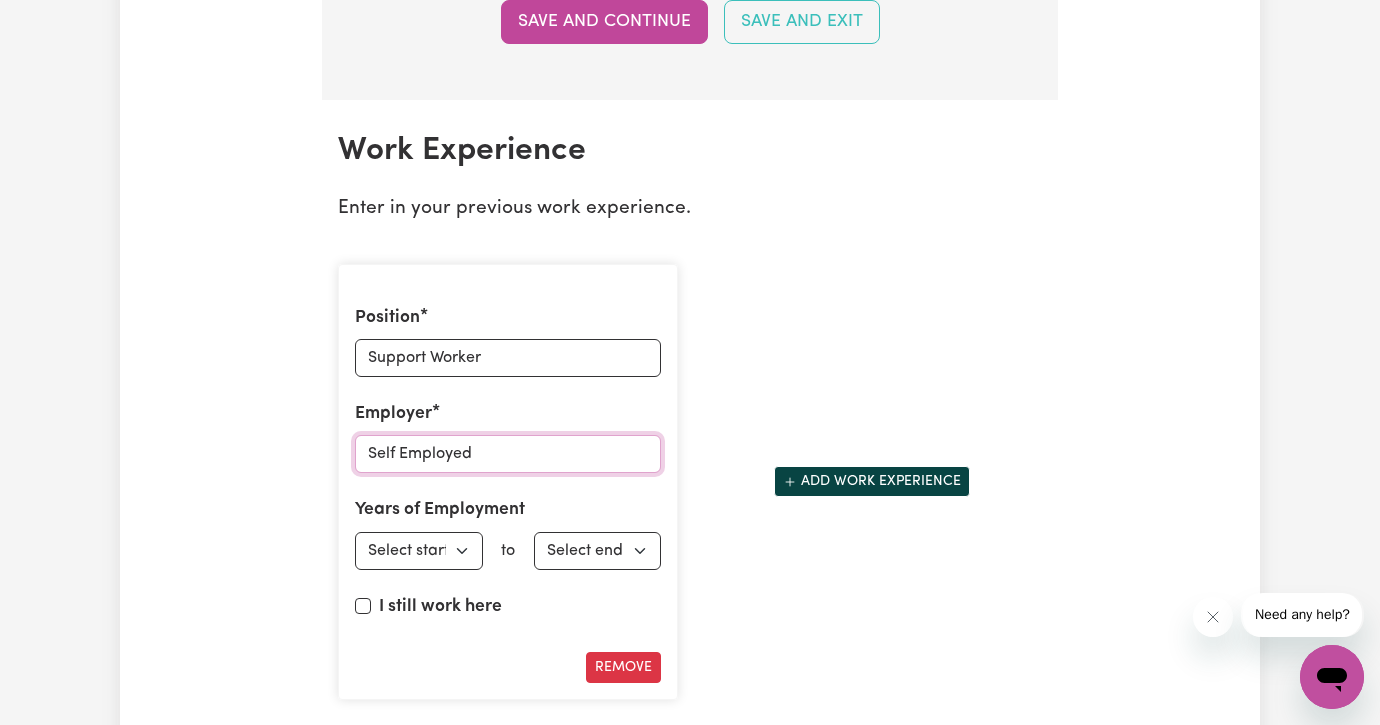 type on "Self Employed" 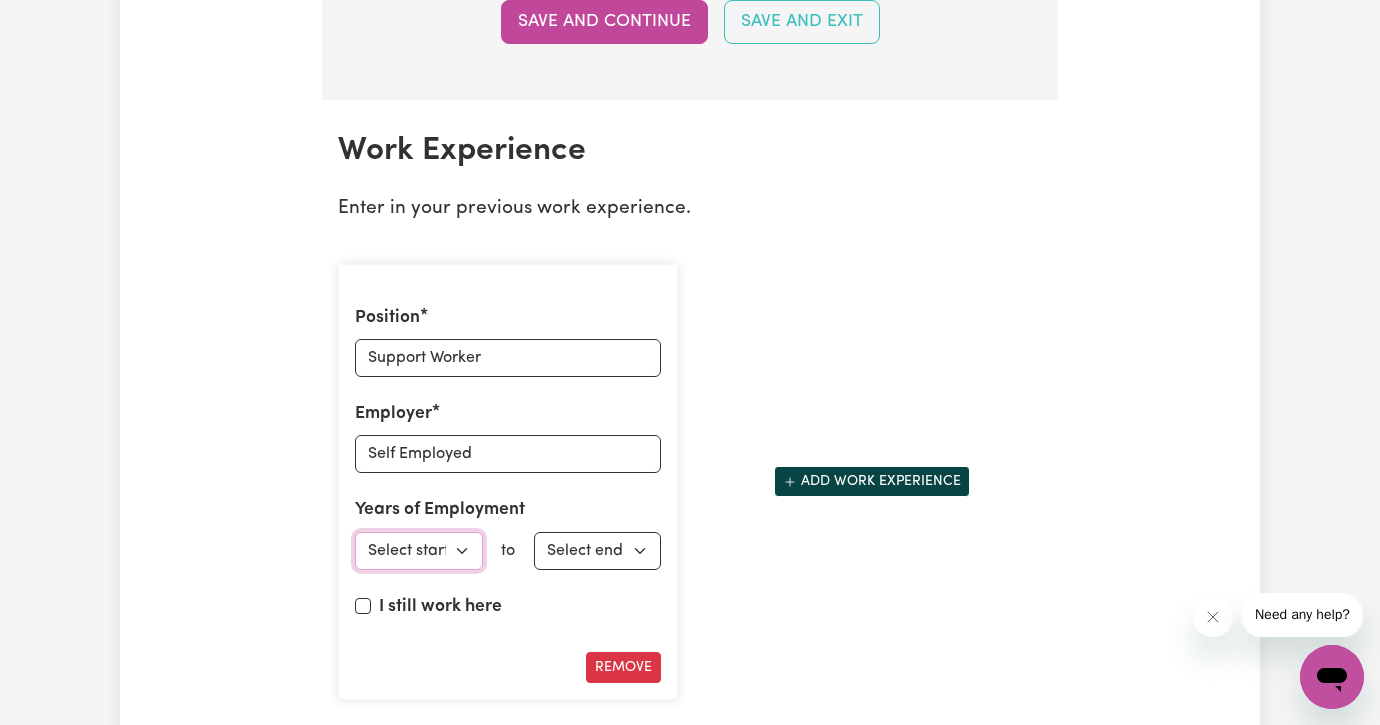 select on "2012" 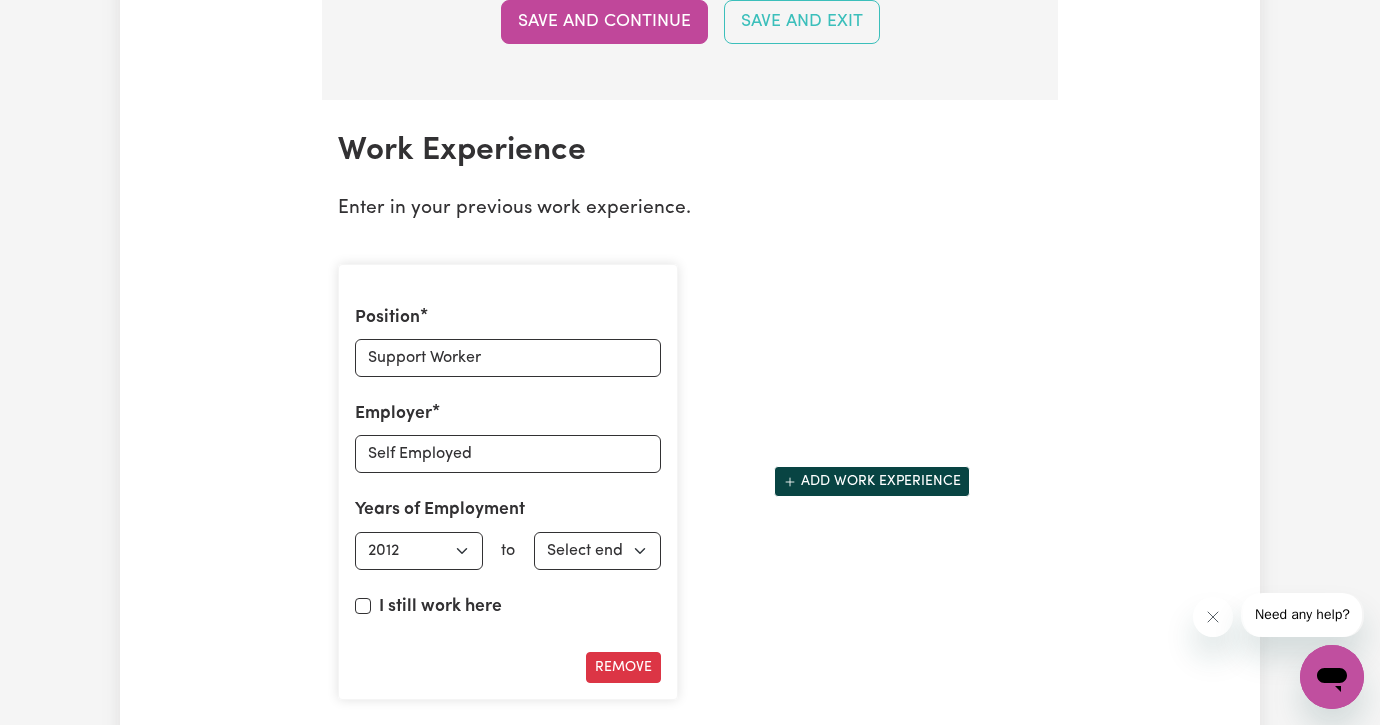 click on "I still work here" at bounding box center (363, 606) 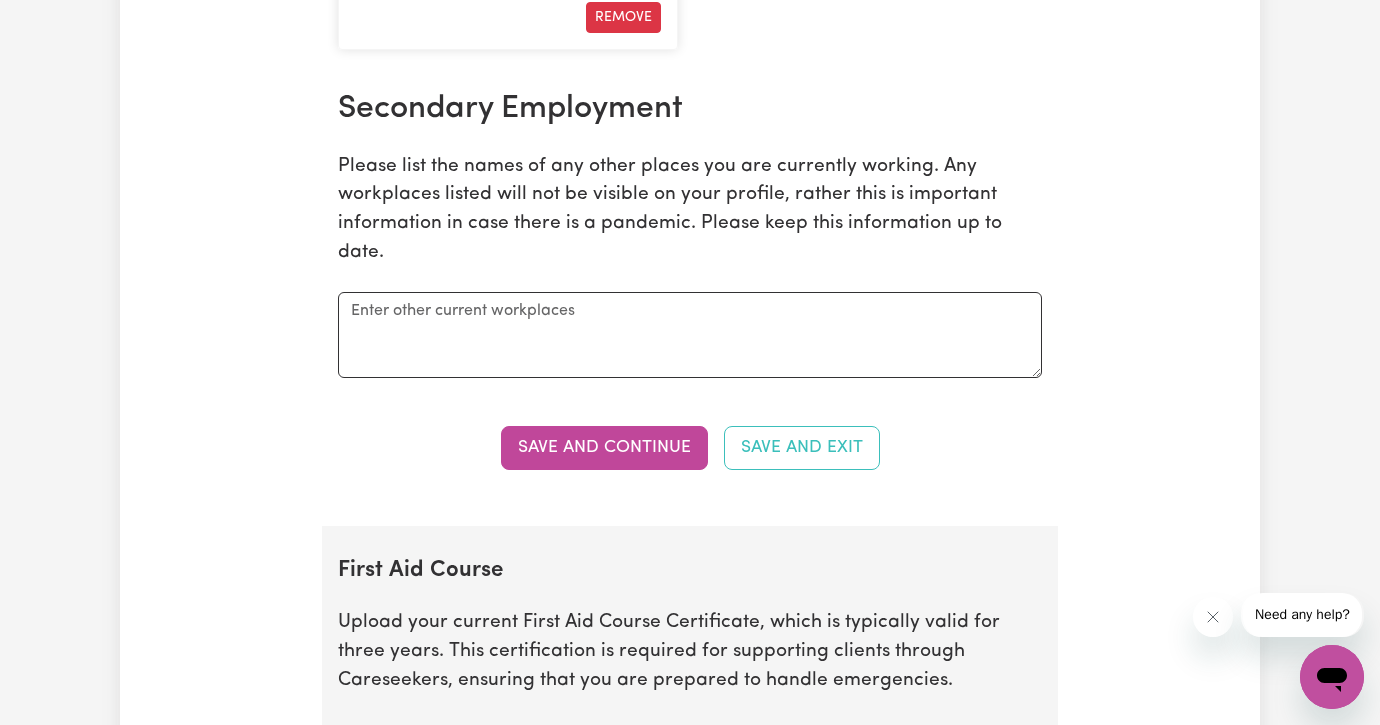 scroll, scrollTop: 3587, scrollLeft: 0, axis: vertical 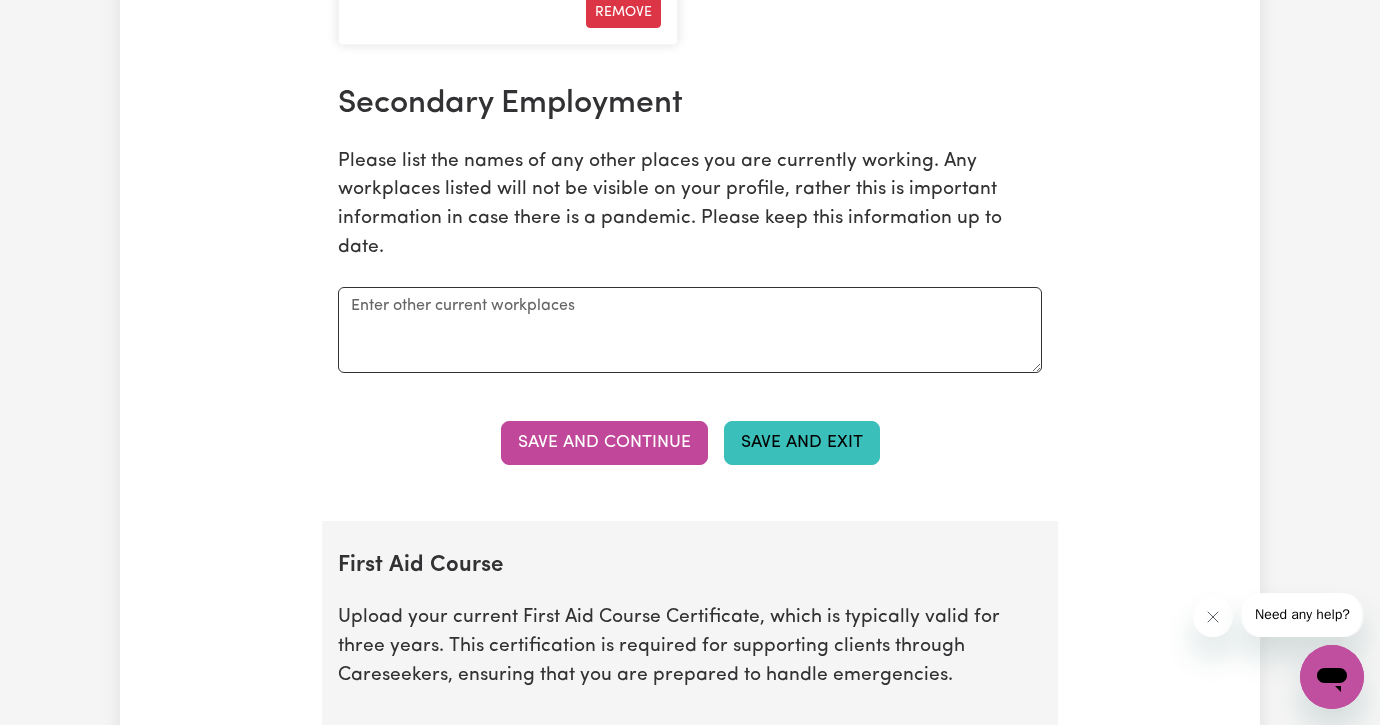 click on "Save and Exit" at bounding box center (802, 443) 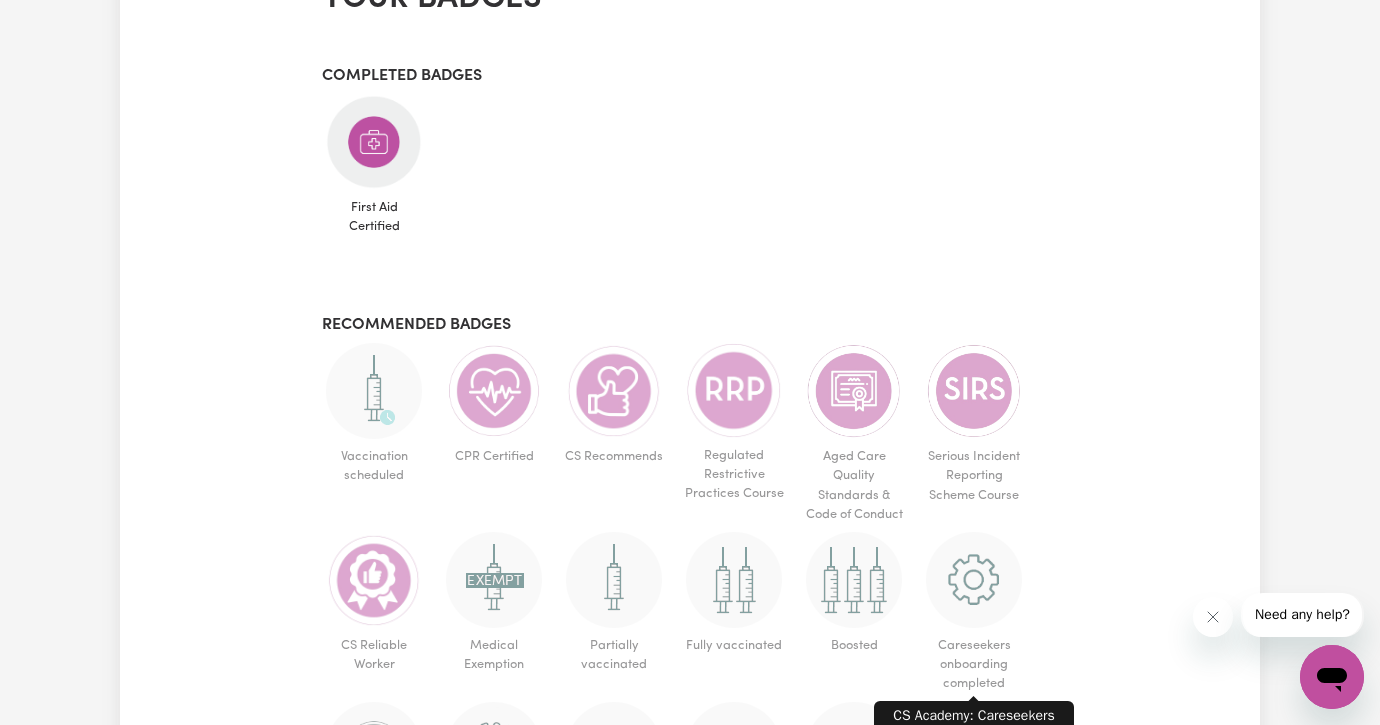 scroll, scrollTop: 941, scrollLeft: 0, axis: vertical 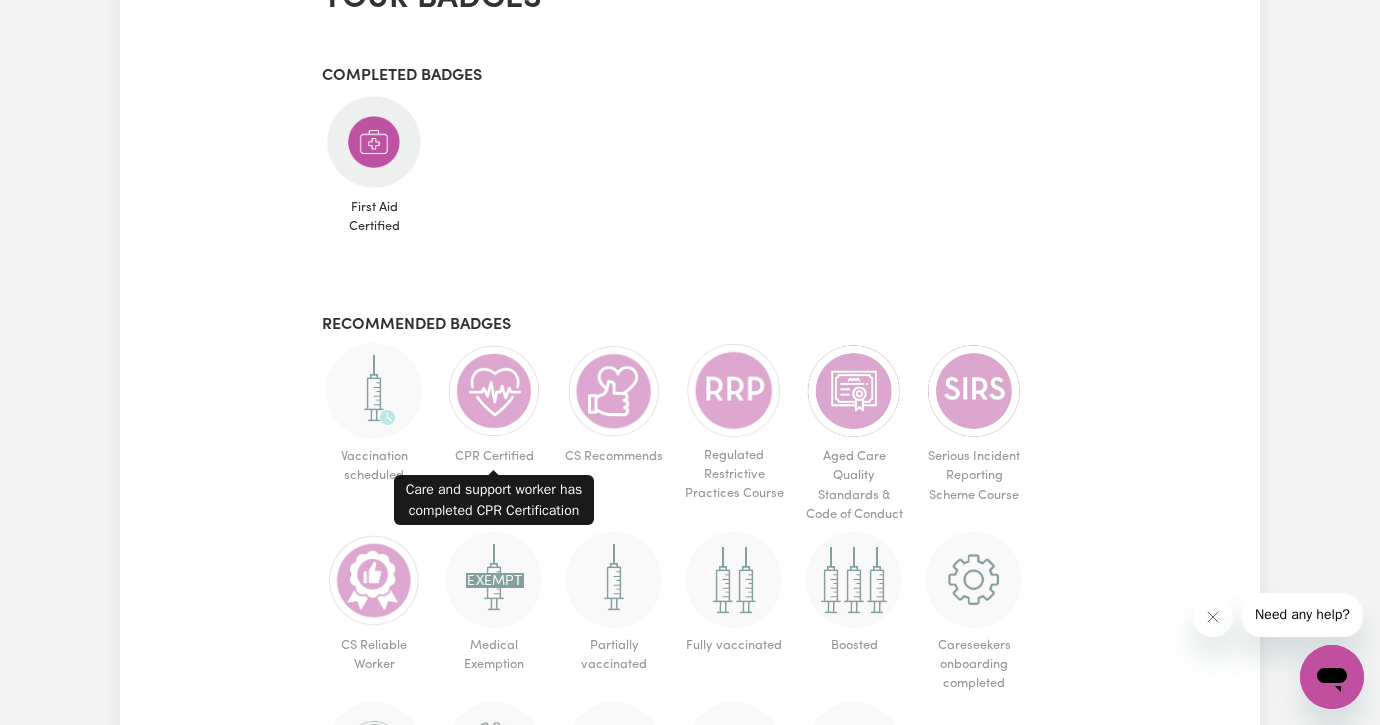 click at bounding box center (494, 391) 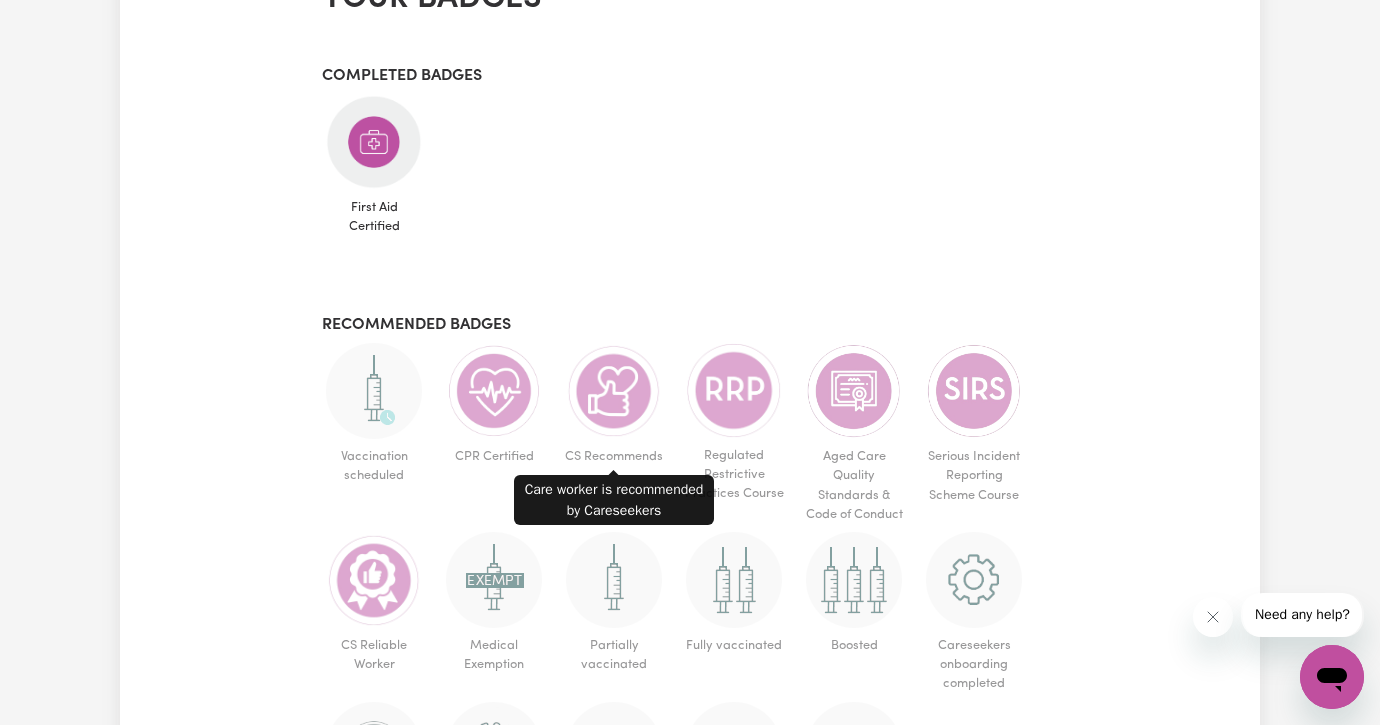 click on "CS Recommends" at bounding box center [614, 456] 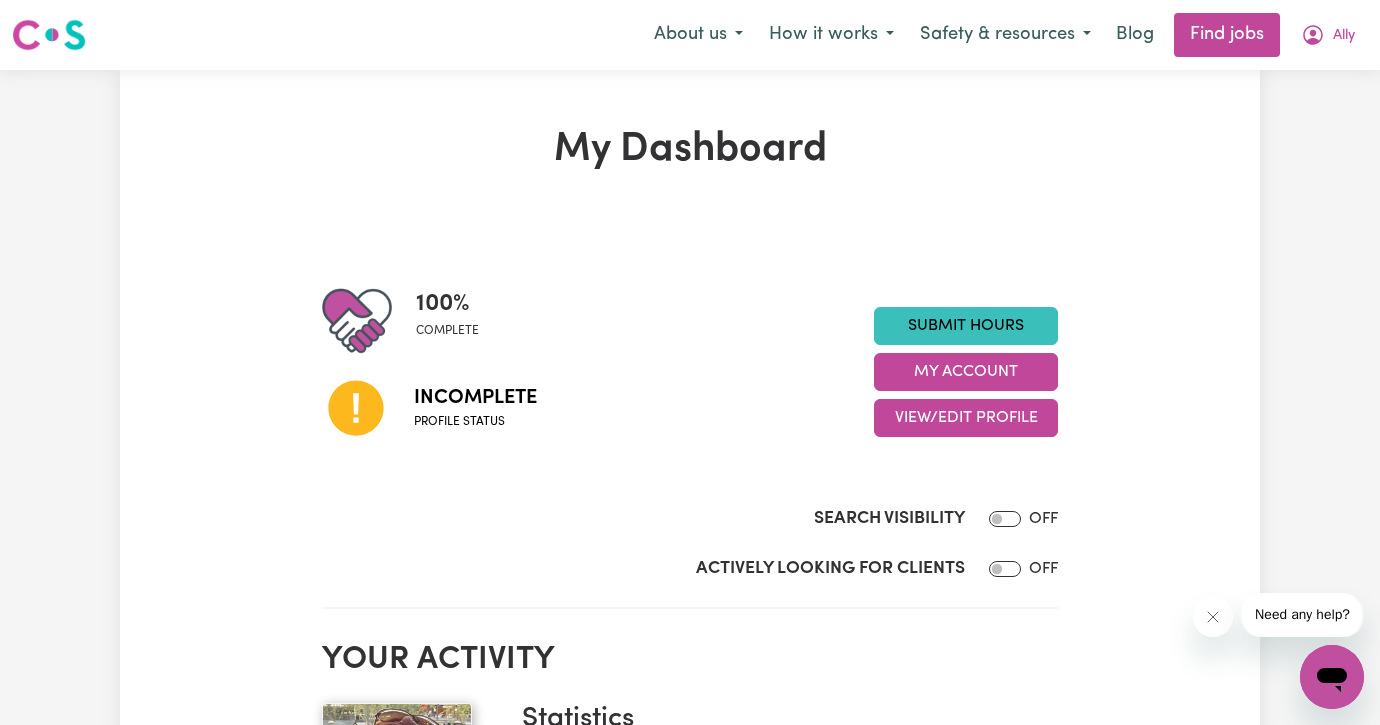 scroll, scrollTop: 0, scrollLeft: 0, axis: both 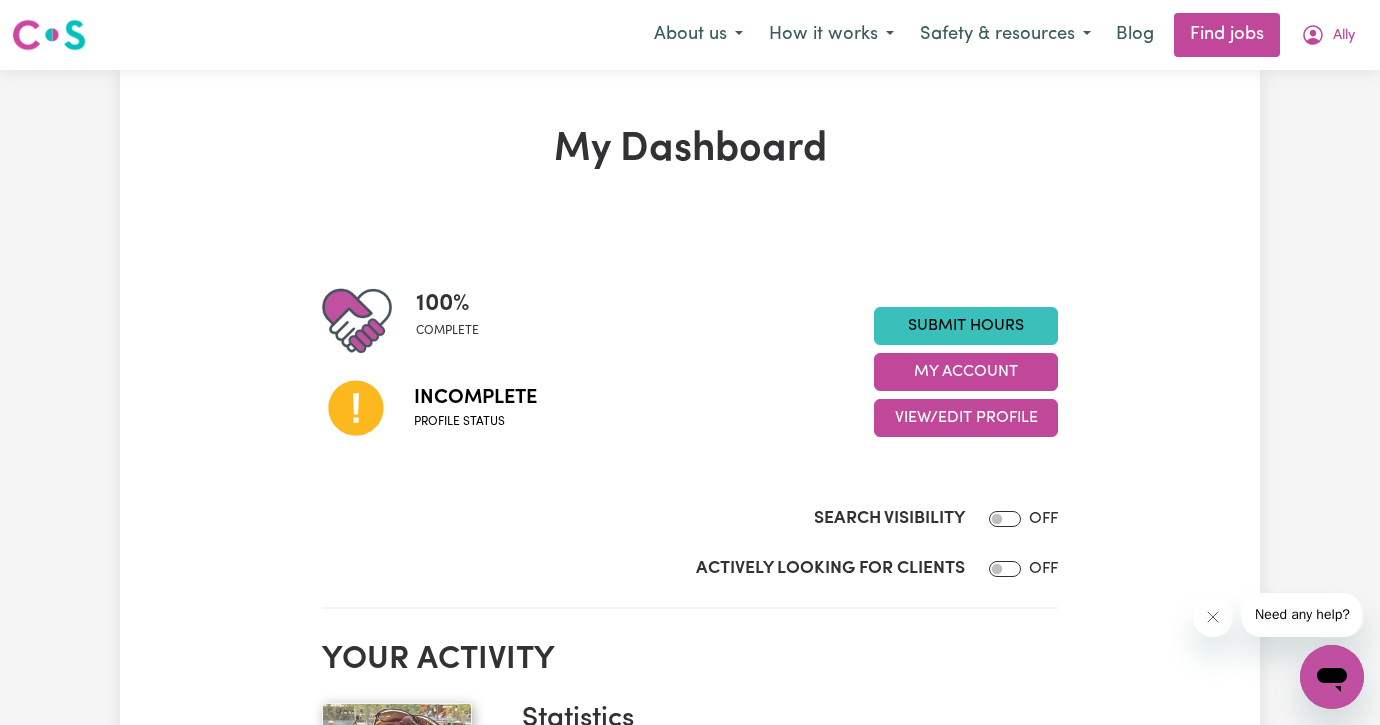 click on "Search Visibility" at bounding box center (1005, 519) 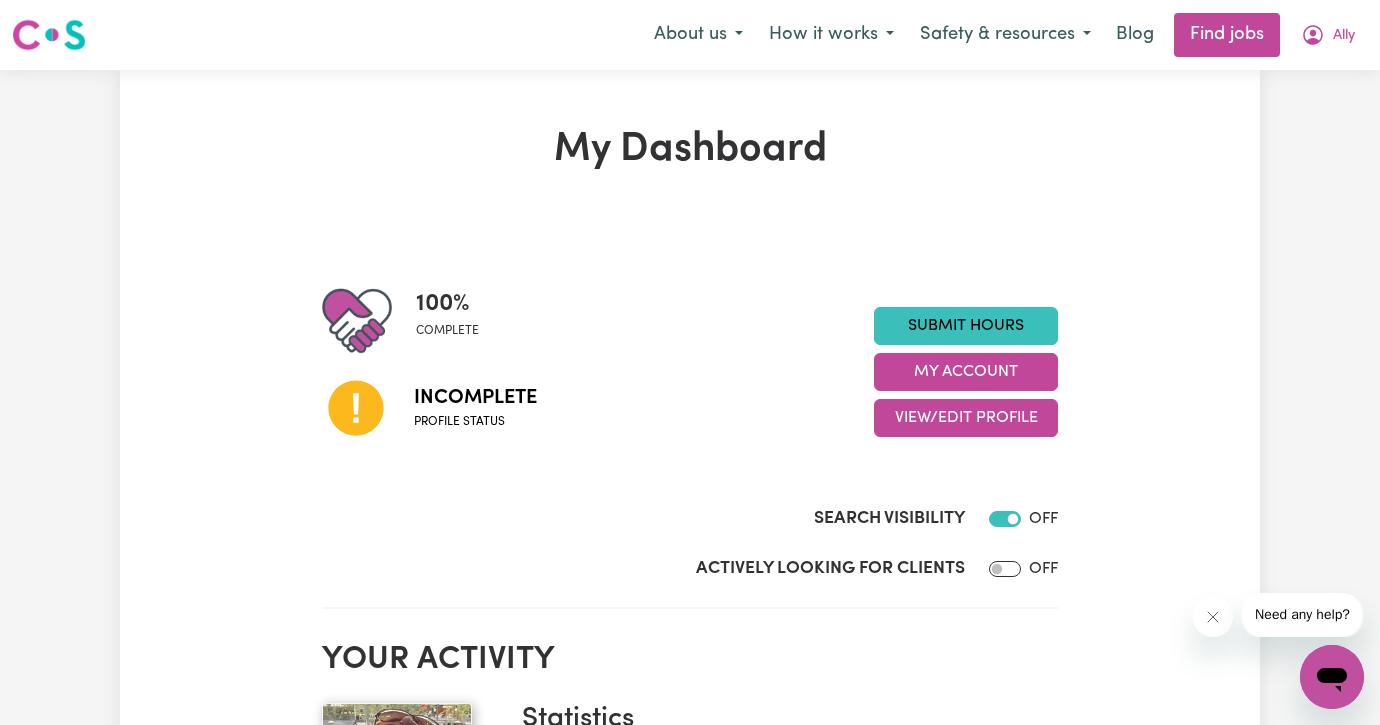 checkbox on "true" 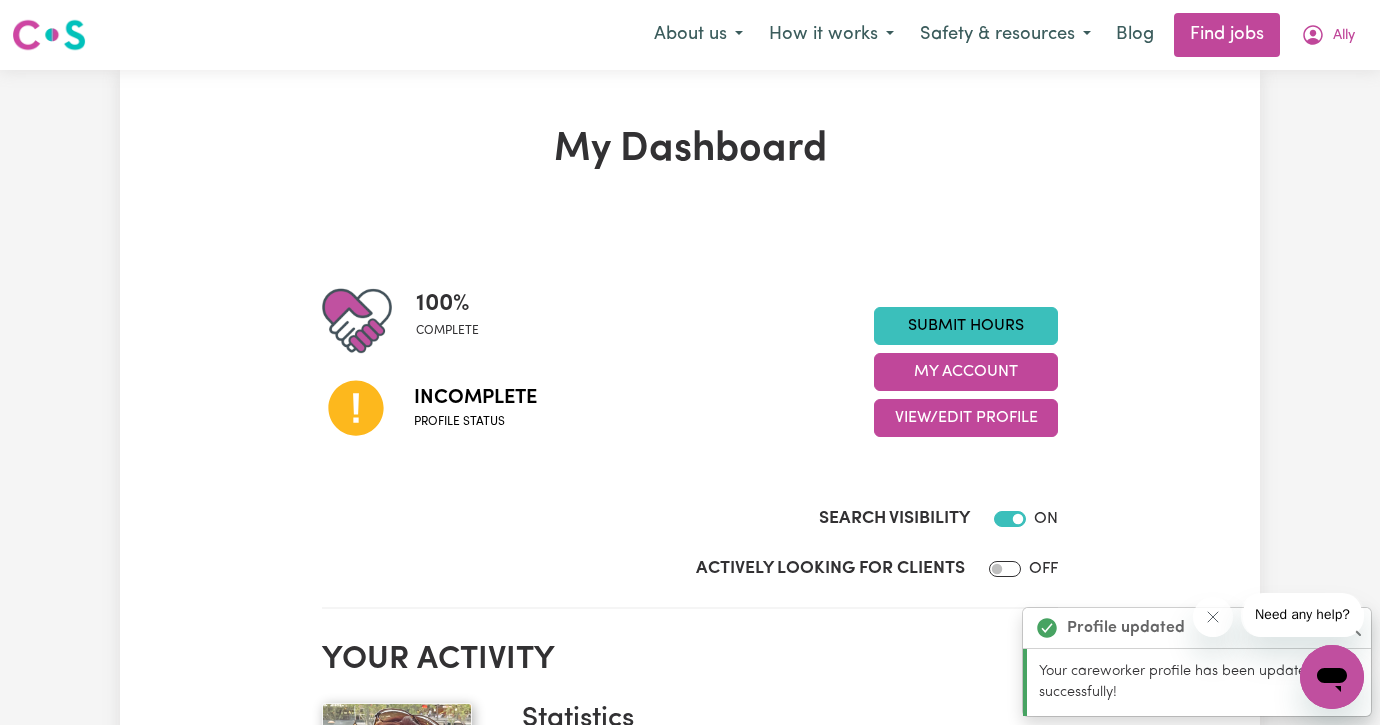 click on "Actively Looking for Clients" at bounding box center (1005, 569) 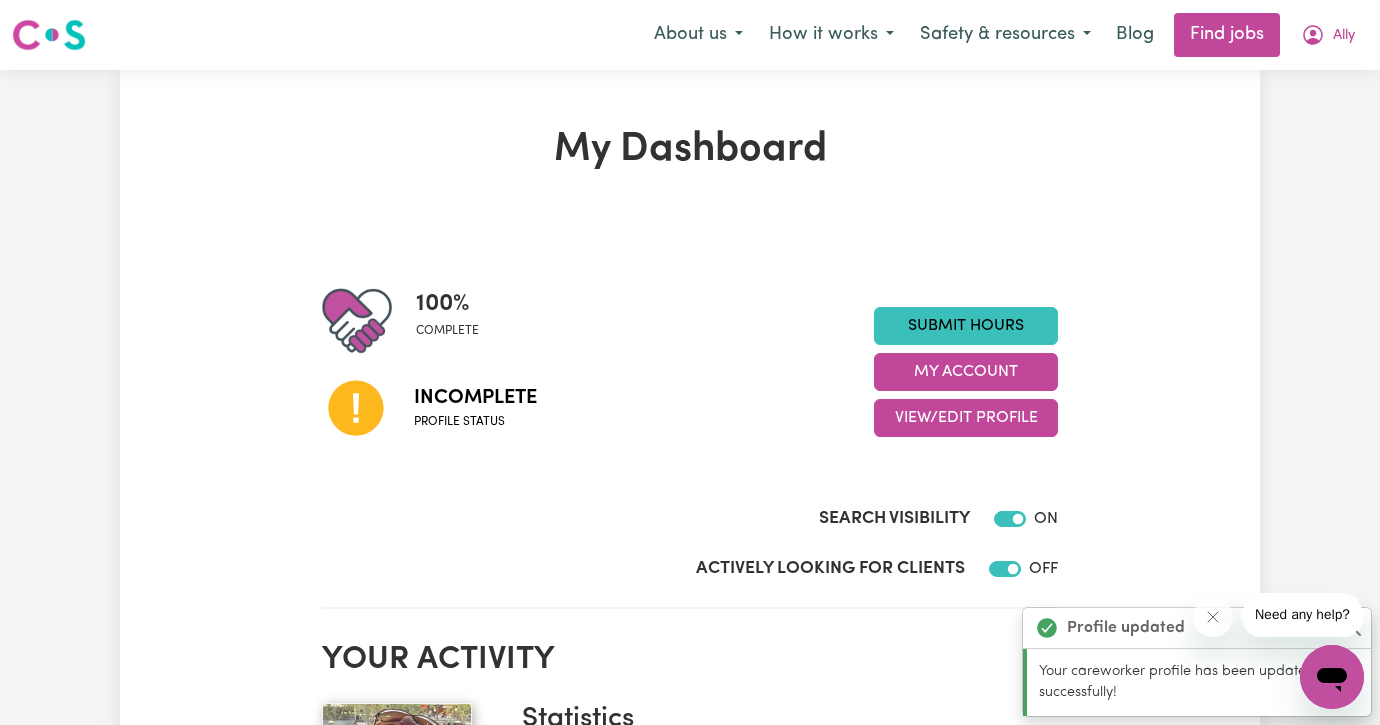 checkbox on "true" 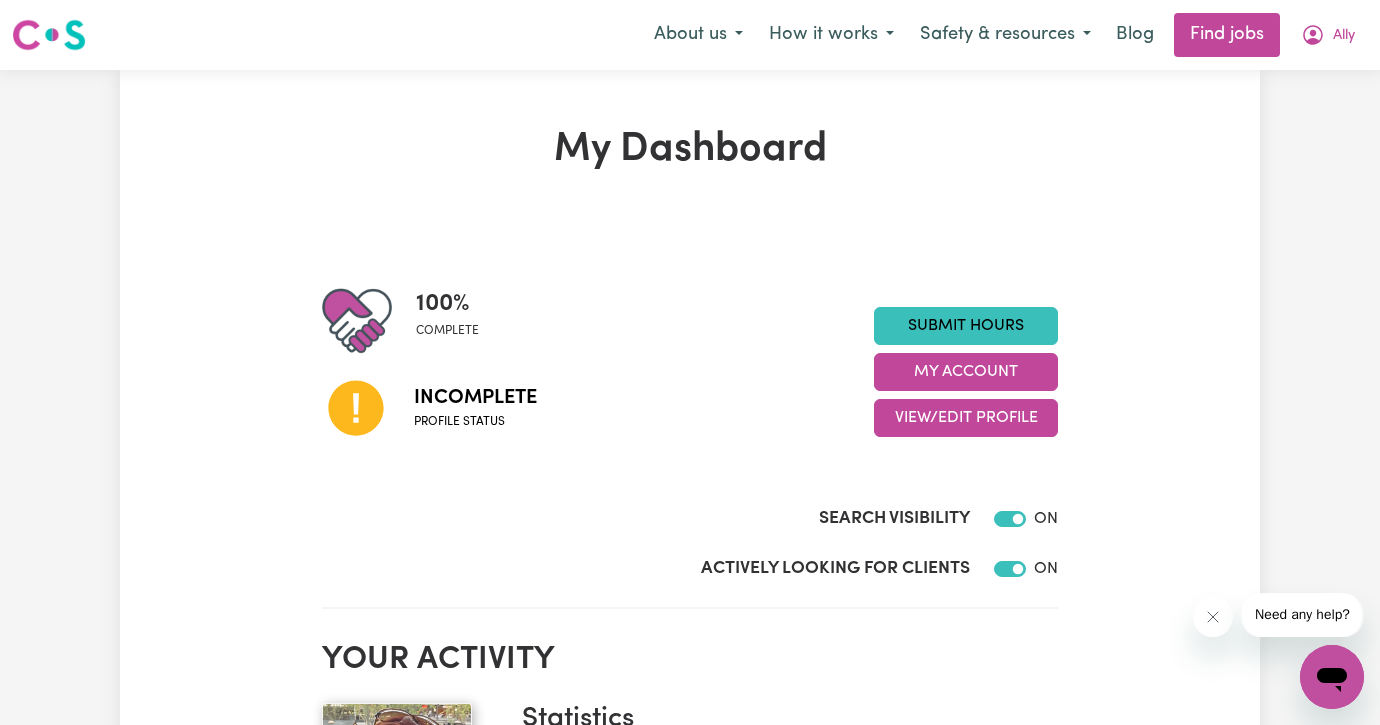 scroll, scrollTop: 0, scrollLeft: 0, axis: both 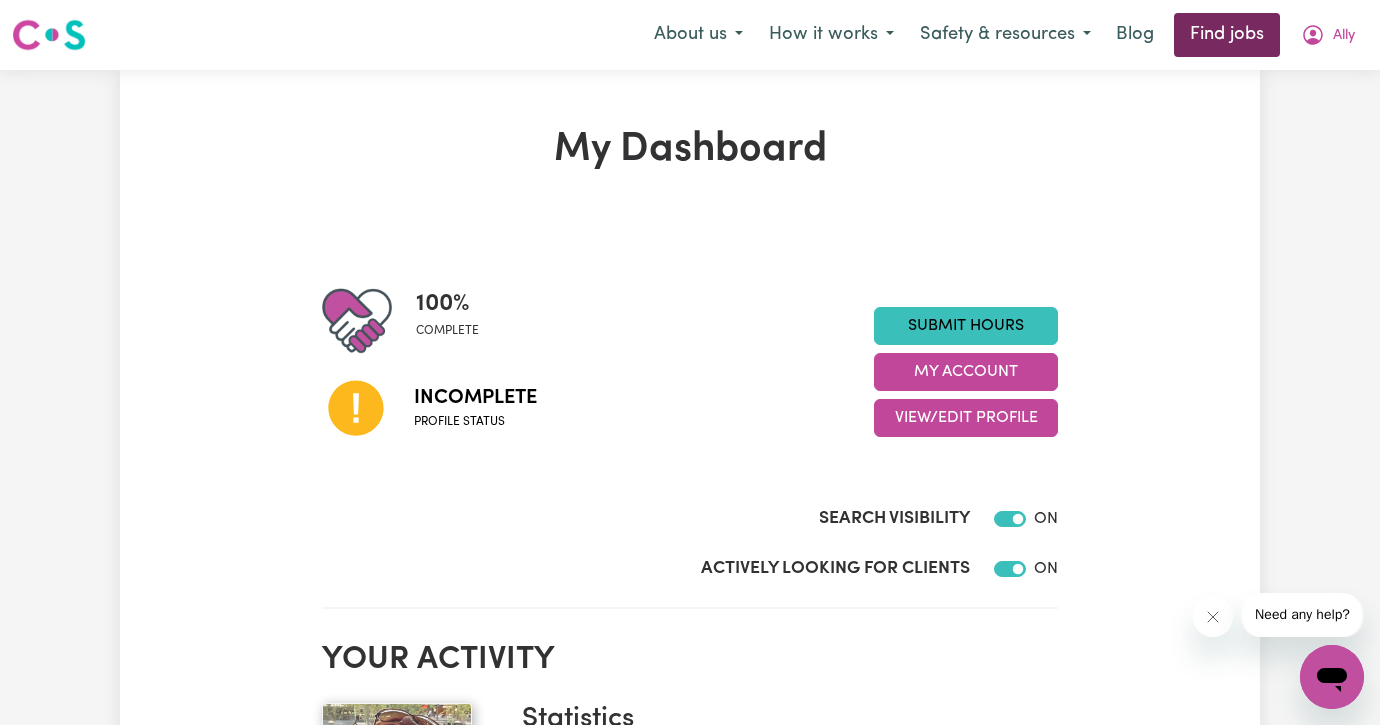 click on "Find jobs" at bounding box center (1227, 35) 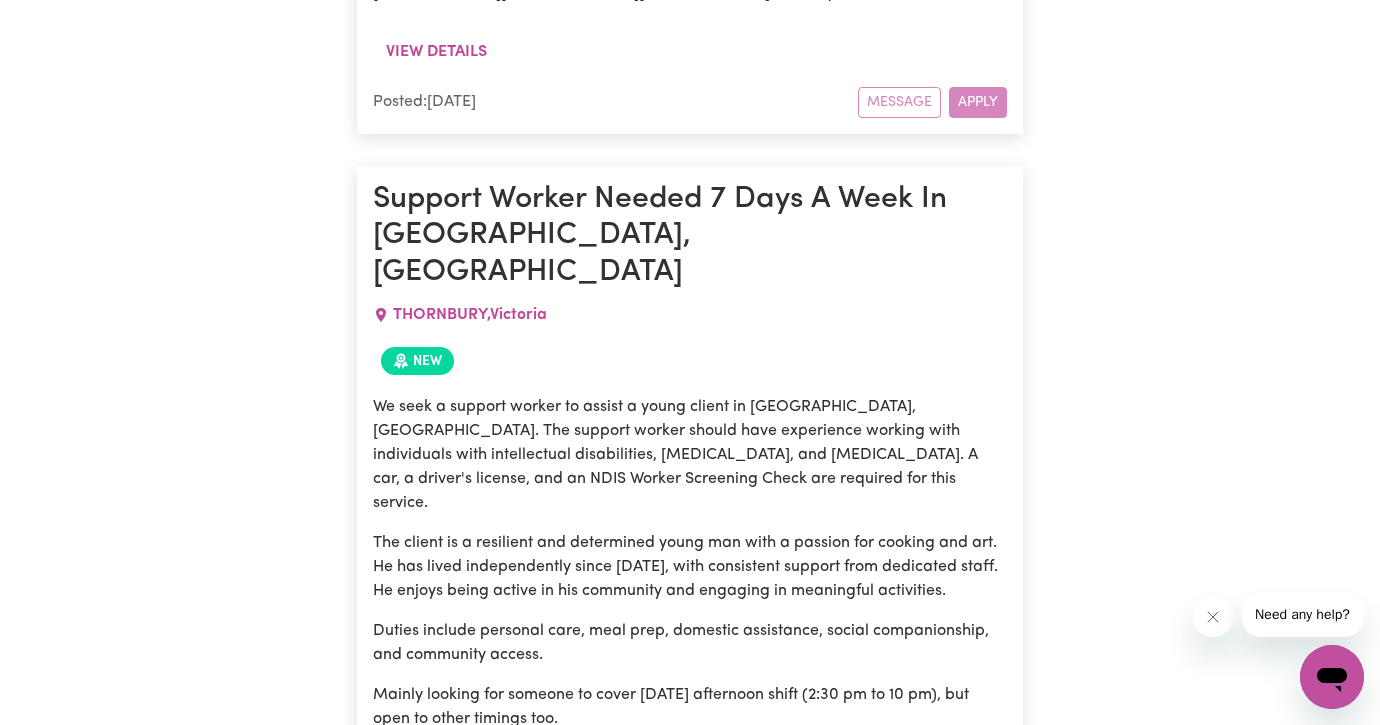 scroll, scrollTop: 8525, scrollLeft: 0, axis: vertical 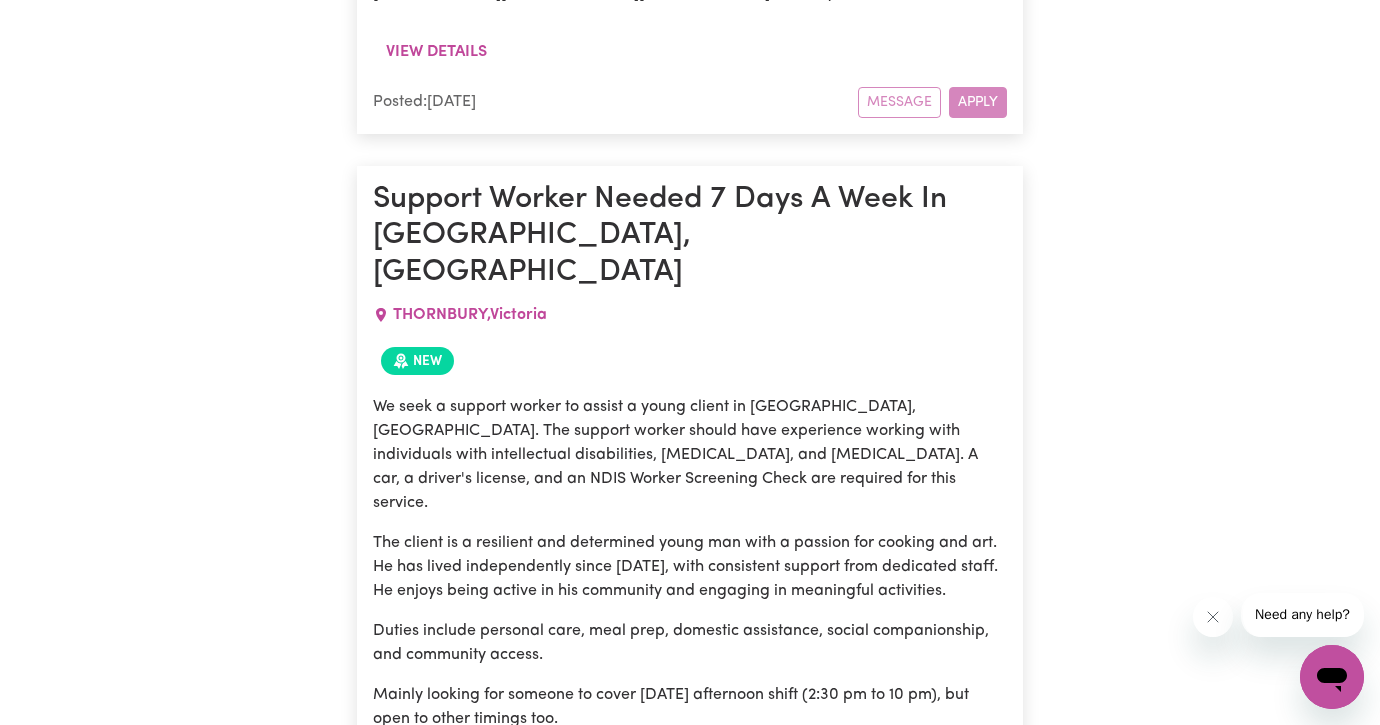 click on "View details" at bounding box center (690, 1002) 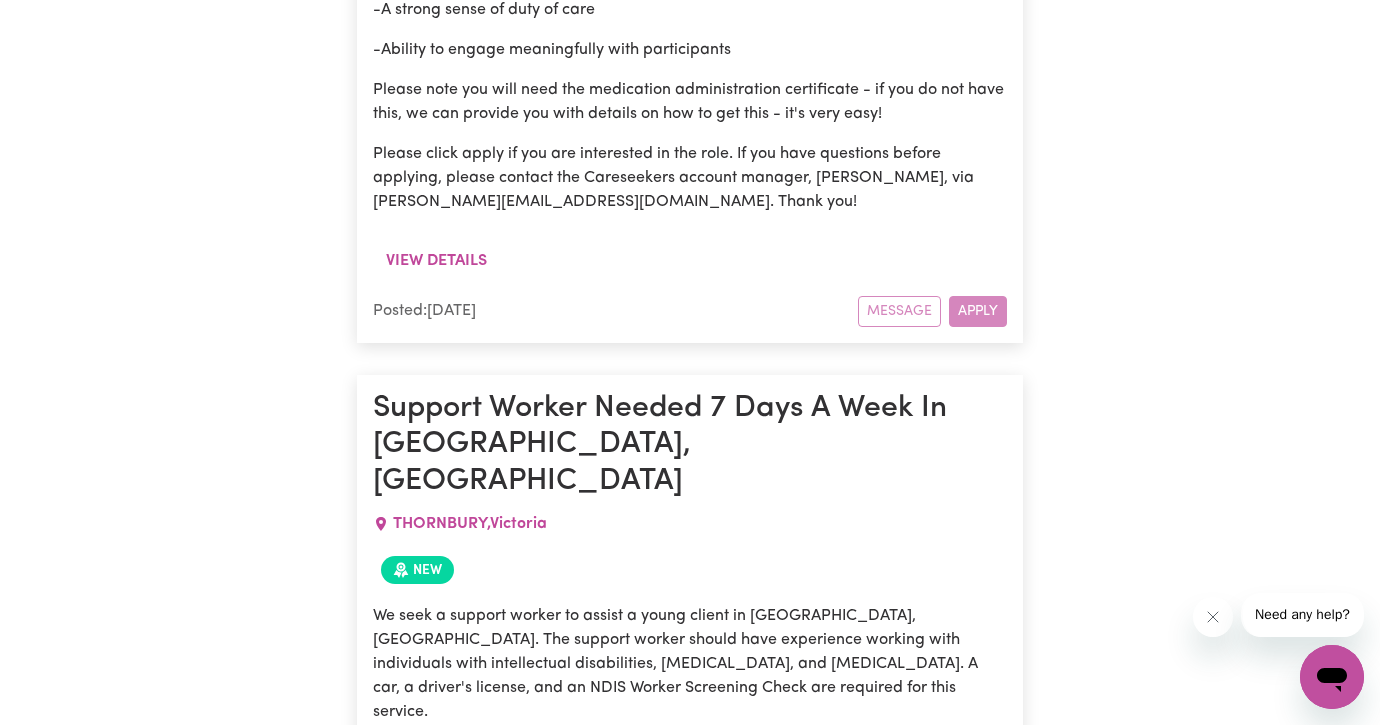 scroll, scrollTop: 8317, scrollLeft: 0, axis: vertical 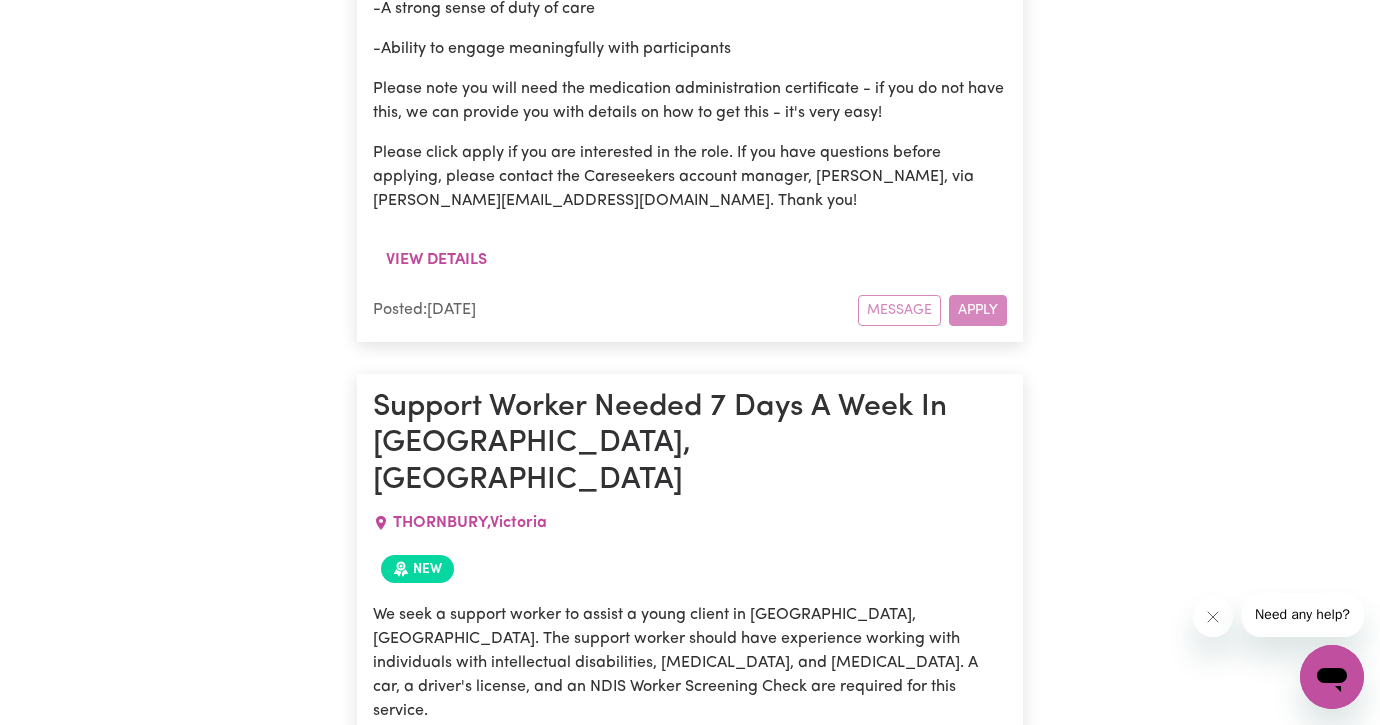 click on "New" at bounding box center (417, 569) 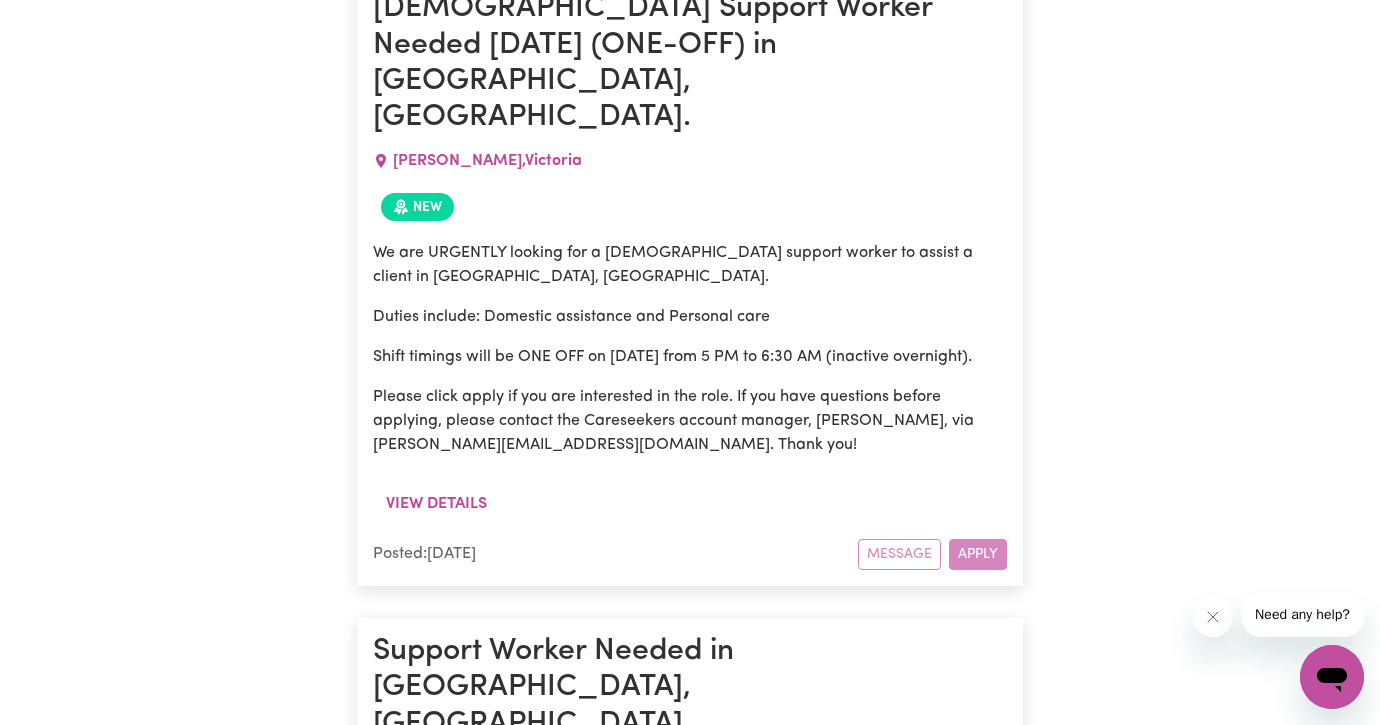 scroll, scrollTop: 17527, scrollLeft: 0, axis: vertical 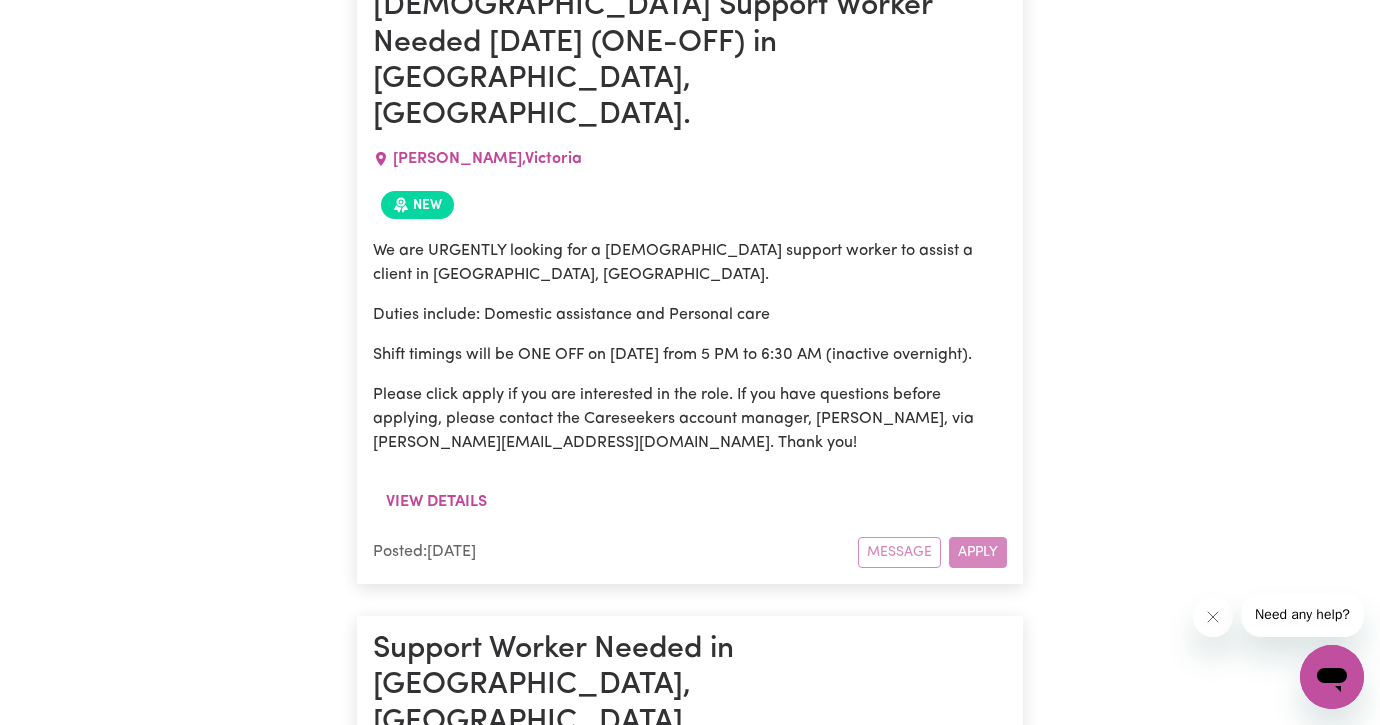 click on "Message Apply" at bounding box center (932, 1837) 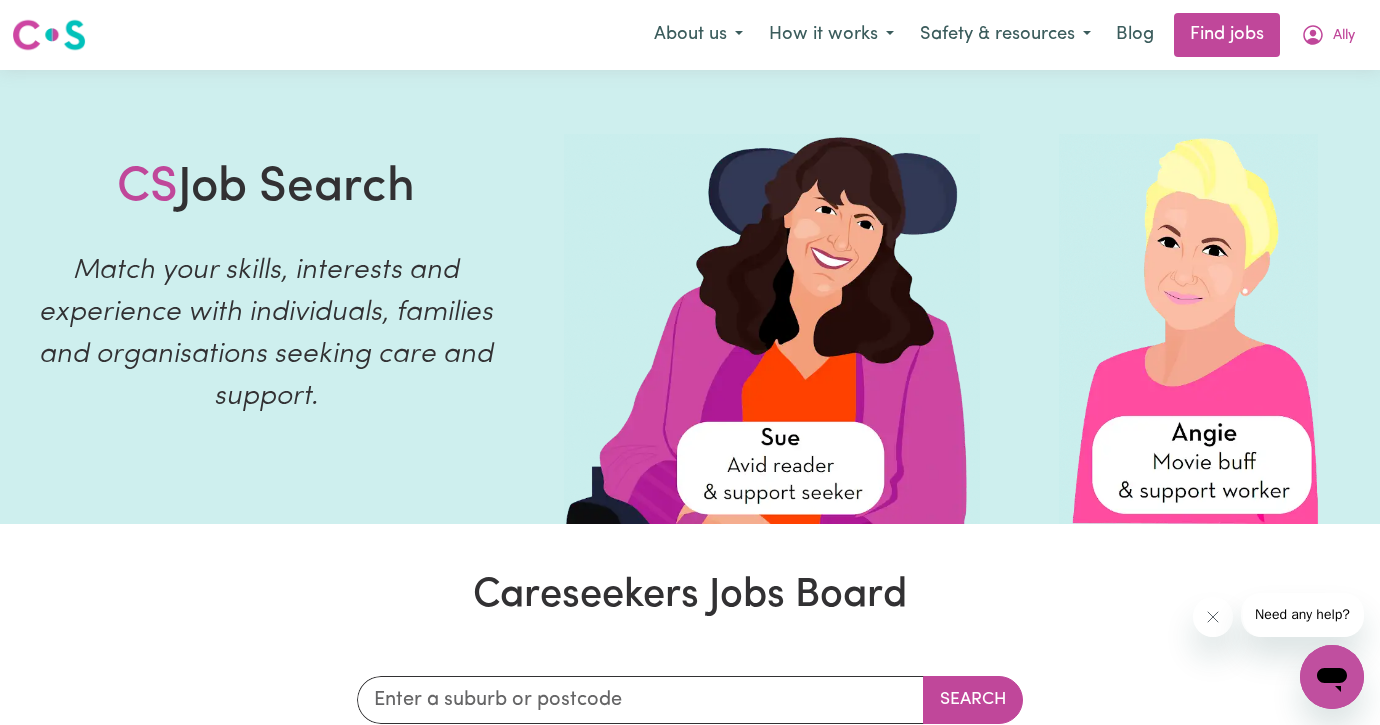 scroll, scrollTop: 0, scrollLeft: 0, axis: both 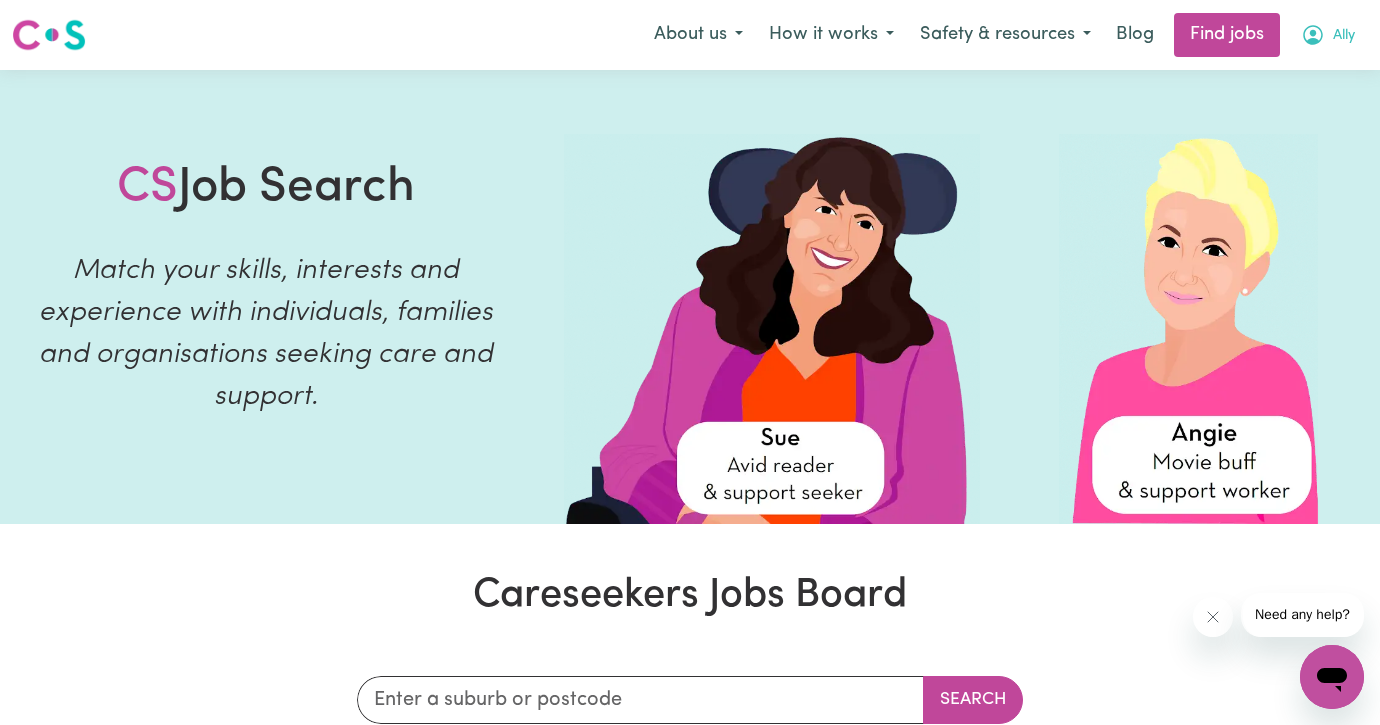 click on "Ally" at bounding box center [1344, 36] 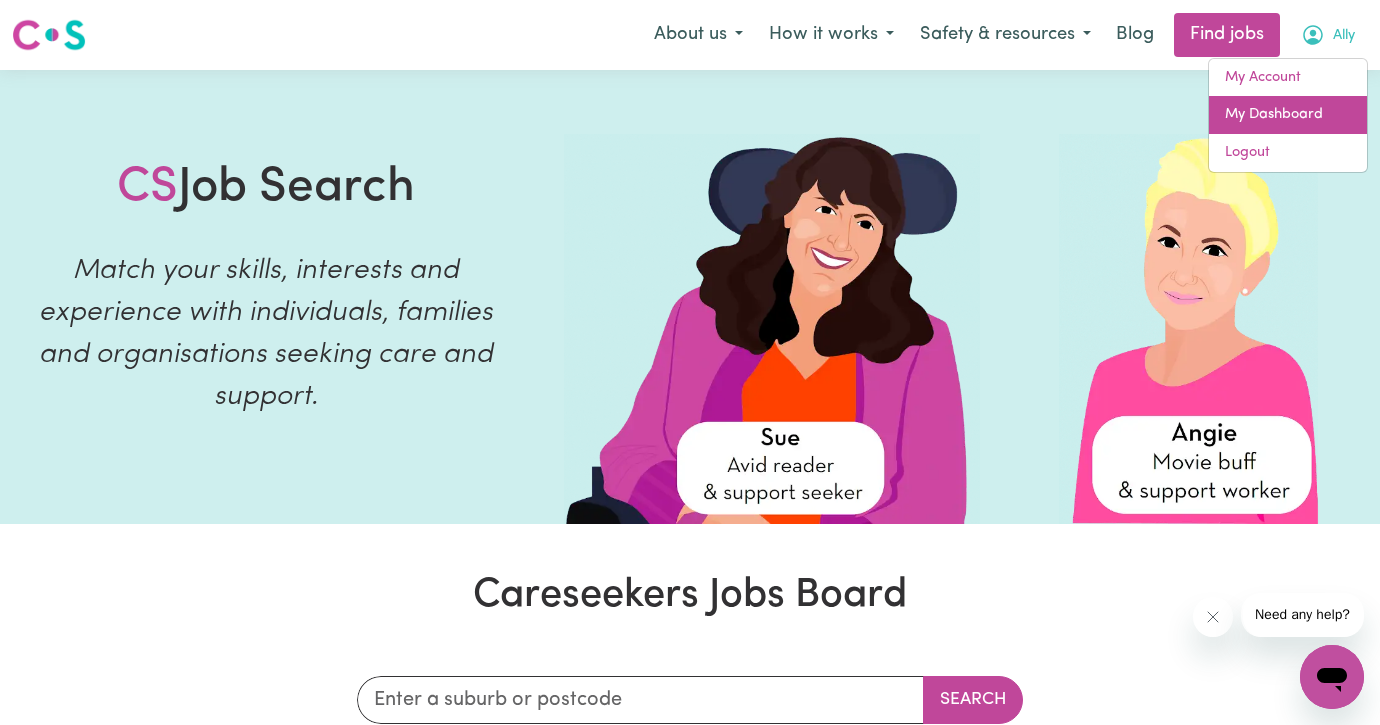 click on "My Dashboard" at bounding box center (1288, 115) 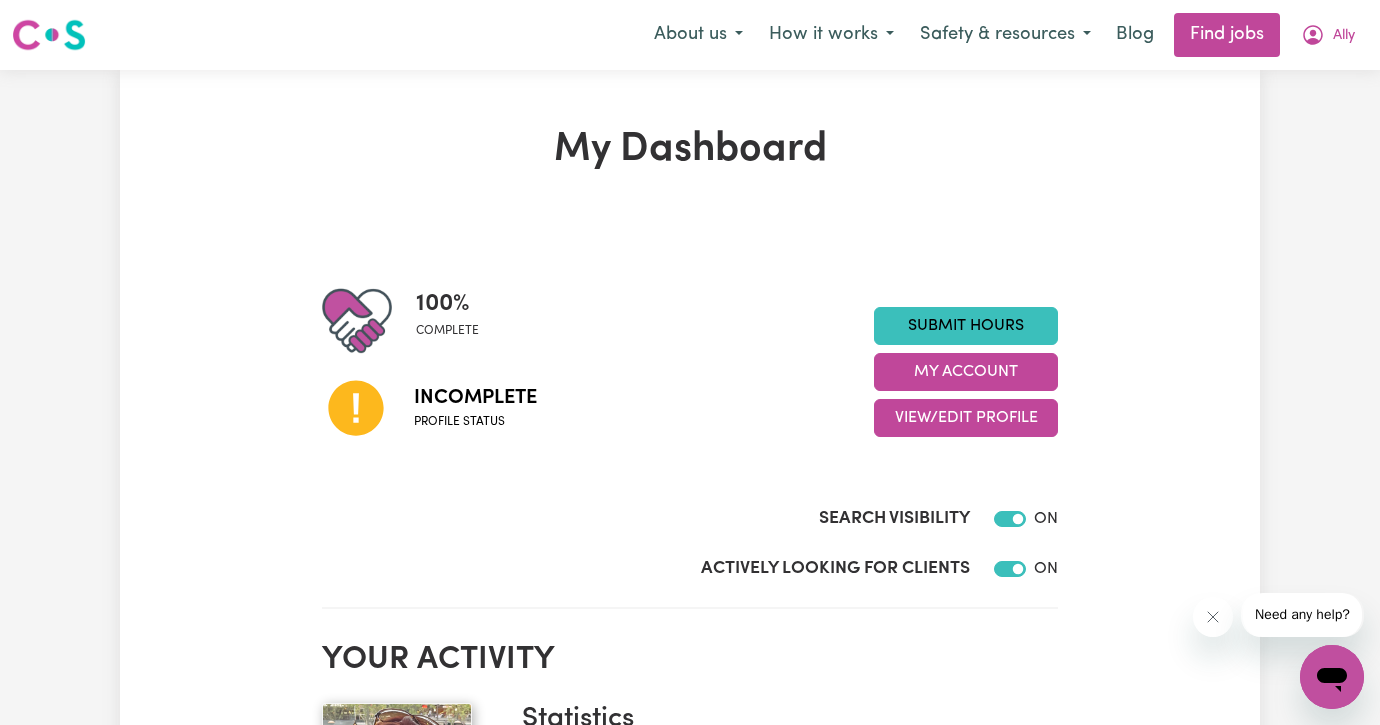 scroll, scrollTop: 0, scrollLeft: 0, axis: both 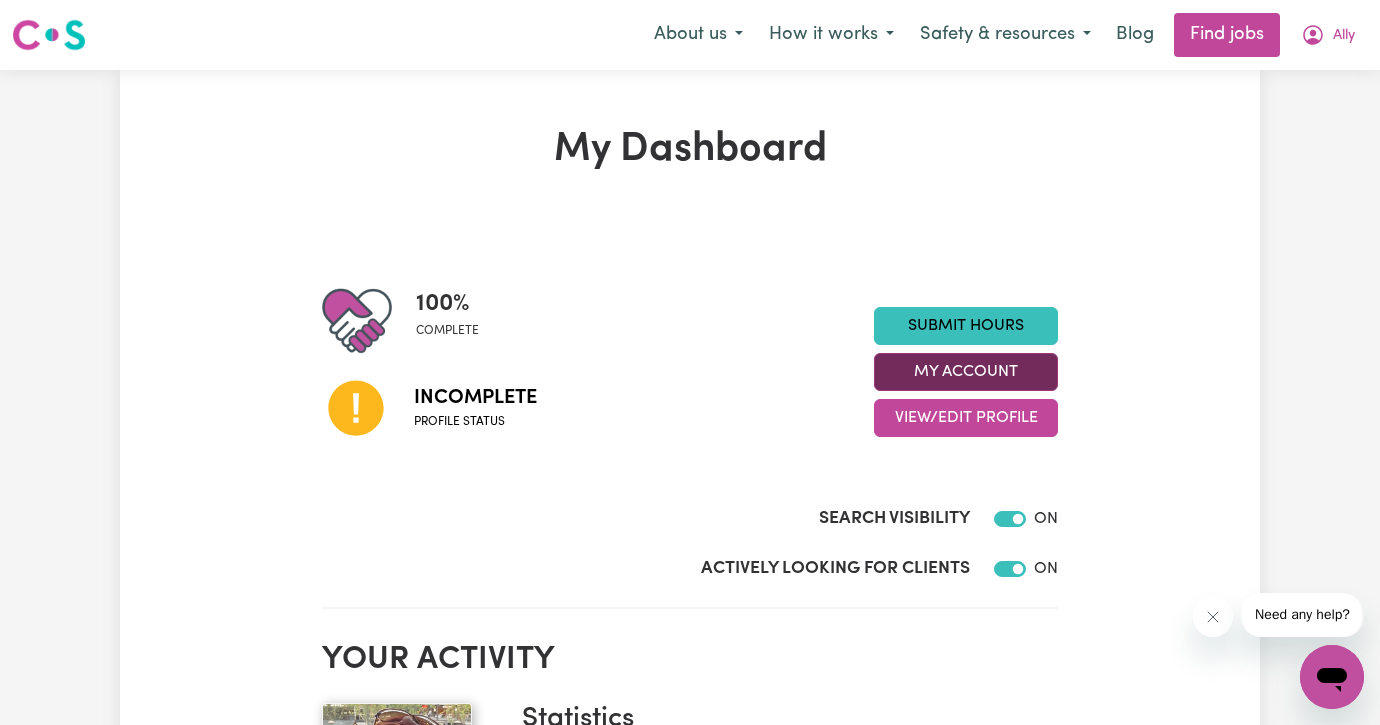 click on "My Account" at bounding box center (966, 372) 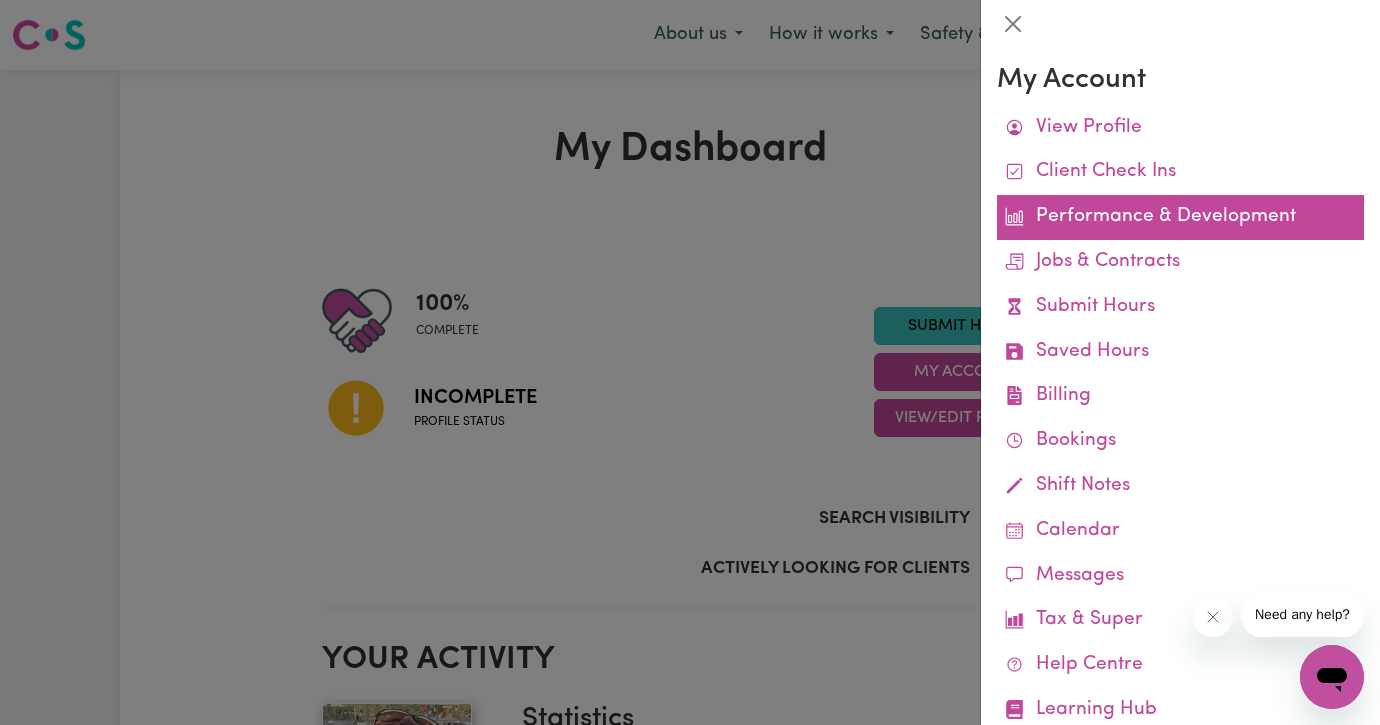 click on "Performance & Development" at bounding box center (1180, 217) 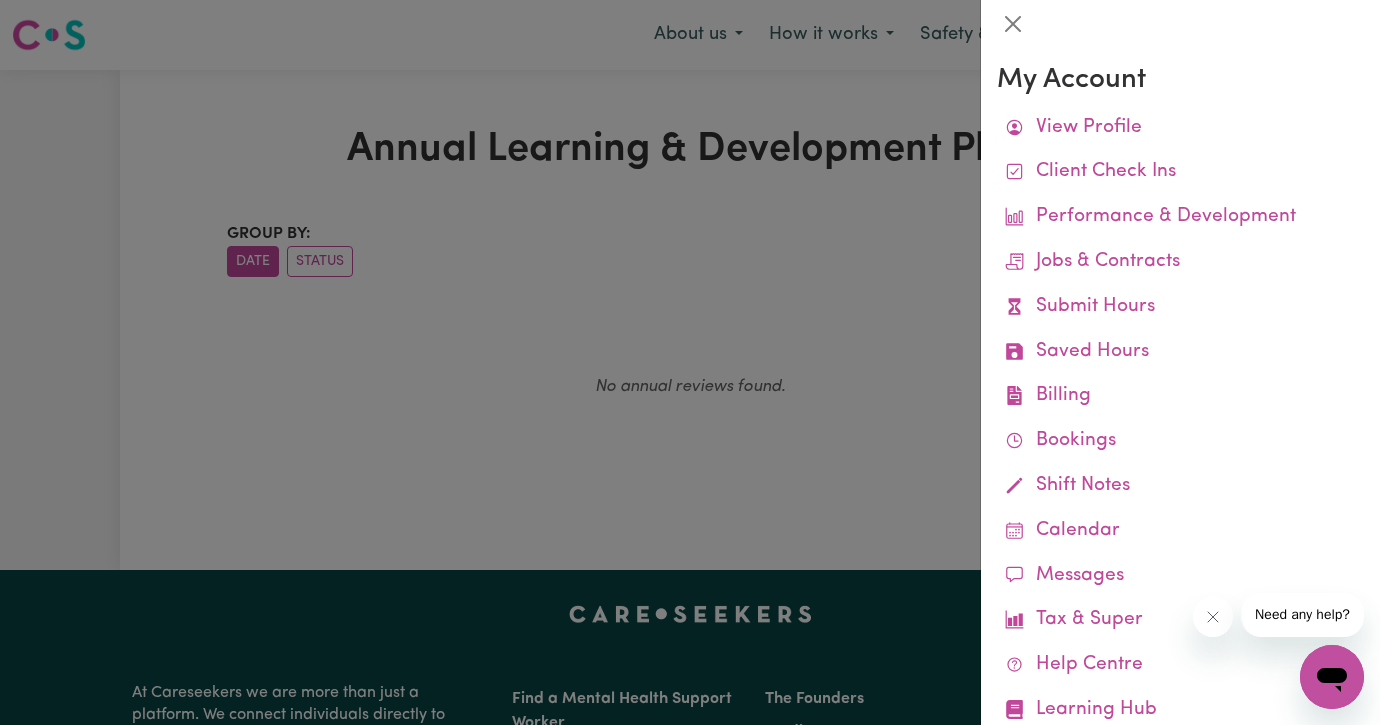 click at bounding box center [690, 362] 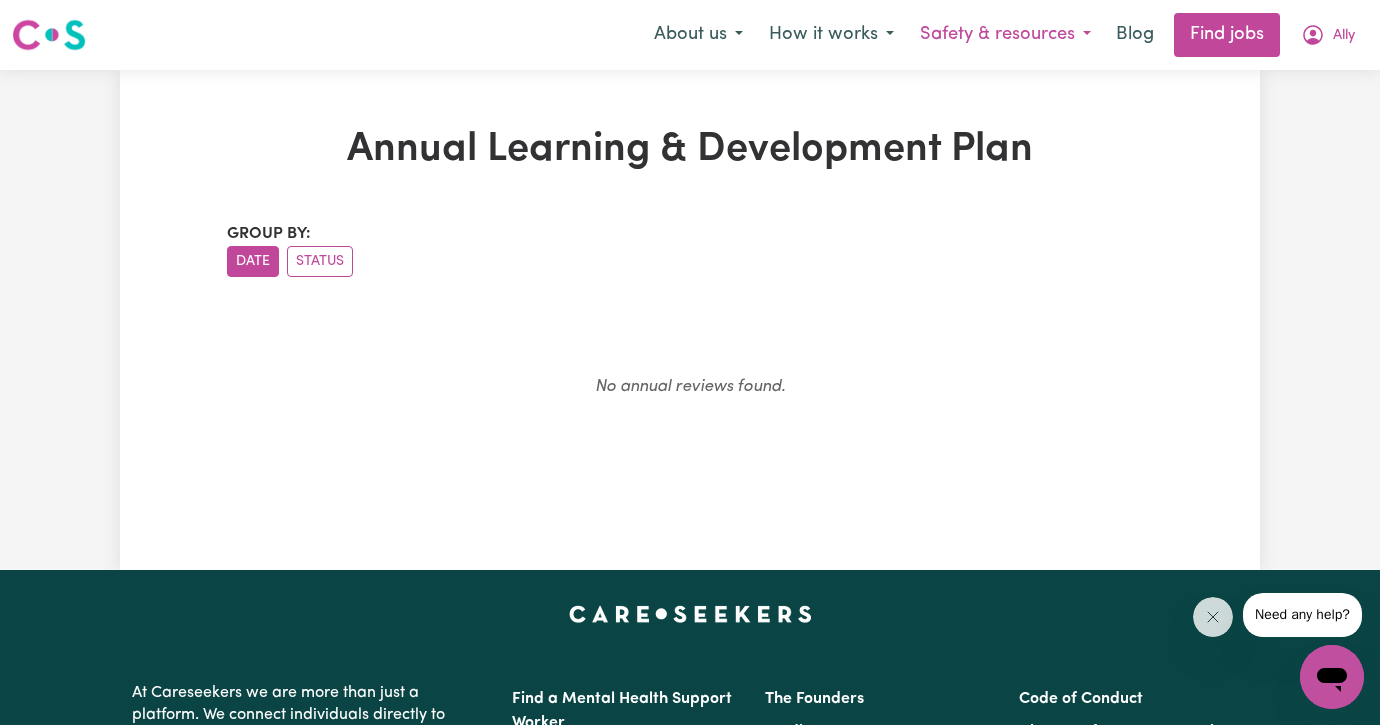 click on "Safety & resources" at bounding box center [1005, 35] 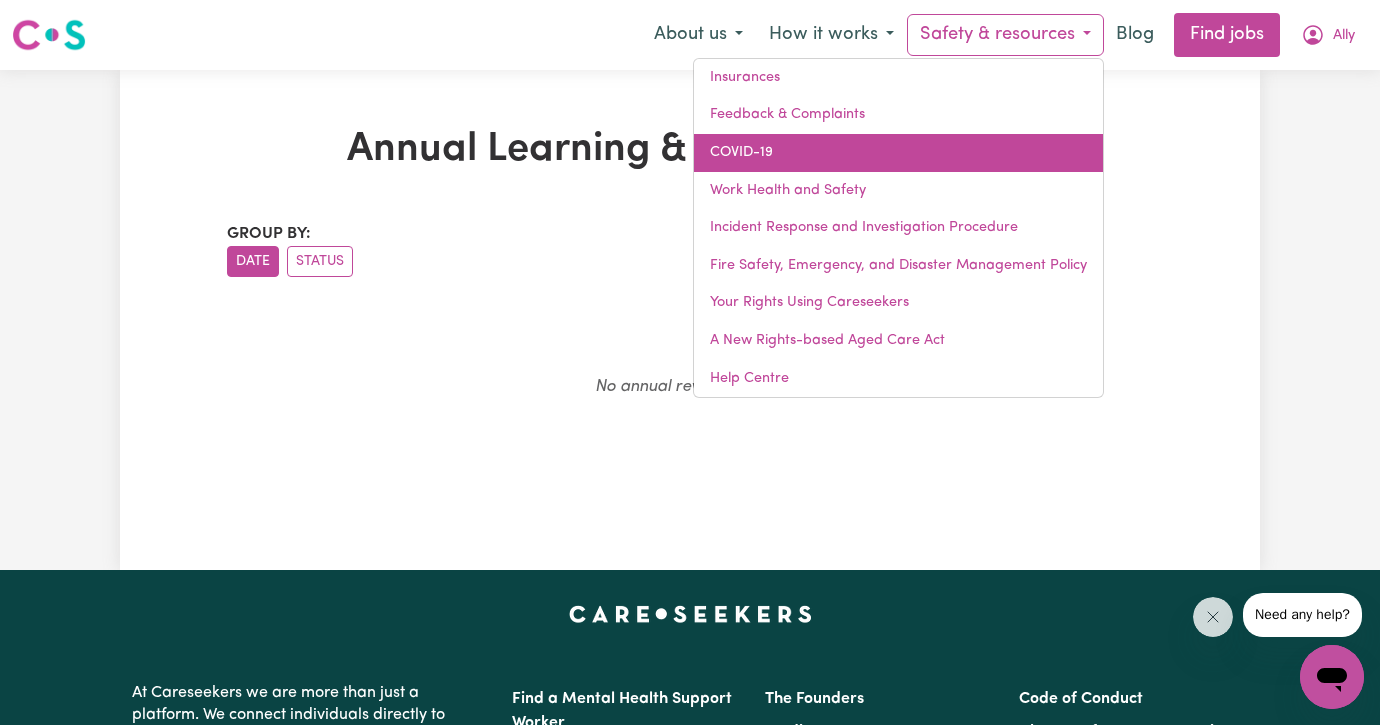 click on "COVID-19" at bounding box center (898, 153) 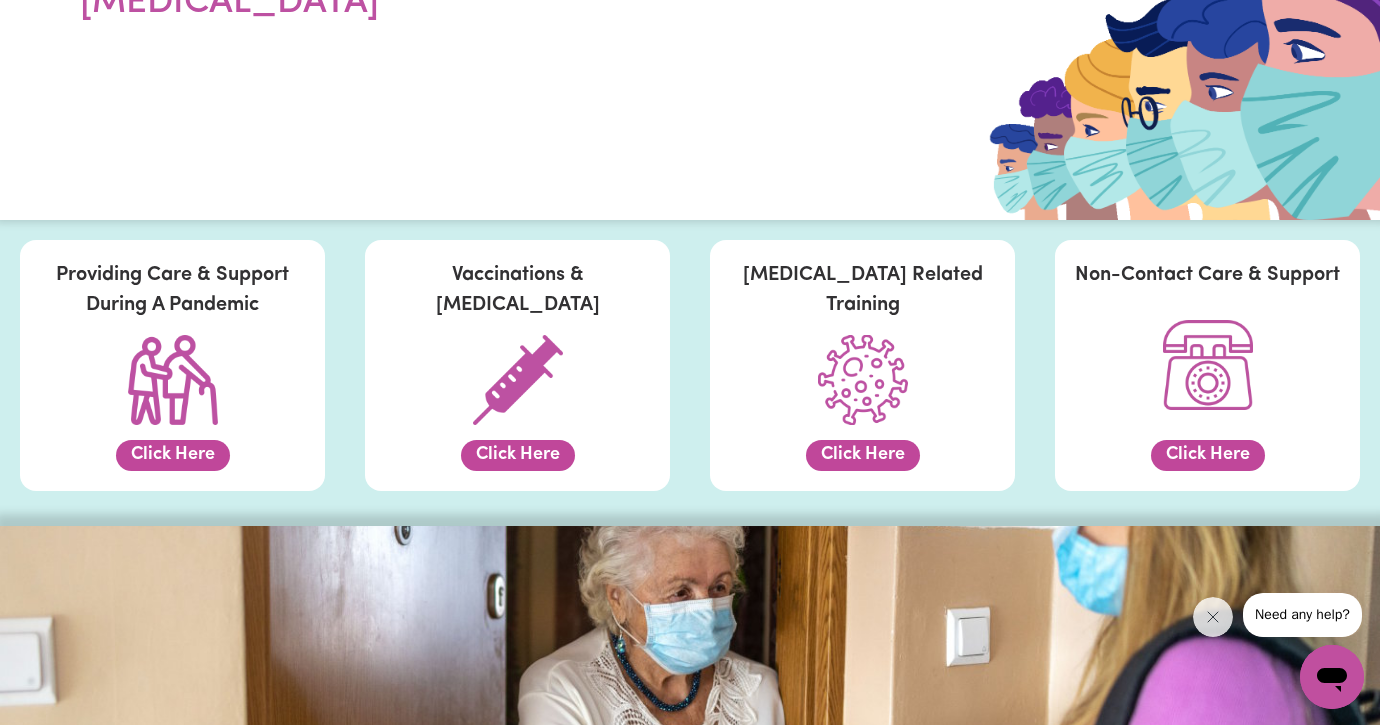 click on "Click Here" at bounding box center [518, 455] 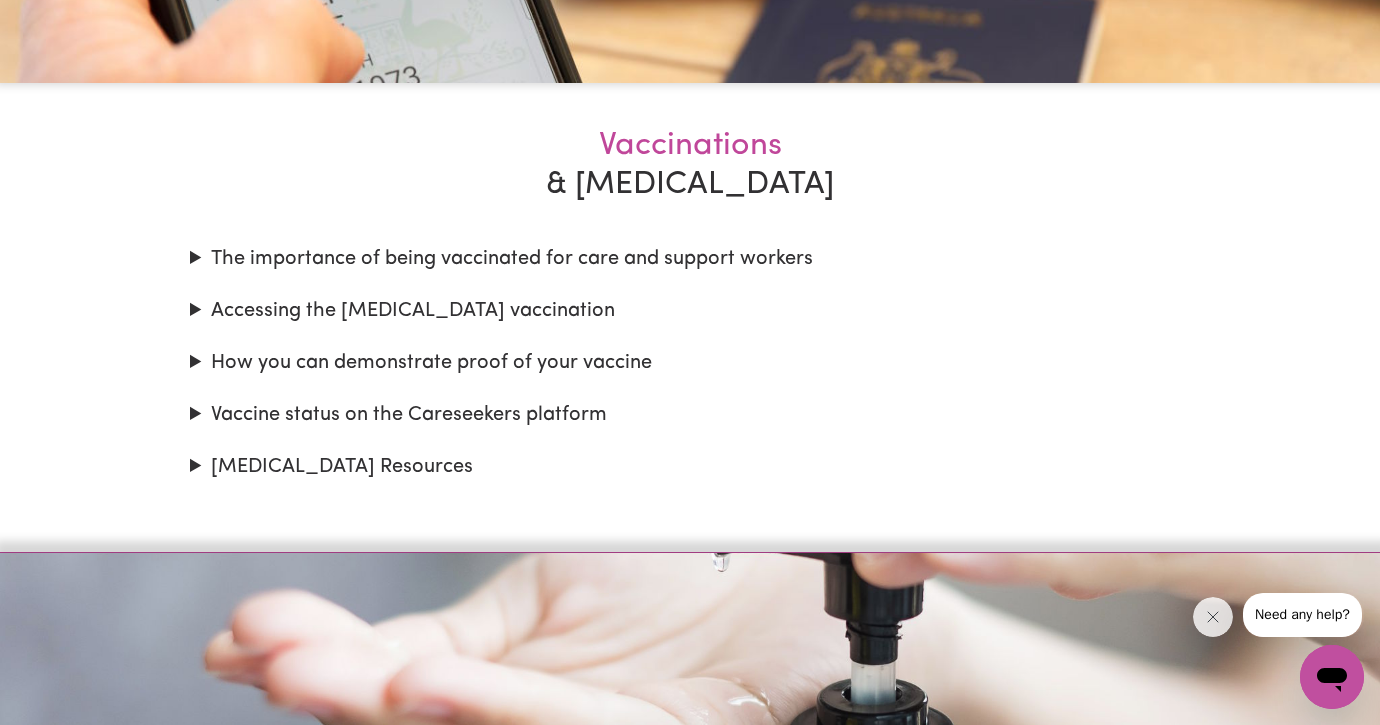 scroll, scrollTop: 1883, scrollLeft: 0, axis: vertical 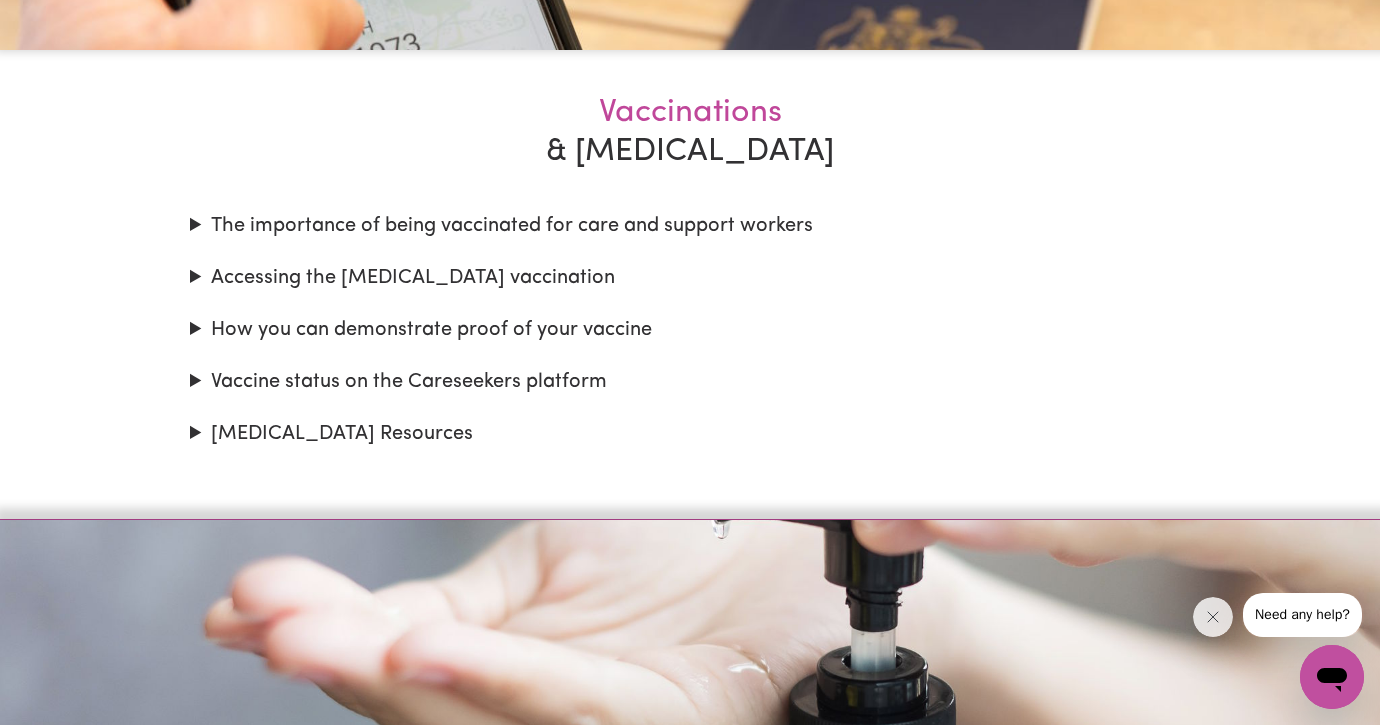 click on "How you can demonstrate proof of your vaccine" at bounding box center [690, 330] 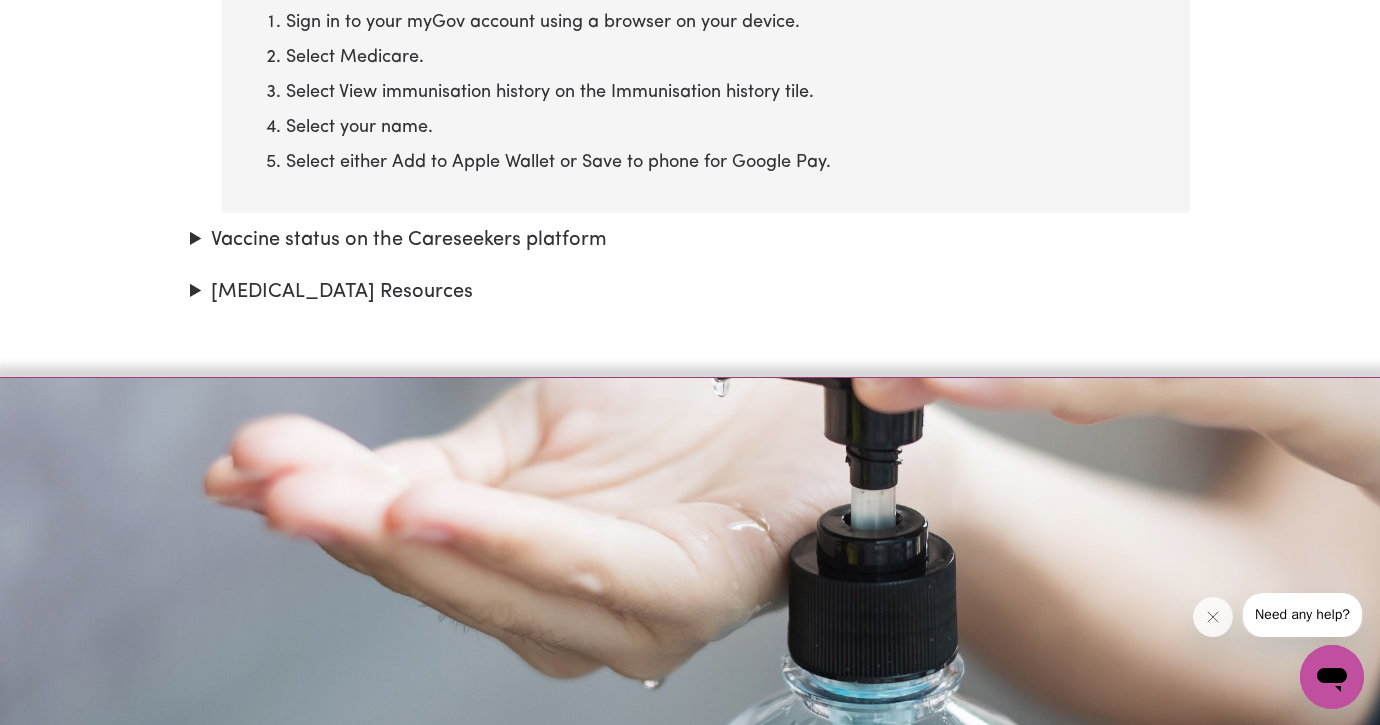scroll, scrollTop: 3241, scrollLeft: 0, axis: vertical 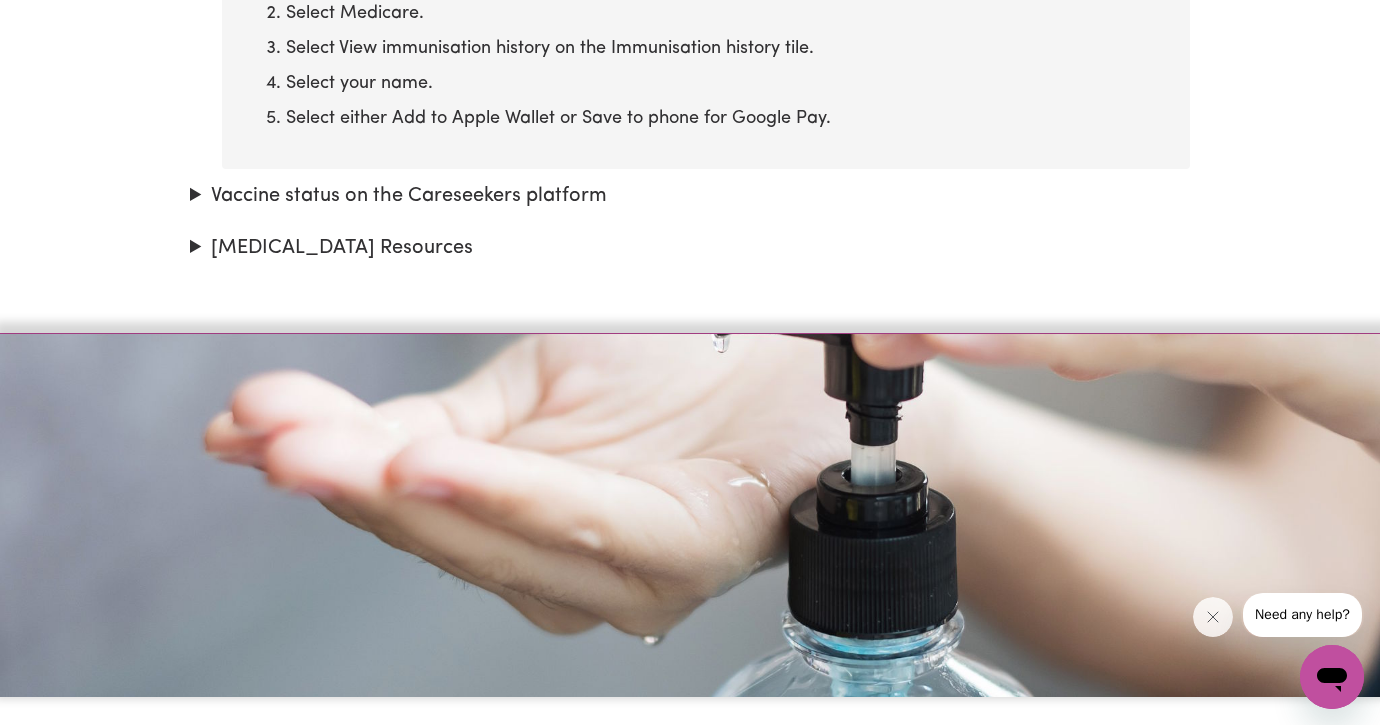 click on "Vaccine status on the Careseekers platform" at bounding box center (690, 196) 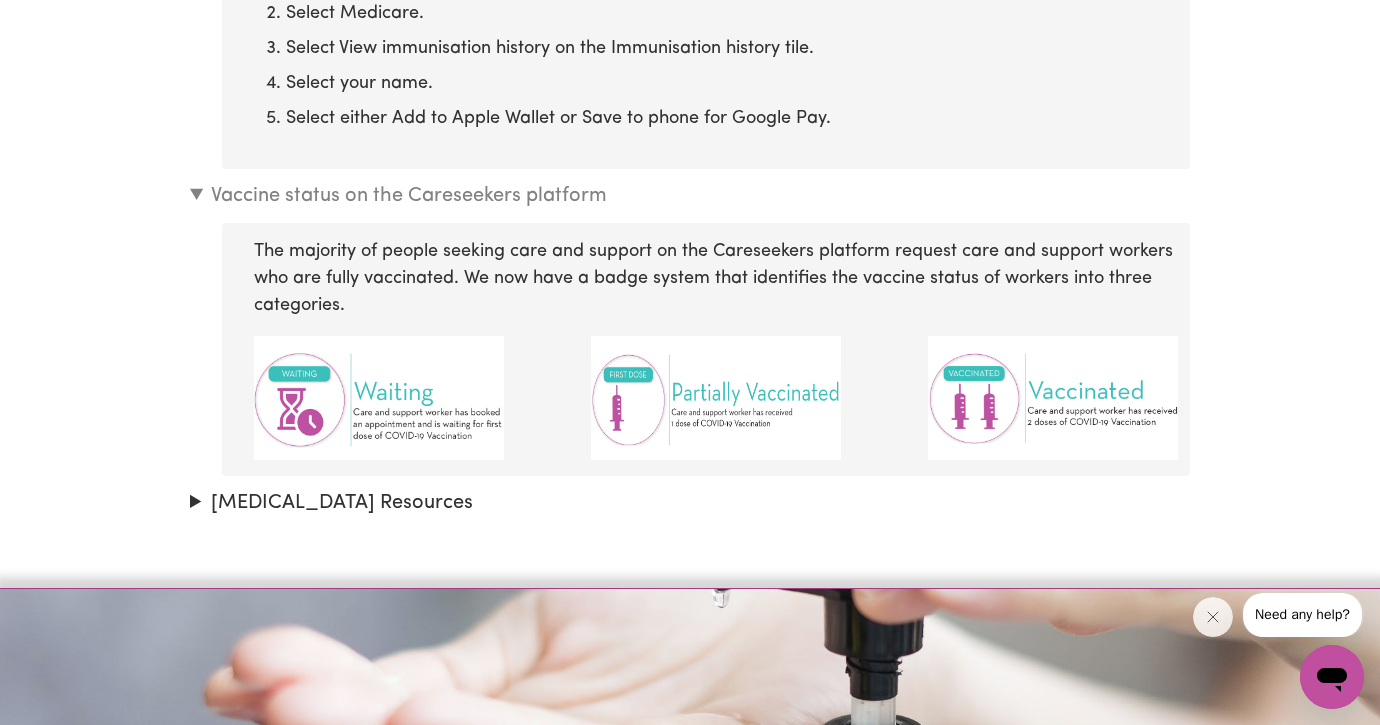 click at bounding box center [379, 397] 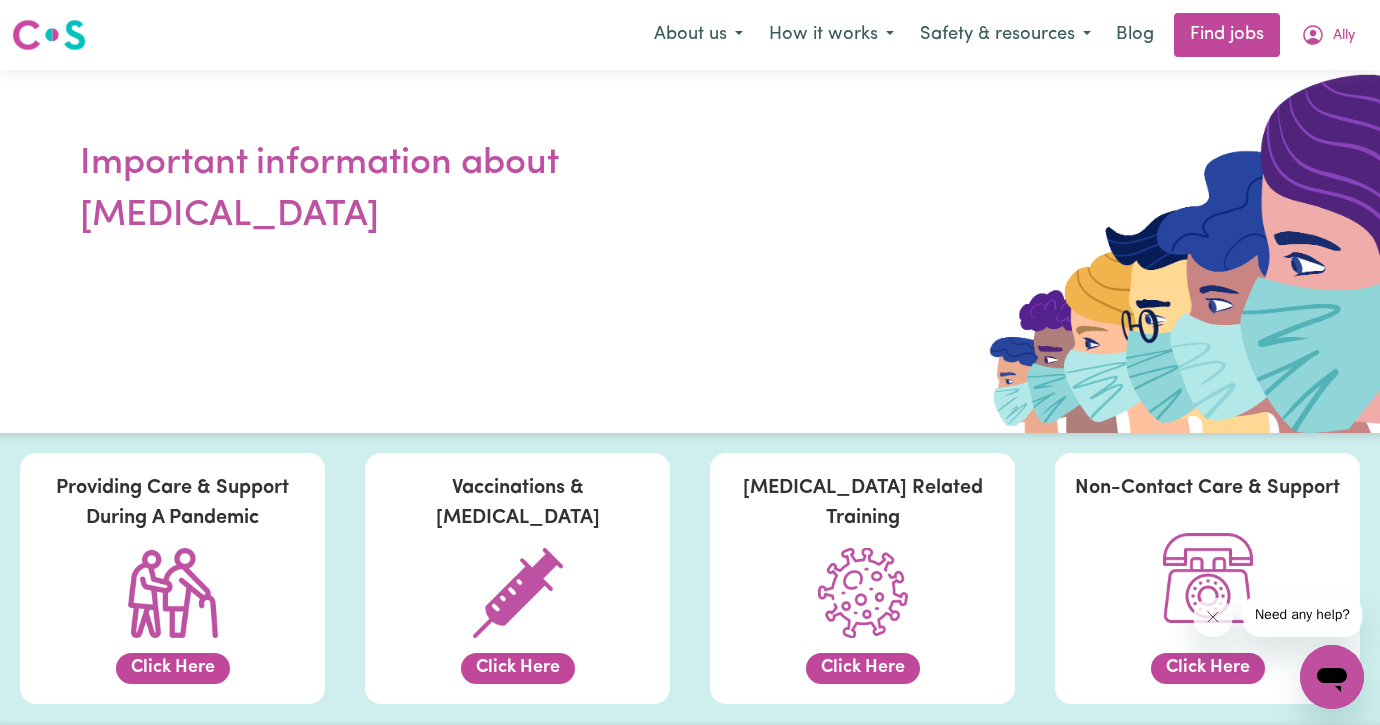 scroll, scrollTop: 0, scrollLeft: 0, axis: both 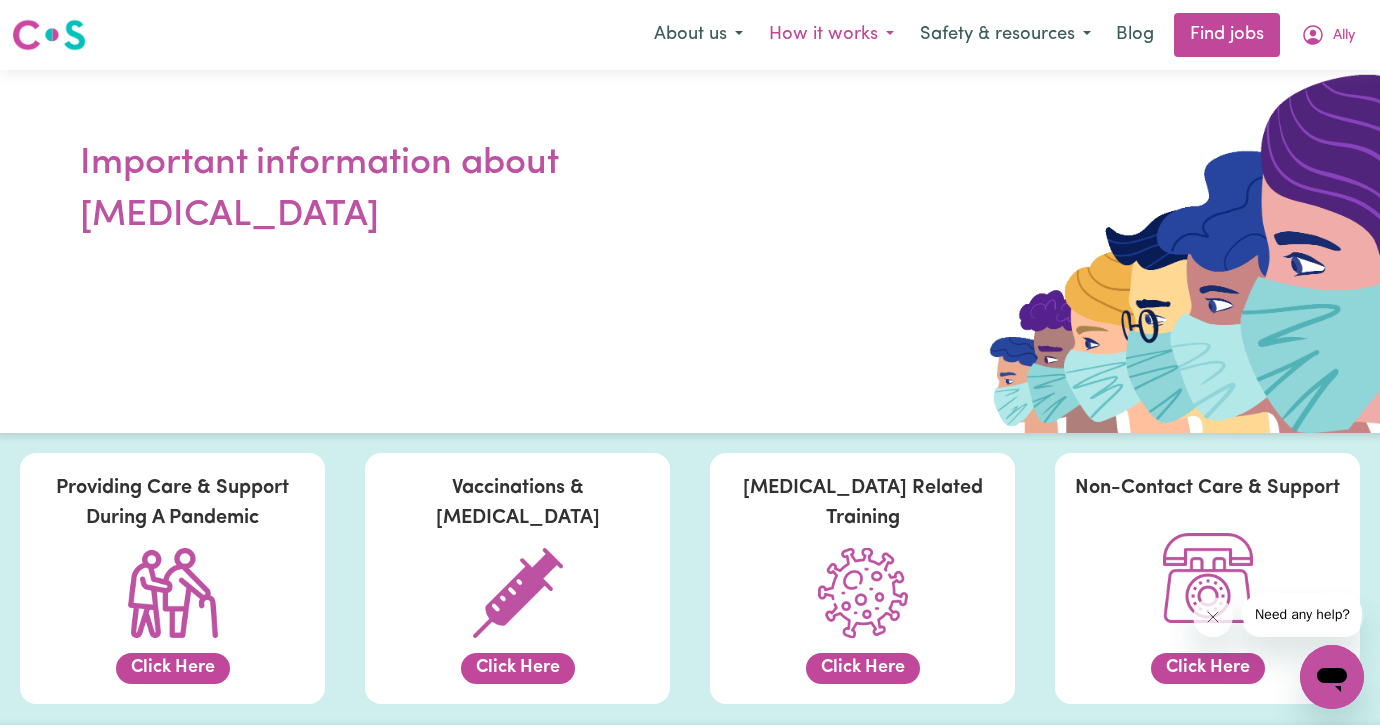 click on "How it works" at bounding box center (831, 35) 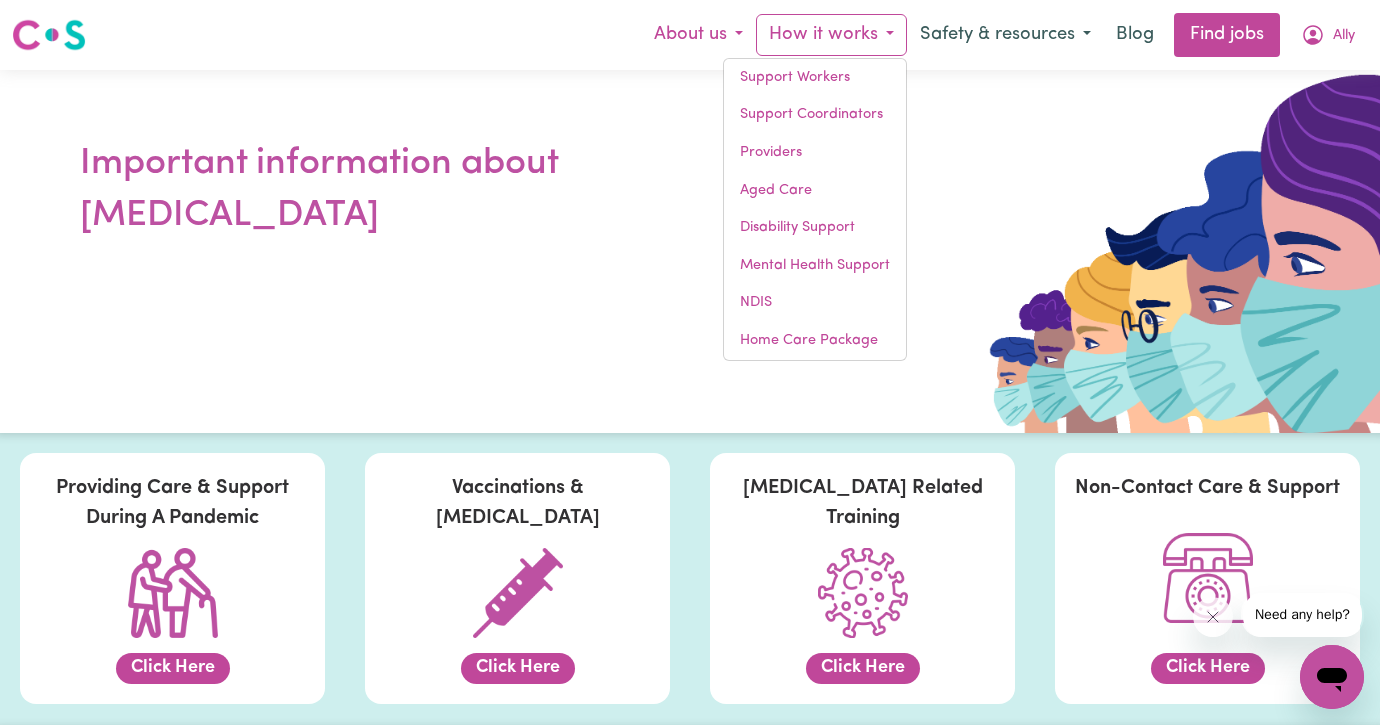 click on "About us" at bounding box center (698, 35) 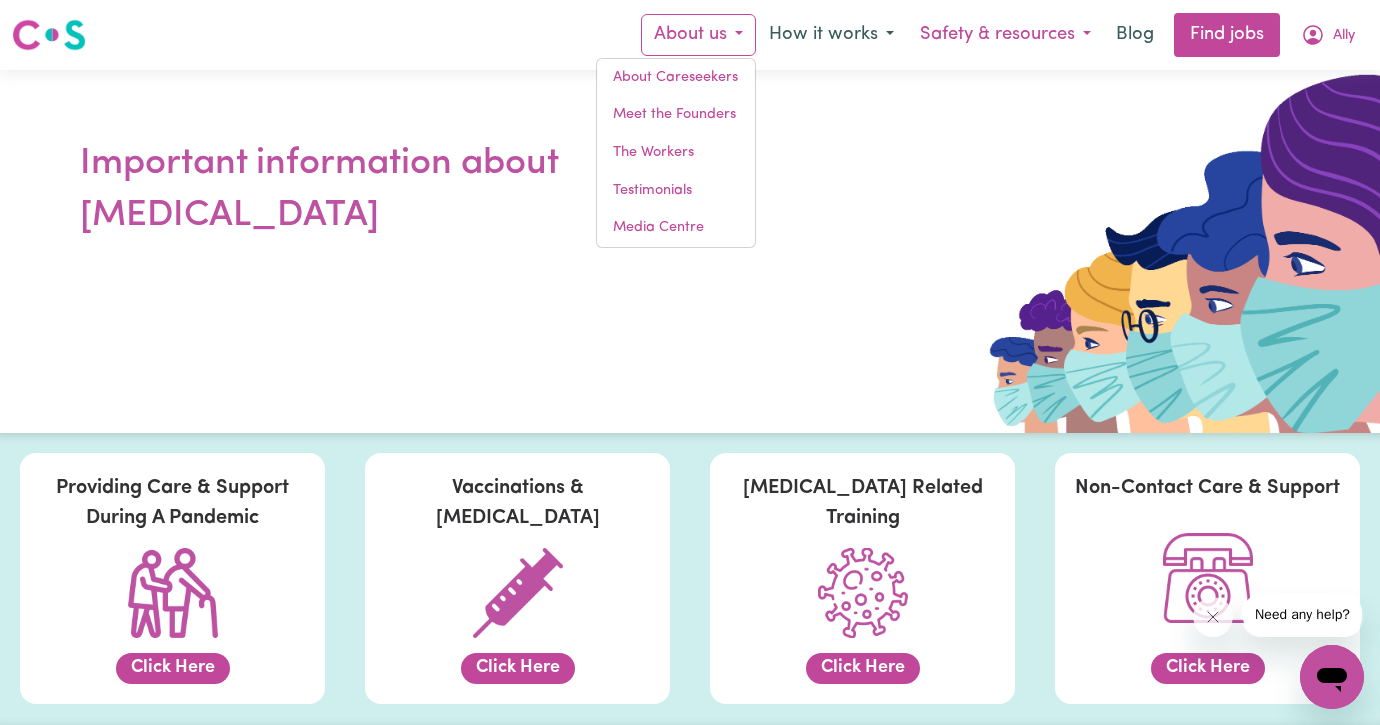 click on "Safety & resources" at bounding box center (1005, 35) 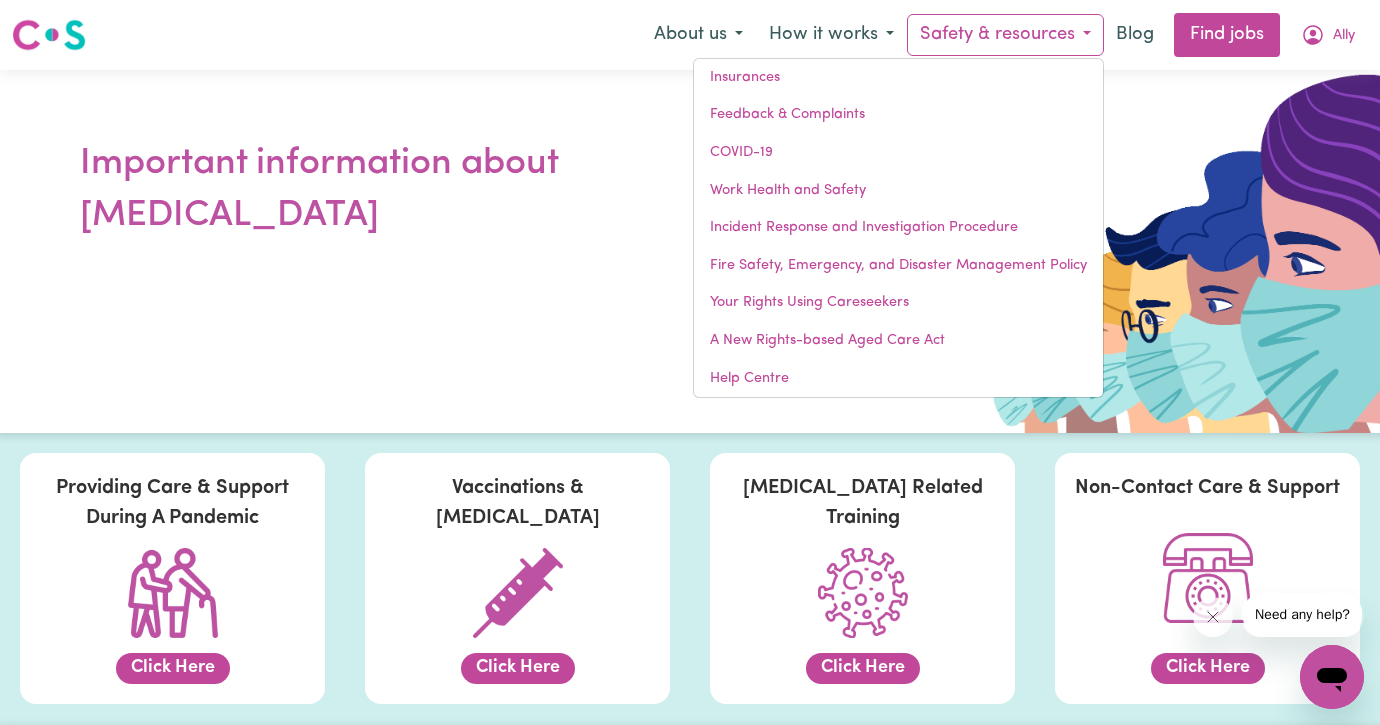 scroll, scrollTop: 0, scrollLeft: 0, axis: both 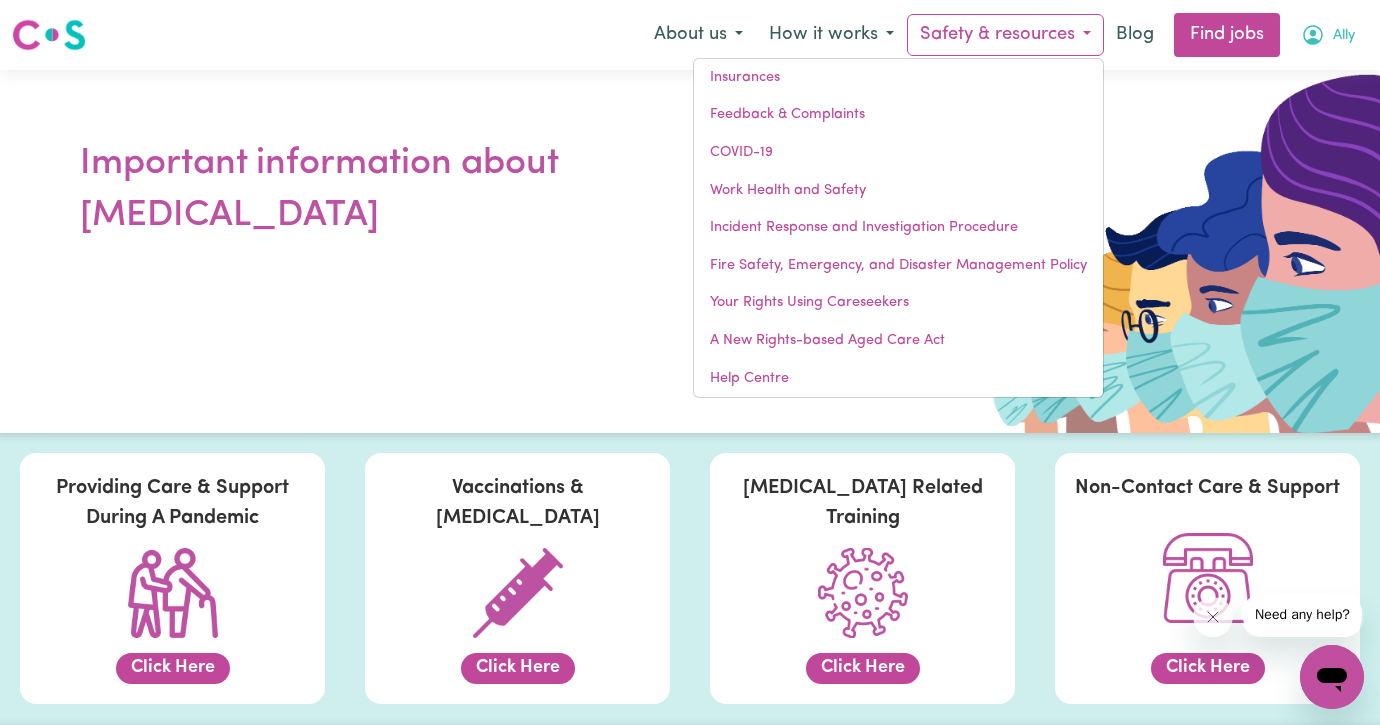 click on "Ally" at bounding box center [1344, 36] 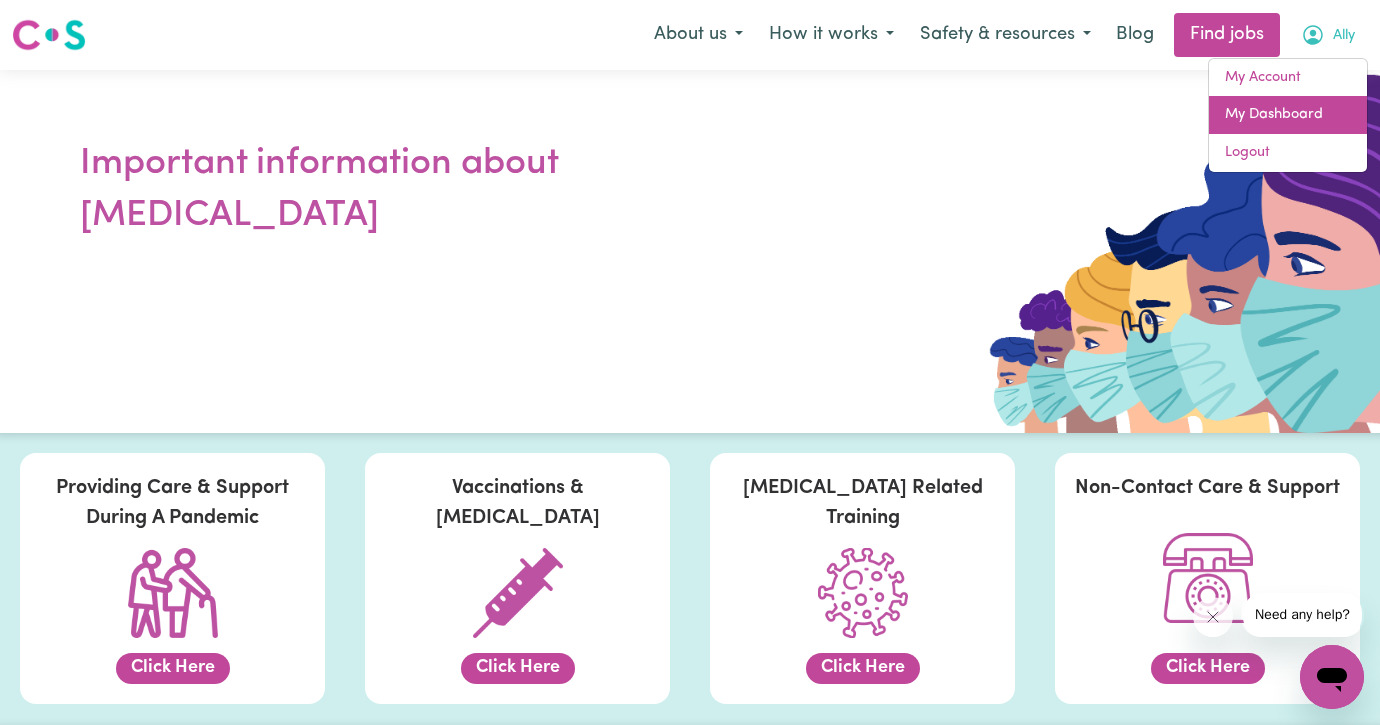 click on "My Dashboard" at bounding box center (1288, 115) 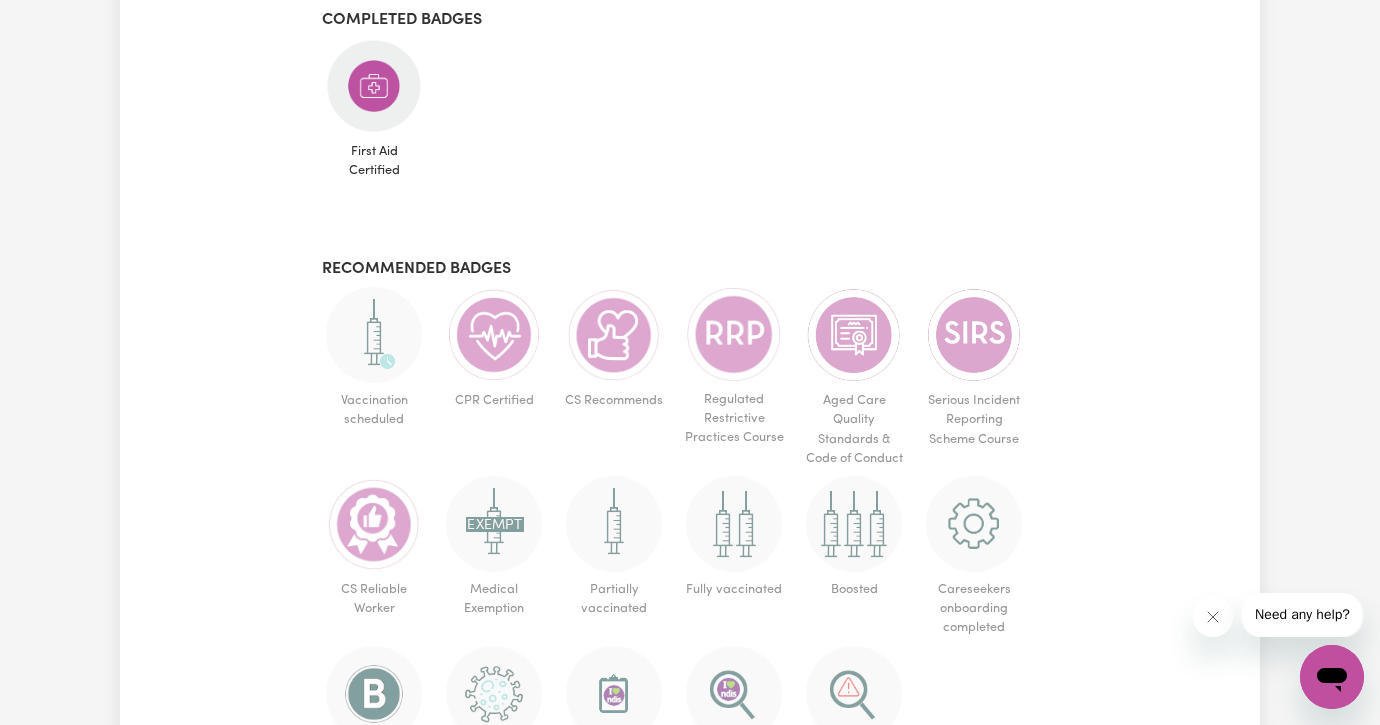 scroll, scrollTop: 950, scrollLeft: 0, axis: vertical 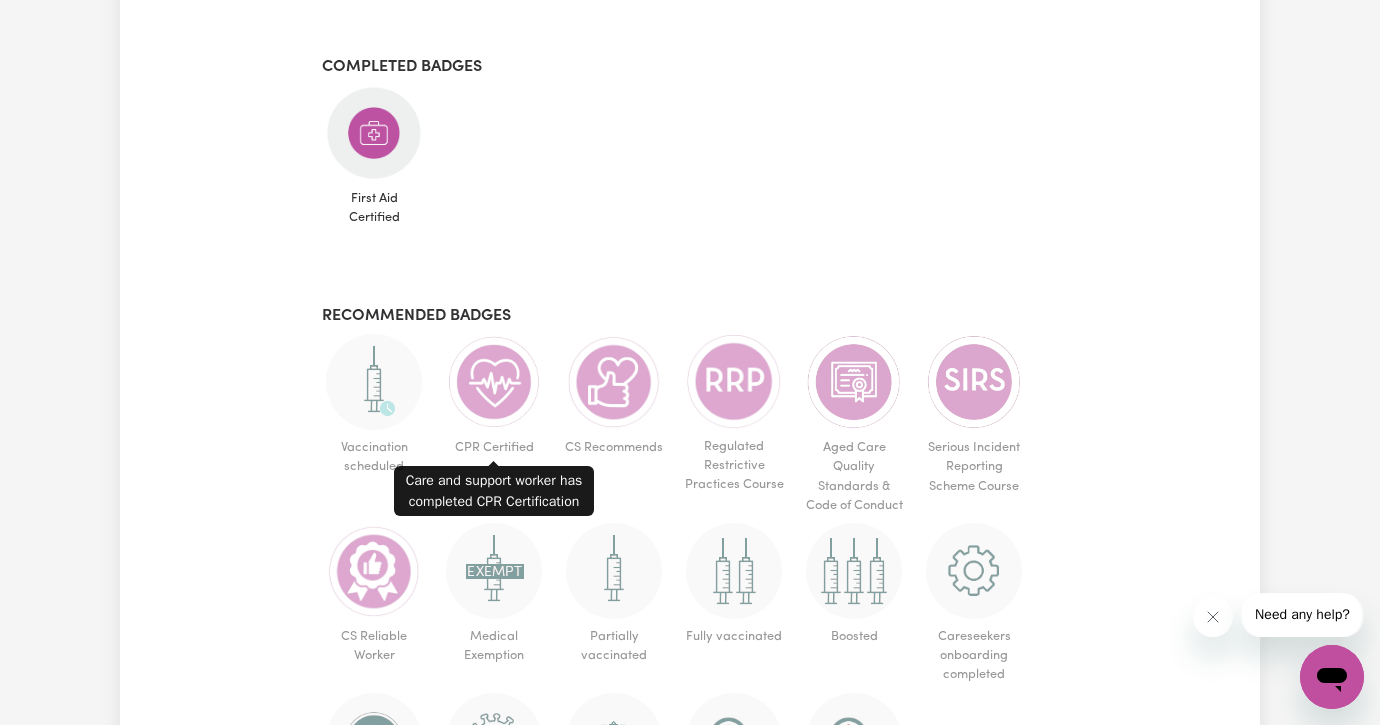 click at bounding box center [494, 382] 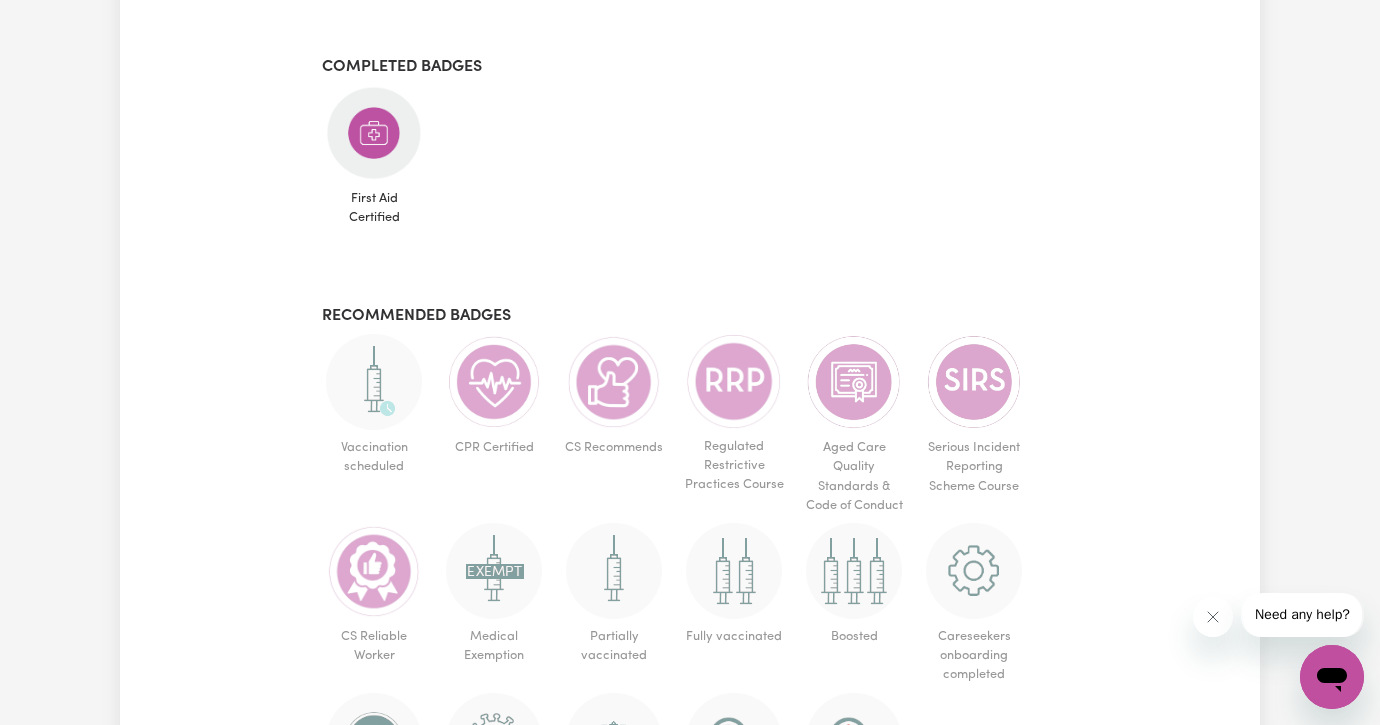click at bounding box center [494, 382] 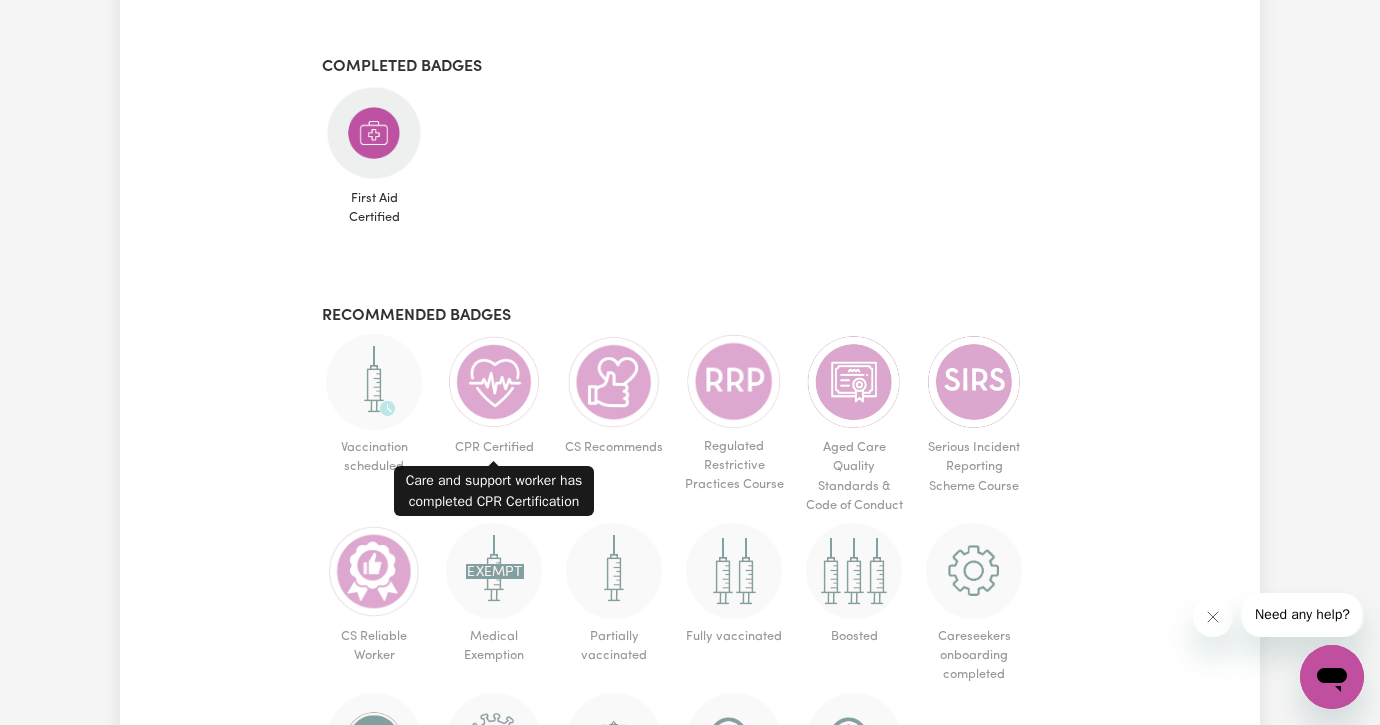 click at bounding box center (494, 382) 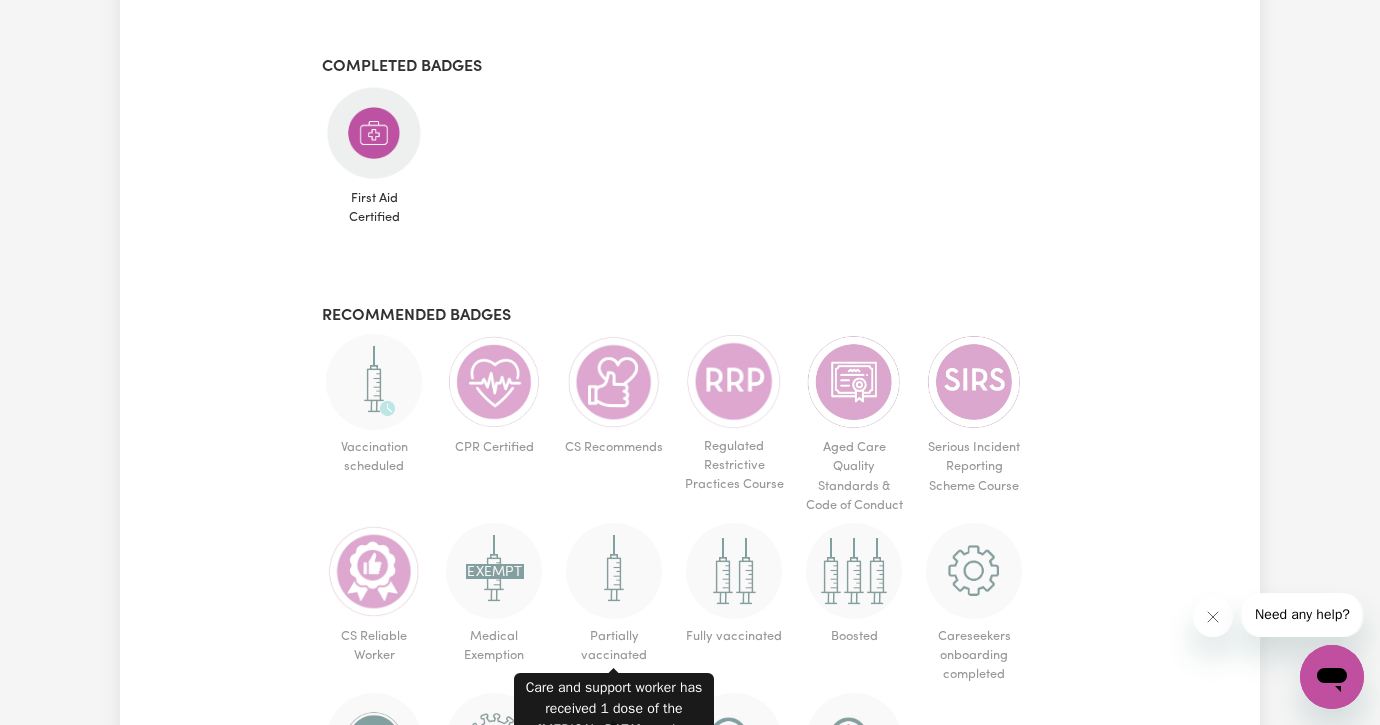 click at bounding box center [614, 571] 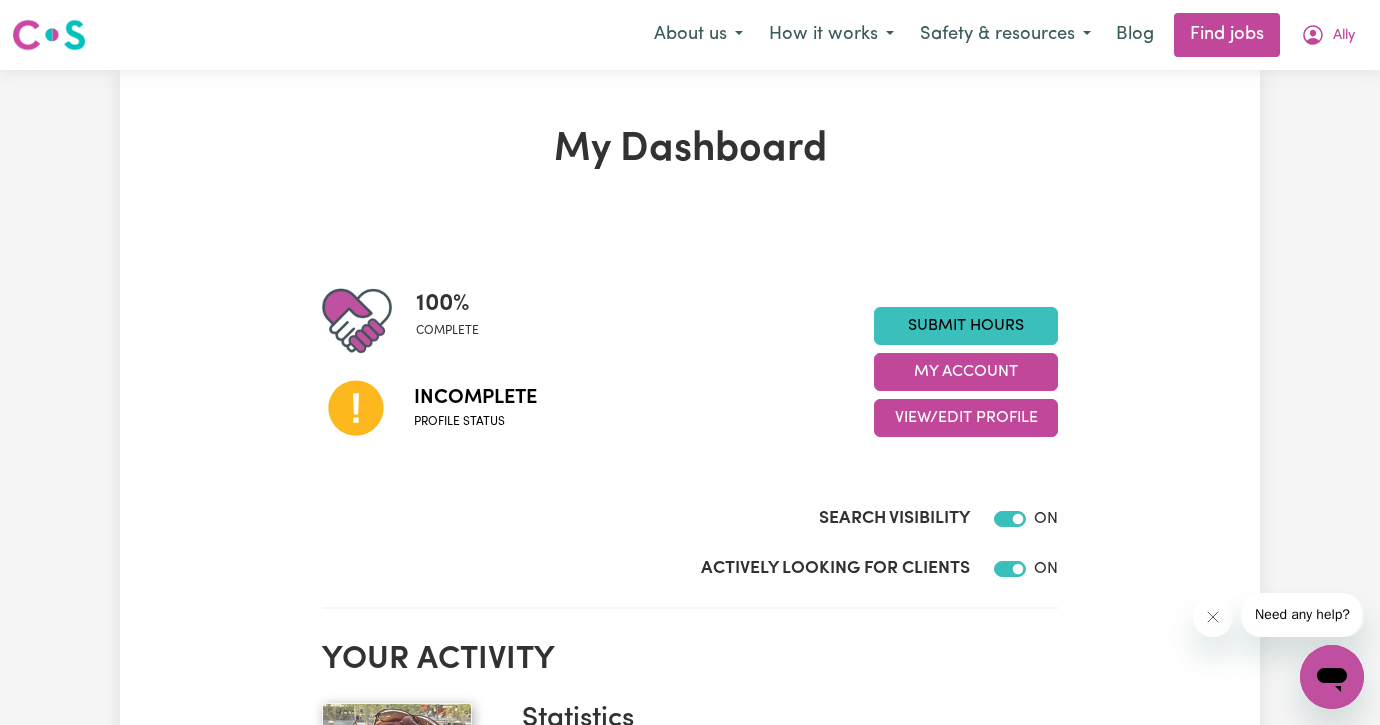 scroll, scrollTop: 0, scrollLeft: 0, axis: both 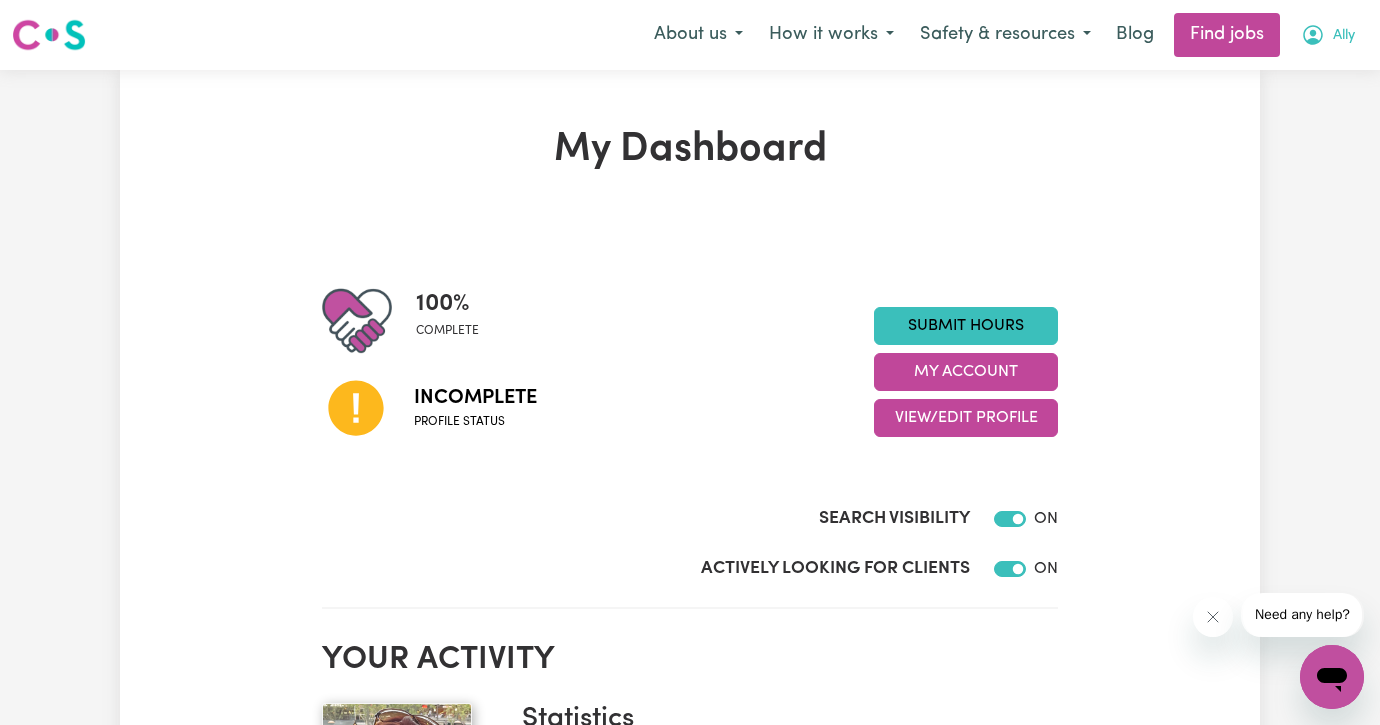 click 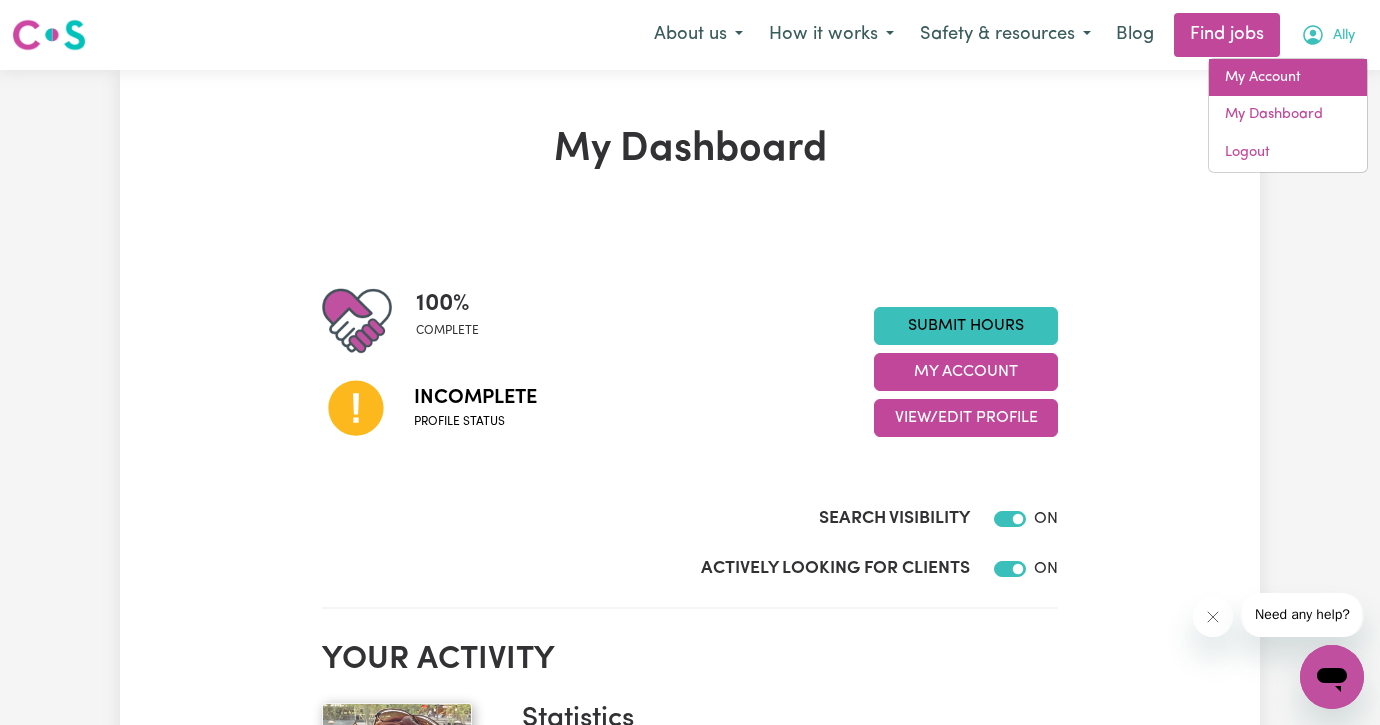 click on "My Account" at bounding box center (1288, 78) 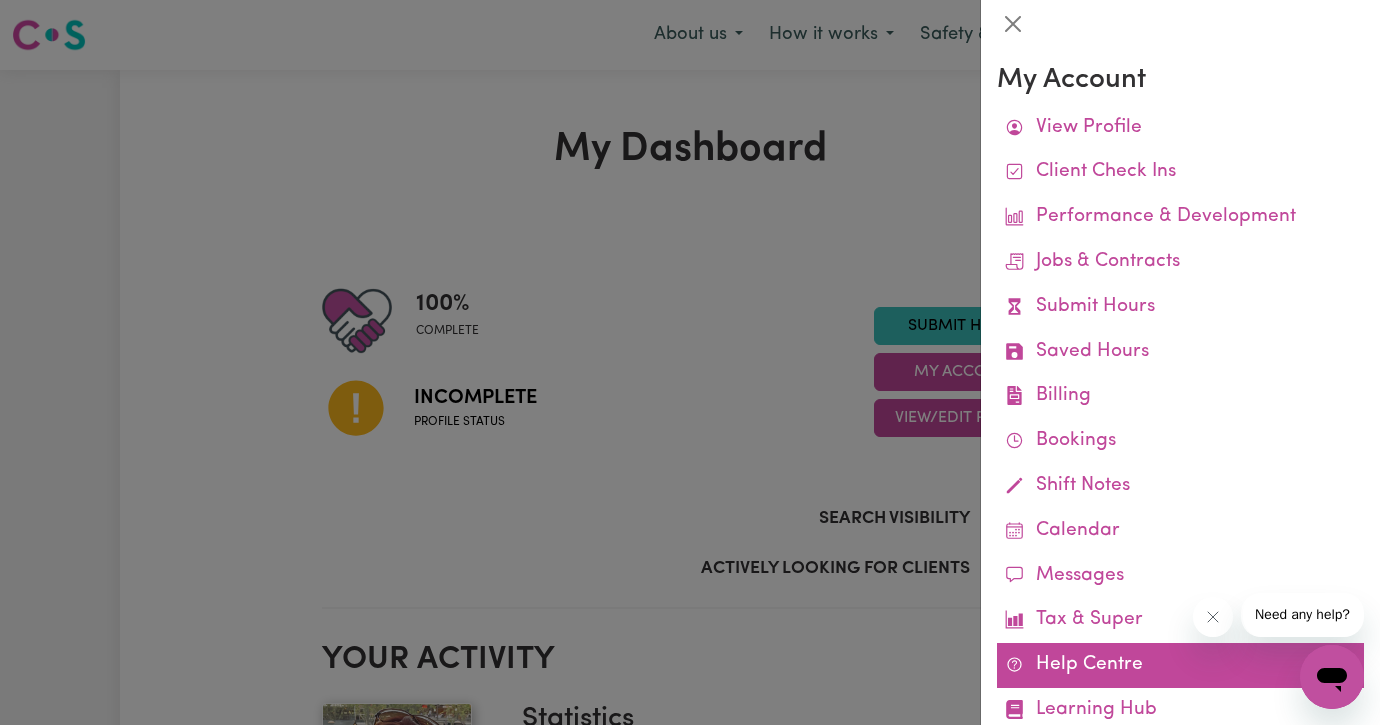 click on "Help Centre" at bounding box center [1180, 665] 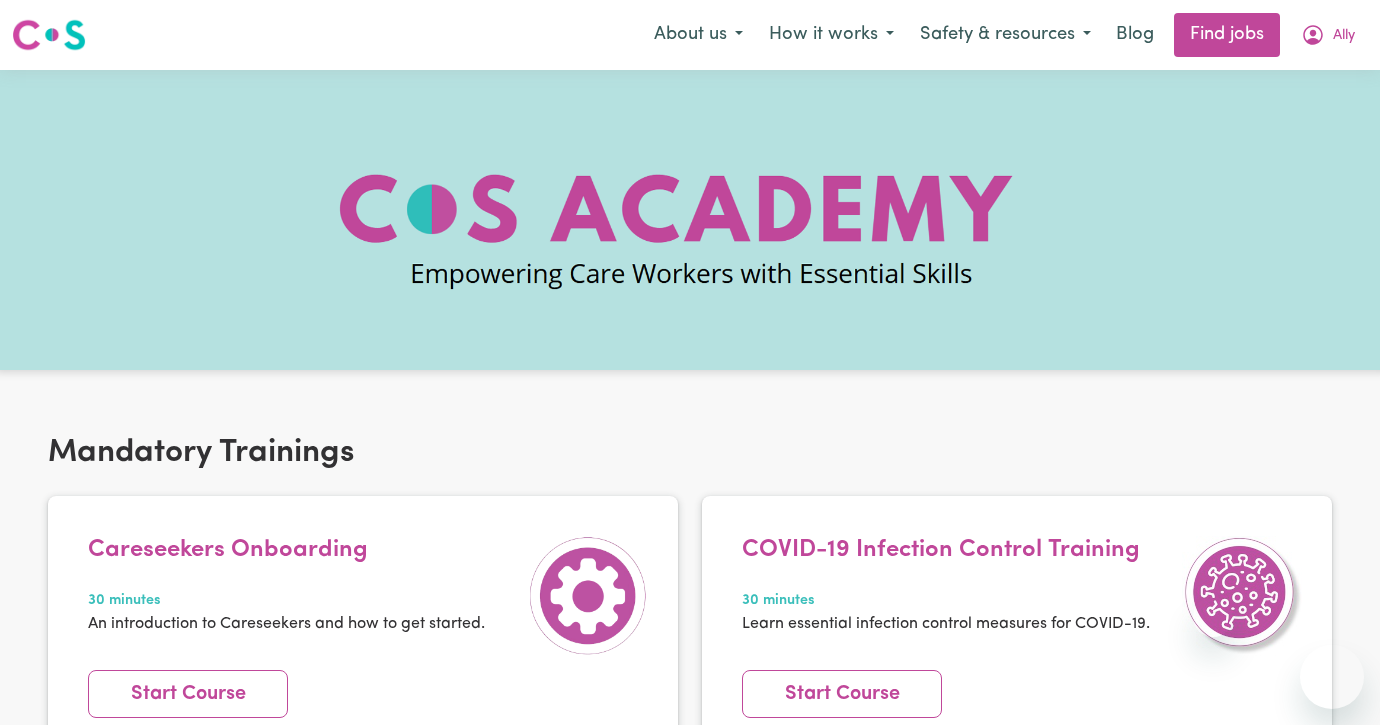 scroll, scrollTop: 211, scrollLeft: 0, axis: vertical 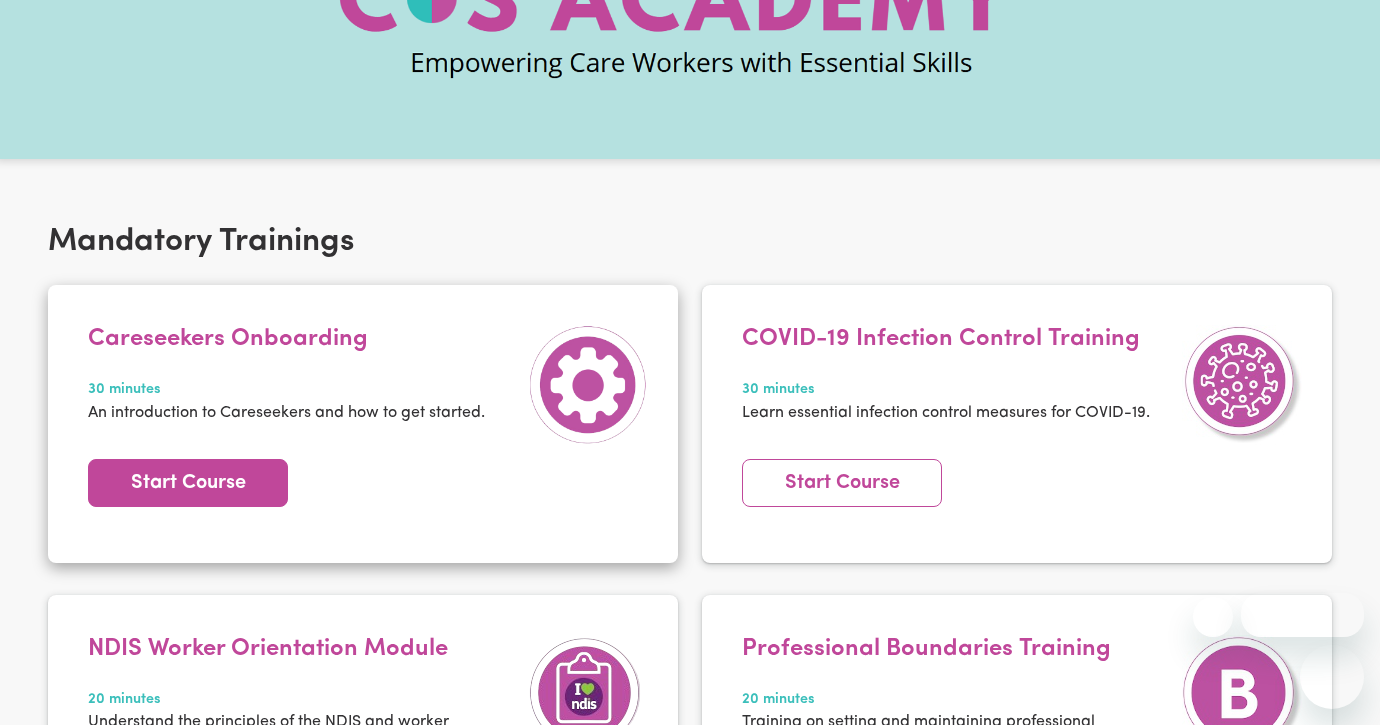 click on "Start Course" at bounding box center [188, 483] 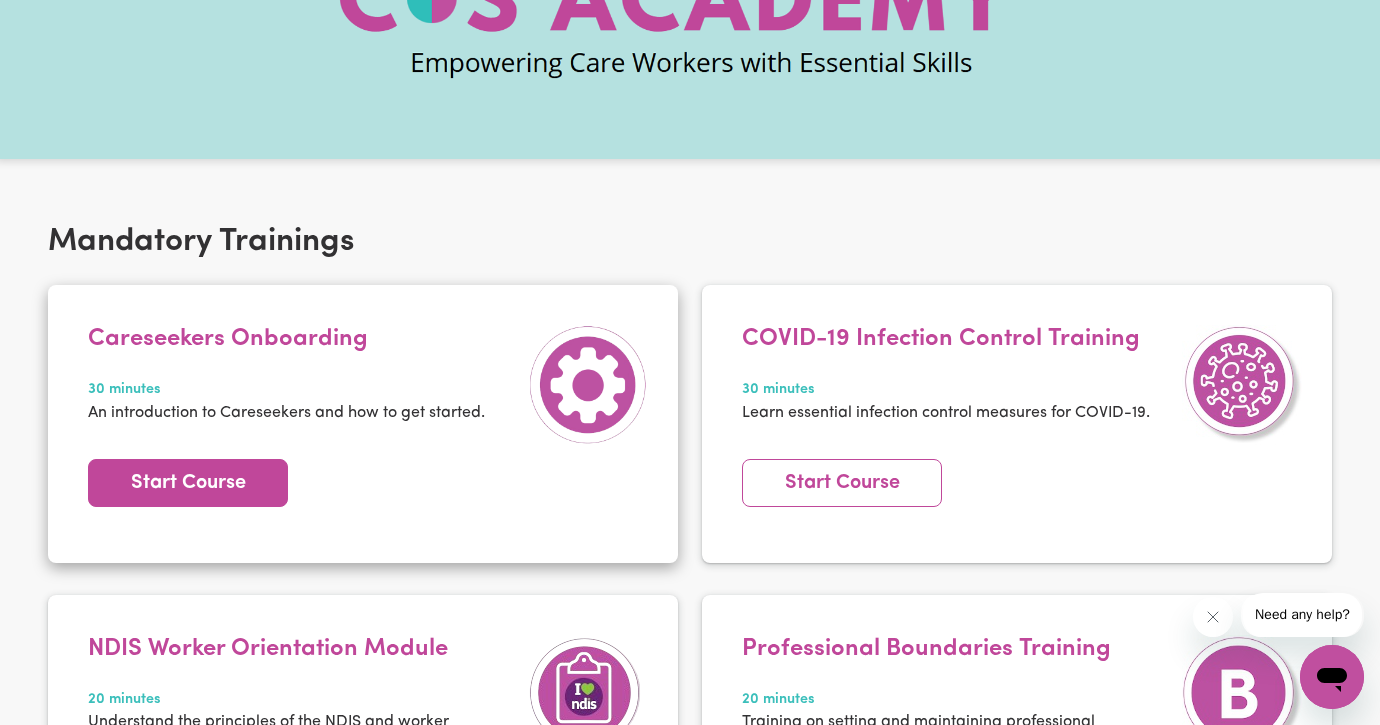 scroll, scrollTop: 0, scrollLeft: 0, axis: both 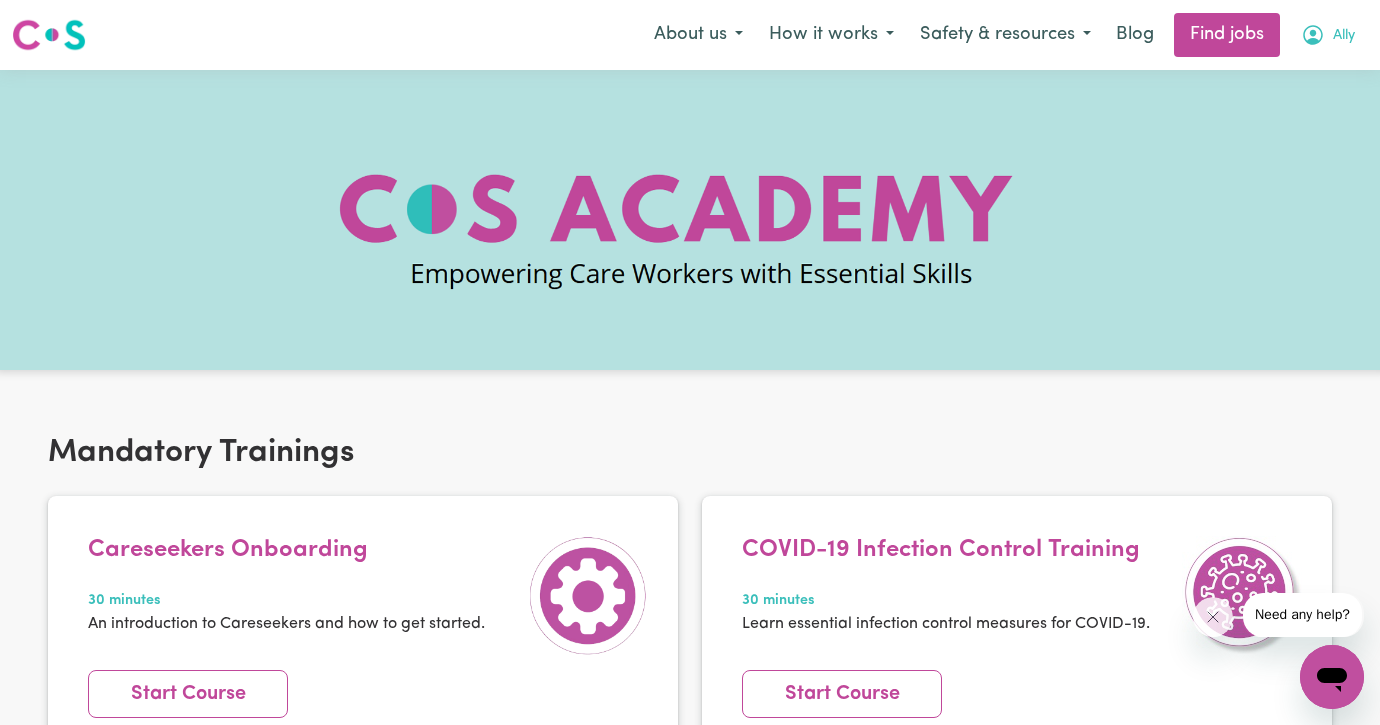 click on "Ally" at bounding box center [1328, 35] 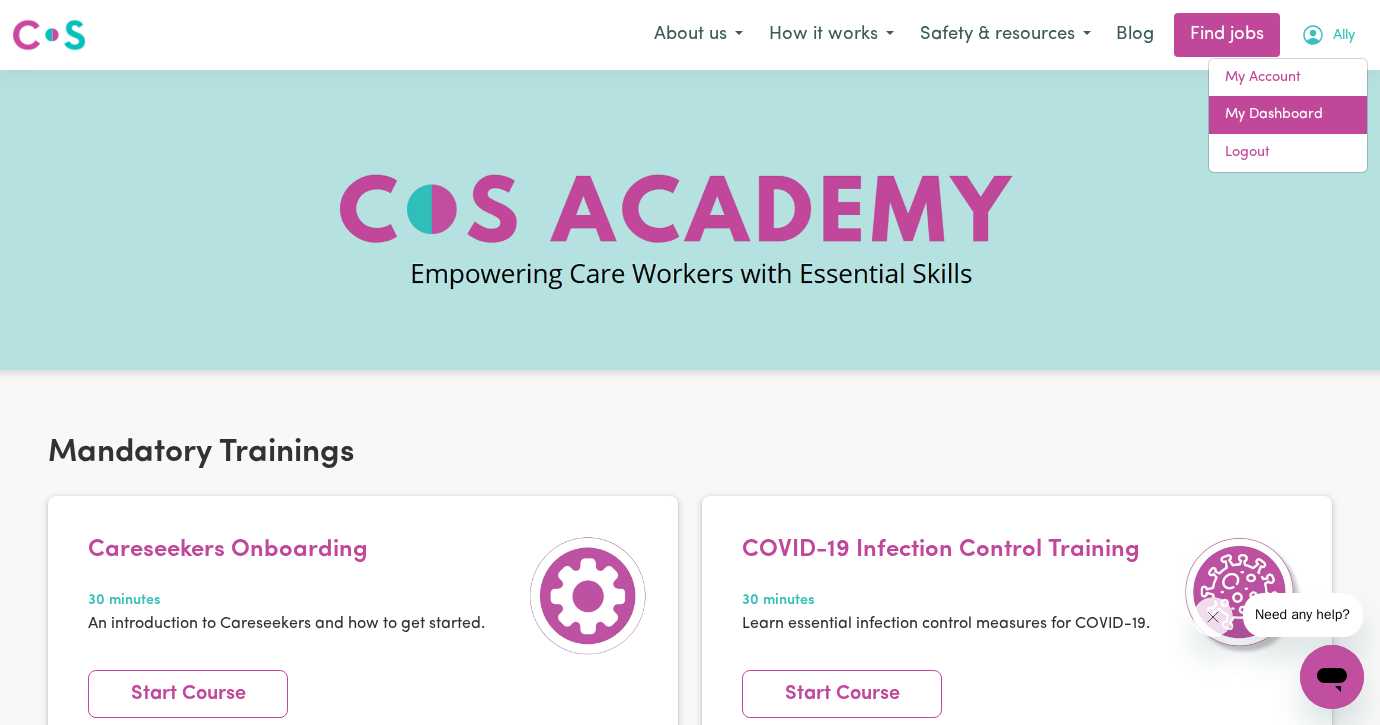 click on "My Dashboard" at bounding box center (1288, 115) 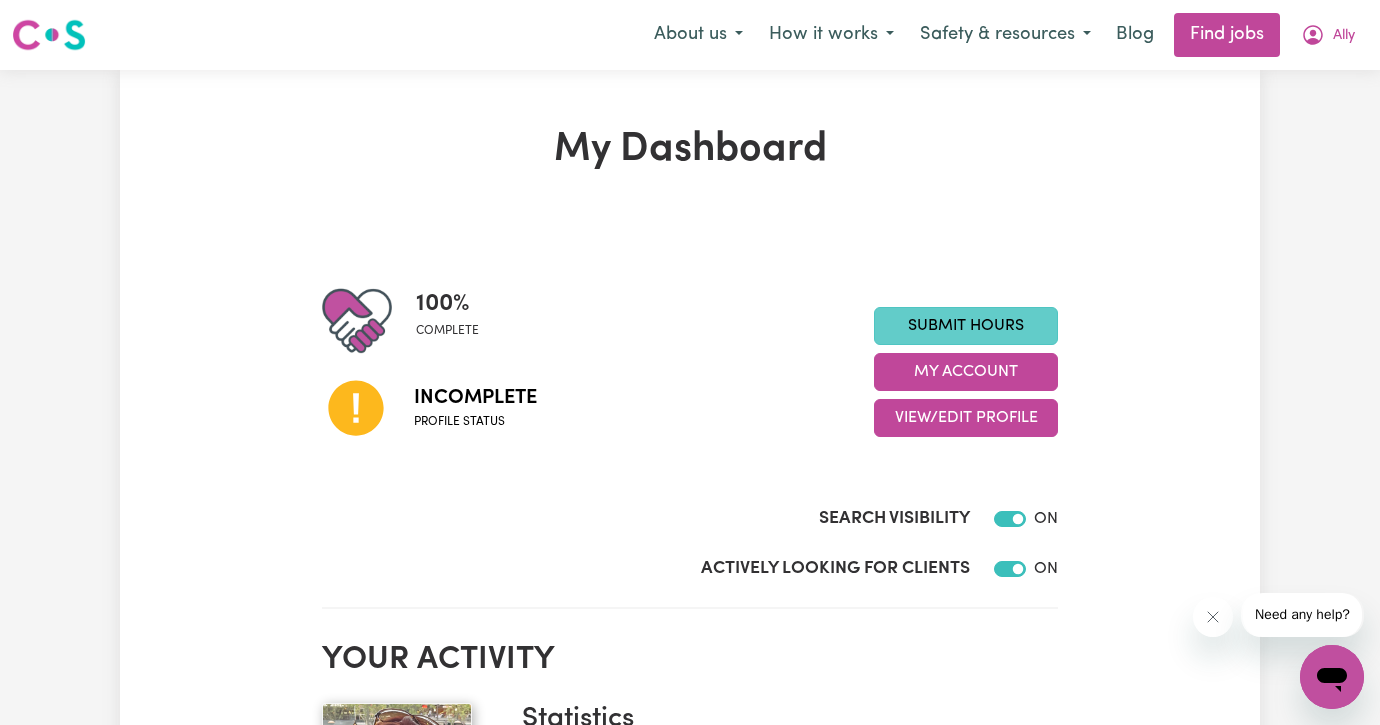 scroll, scrollTop: 0, scrollLeft: 0, axis: both 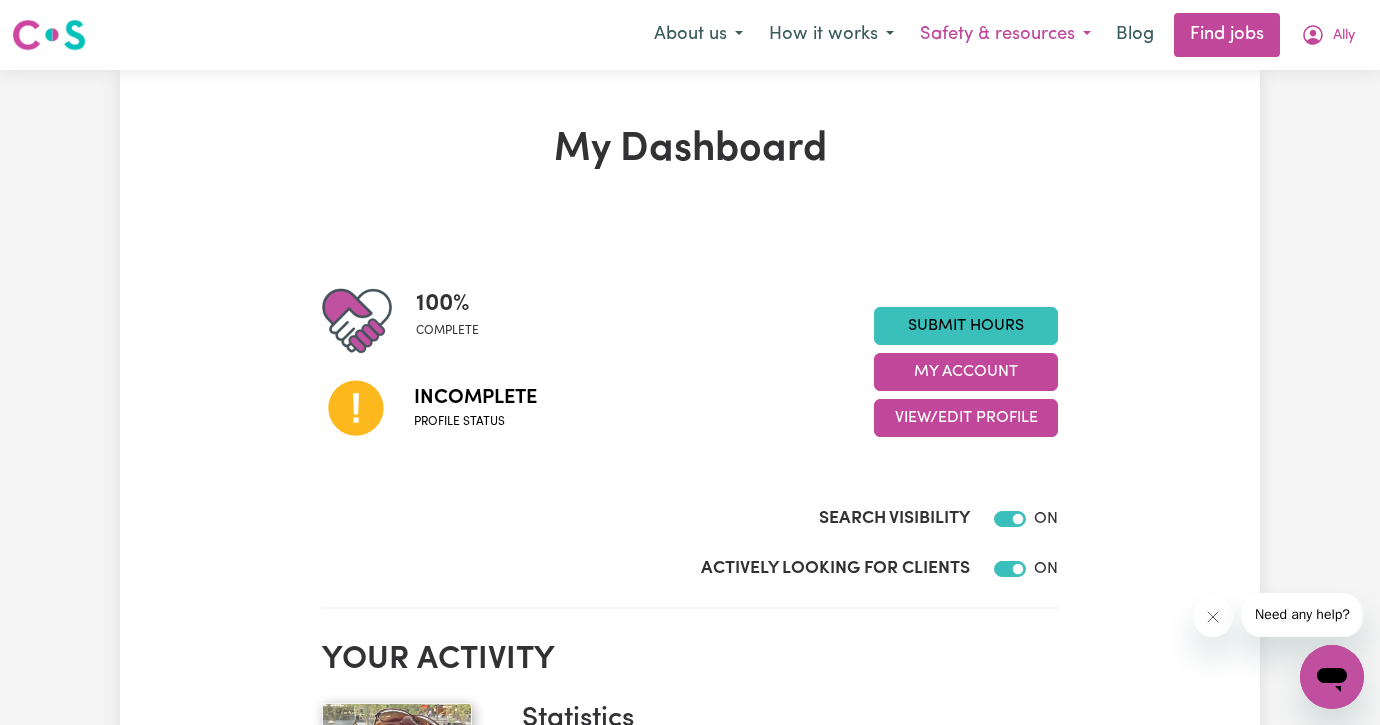 click on "Safety & resources" at bounding box center [1005, 35] 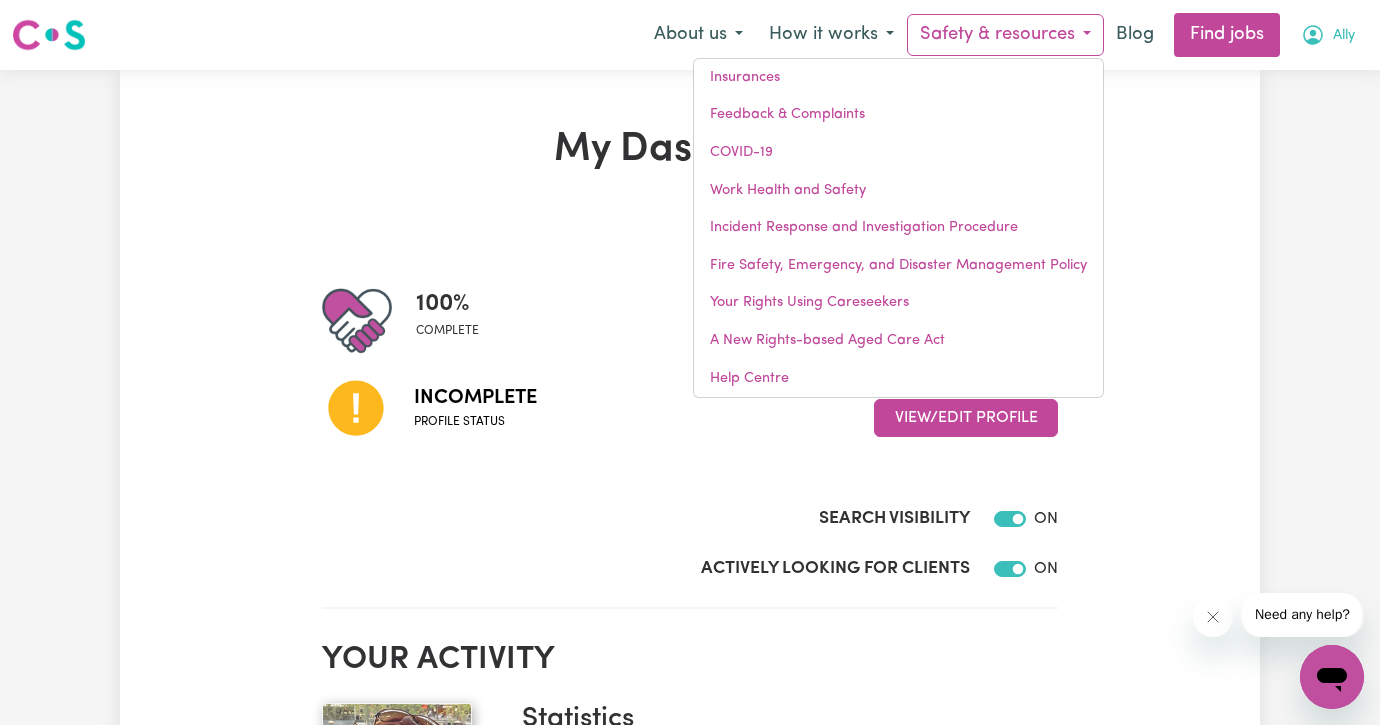 click 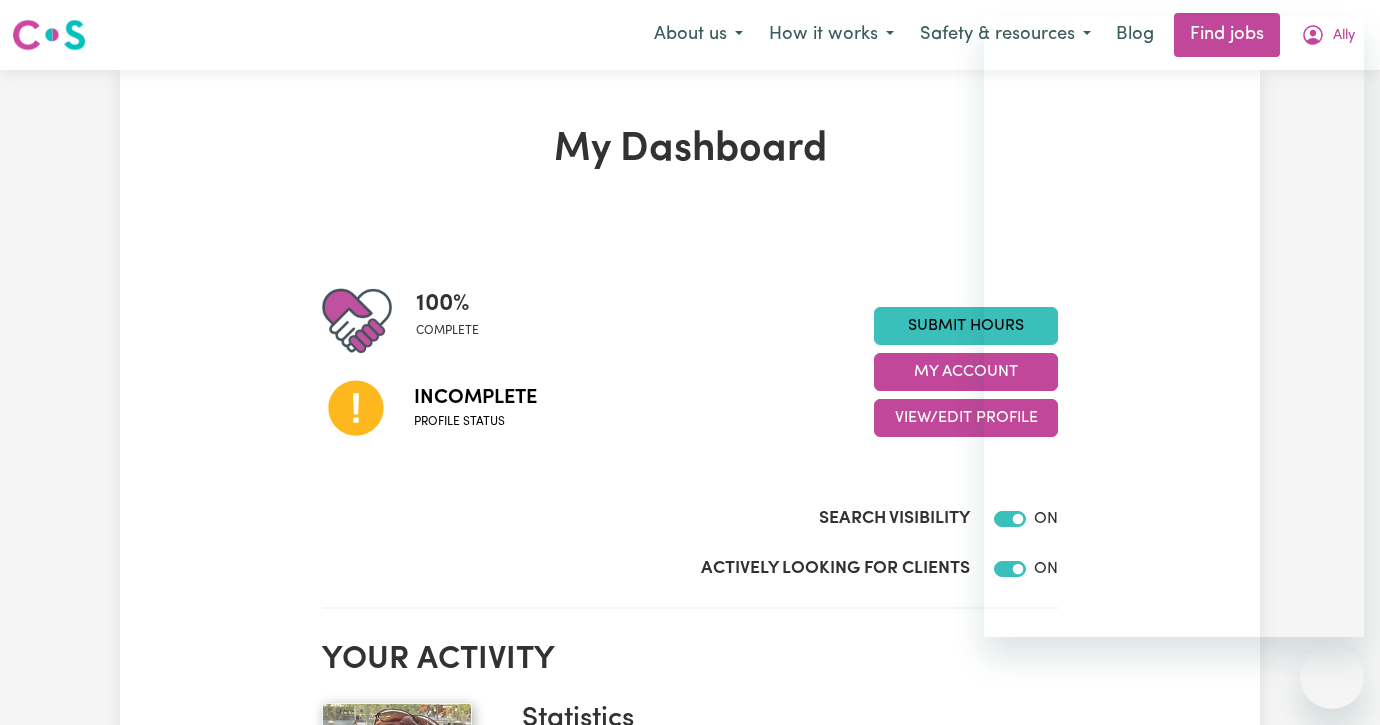 scroll, scrollTop: 0, scrollLeft: 0, axis: both 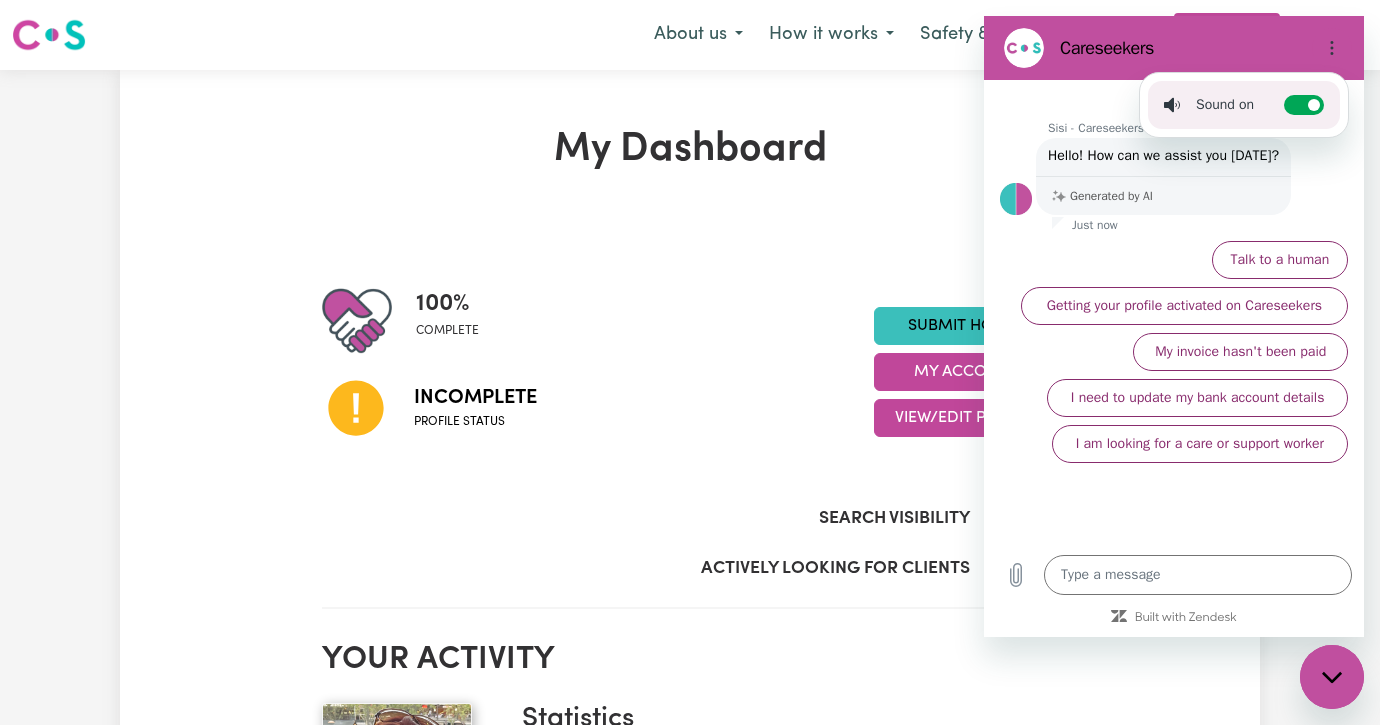 click on "My Dashboard 100 % complete Incomplete Profile status Submit Hours My Account View/Edit Profile Search Visibility ON Actively Looking for Clients ON Your activity #OpenForWork Statistics Hours worked: 0 Response rate: 100 % Profile last updated: 16 July, 2025 Your badges Completed badges First Aid Certified Recommended badges Vaccination scheduled CPR Certified CS Recommends Regulated Restrictive Practices Course Aged Care Quality Standards & Code of Conduct Serious Incident Reporting Scheme Course CS Reliable Worker Medical Exemption Partially vaccinated Fully vaccinated Boosted Careseekers onboarding completed Boundaries training completed COVID-19 infection control training NDIS worker training completed NDIS worker screening verified Identify & Respond to Abuse & Neglect Reviews No reviews yet for  Ally ." at bounding box center [690, 1056] 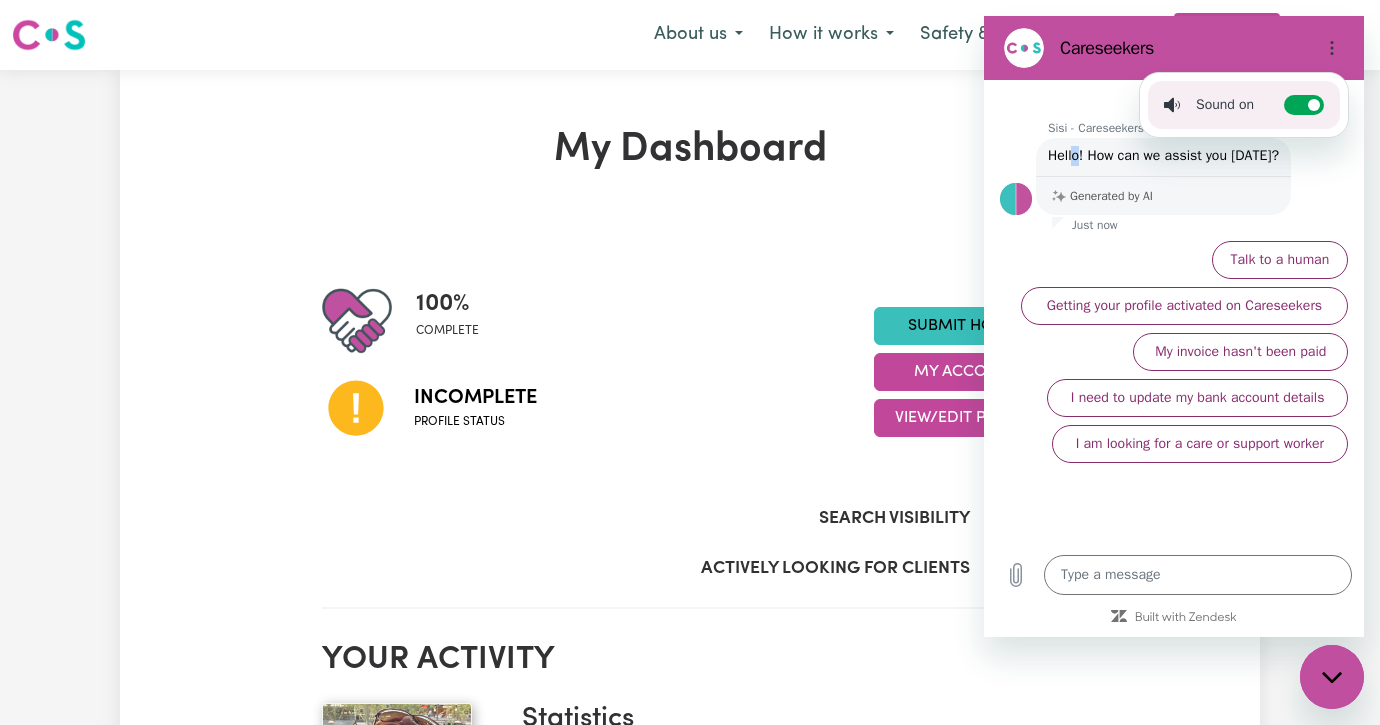 click on "Hello! How can we assist you today?" at bounding box center [1163, 155] 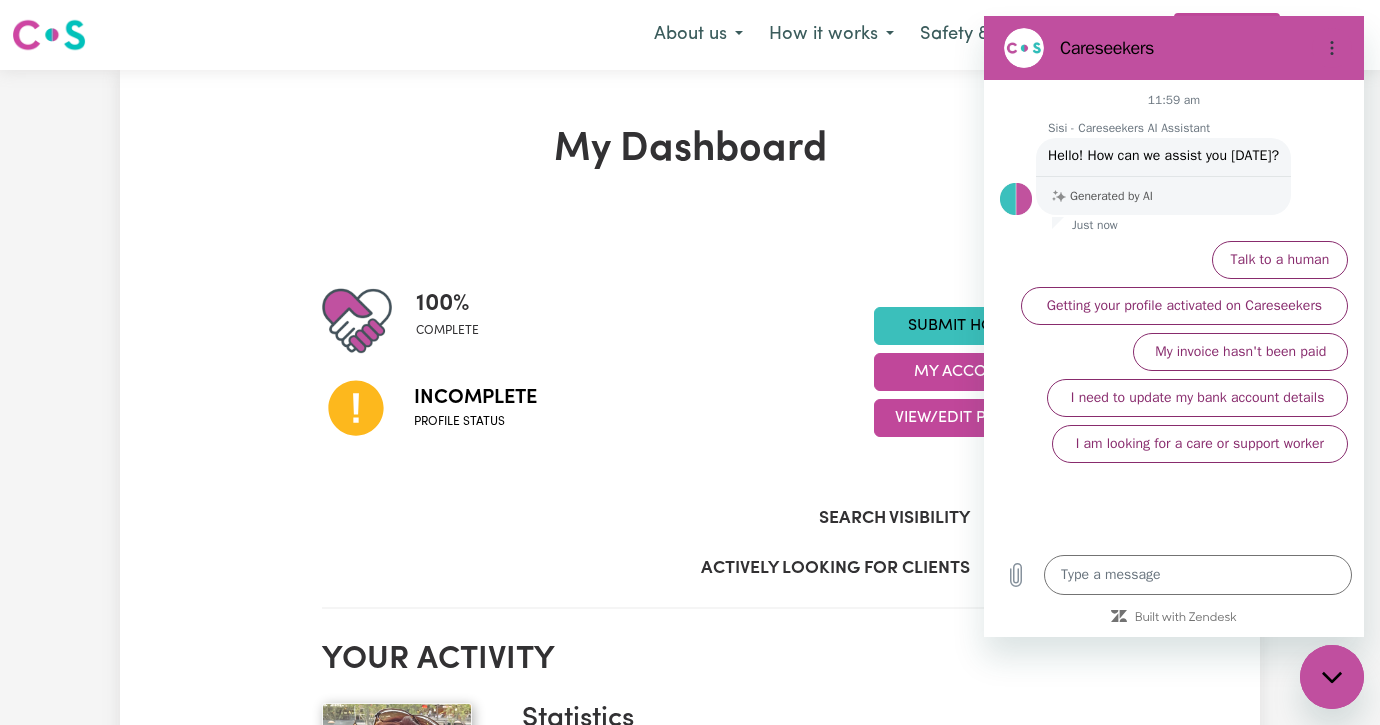 click on "Generated by AI" at bounding box center [1111, 196] 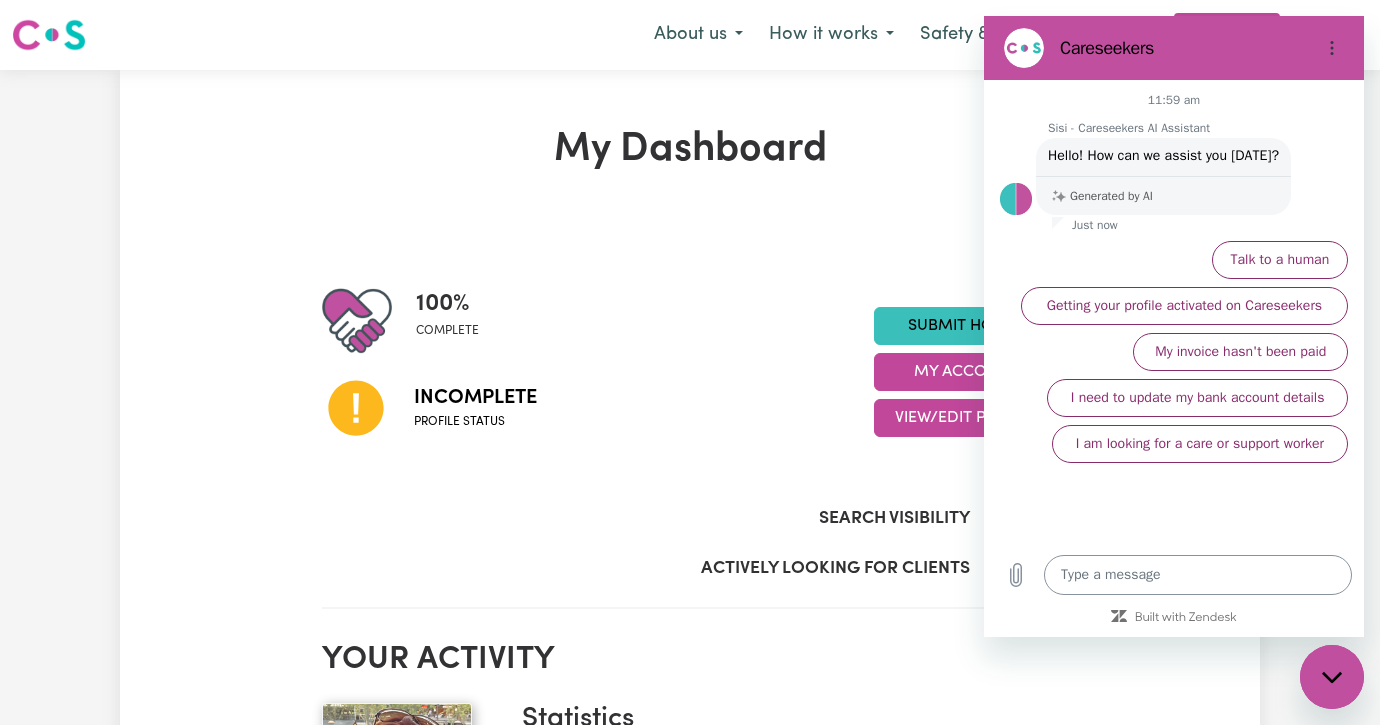 click at bounding box center (1198, 575) 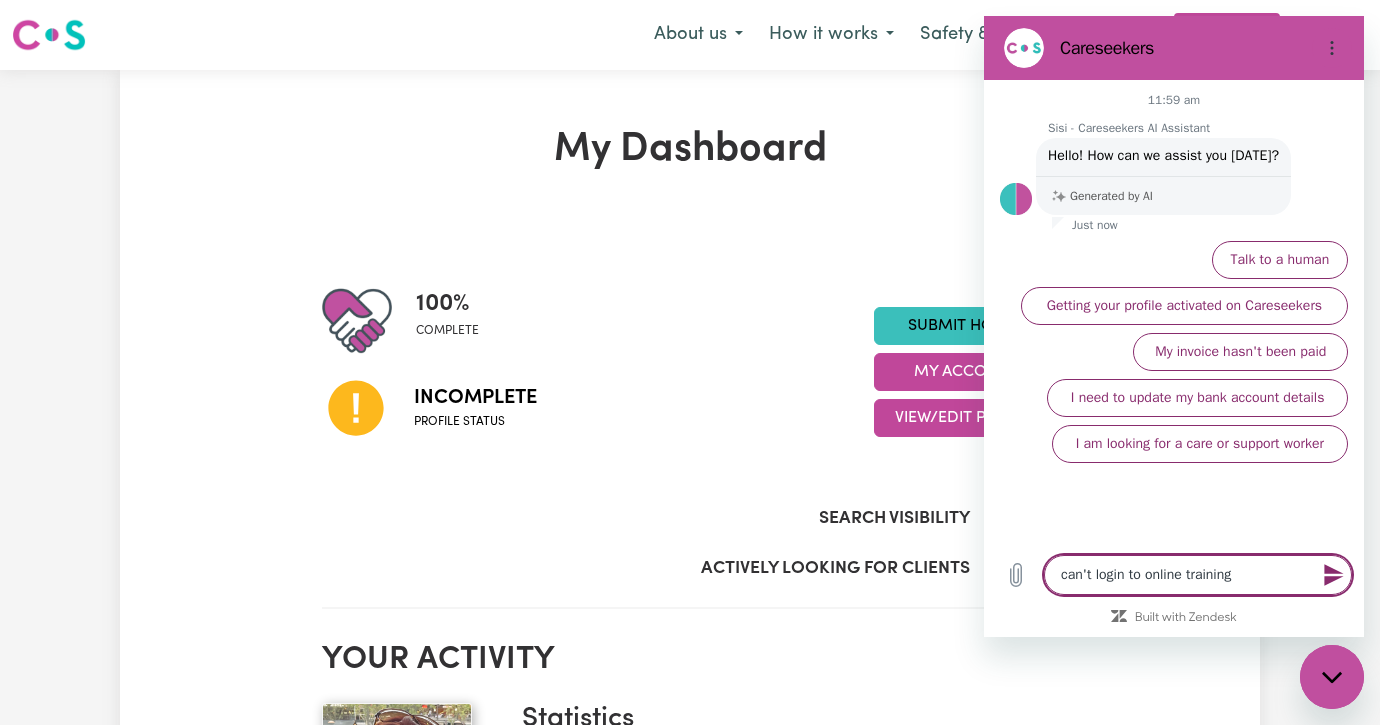 type on "can't login to online training" 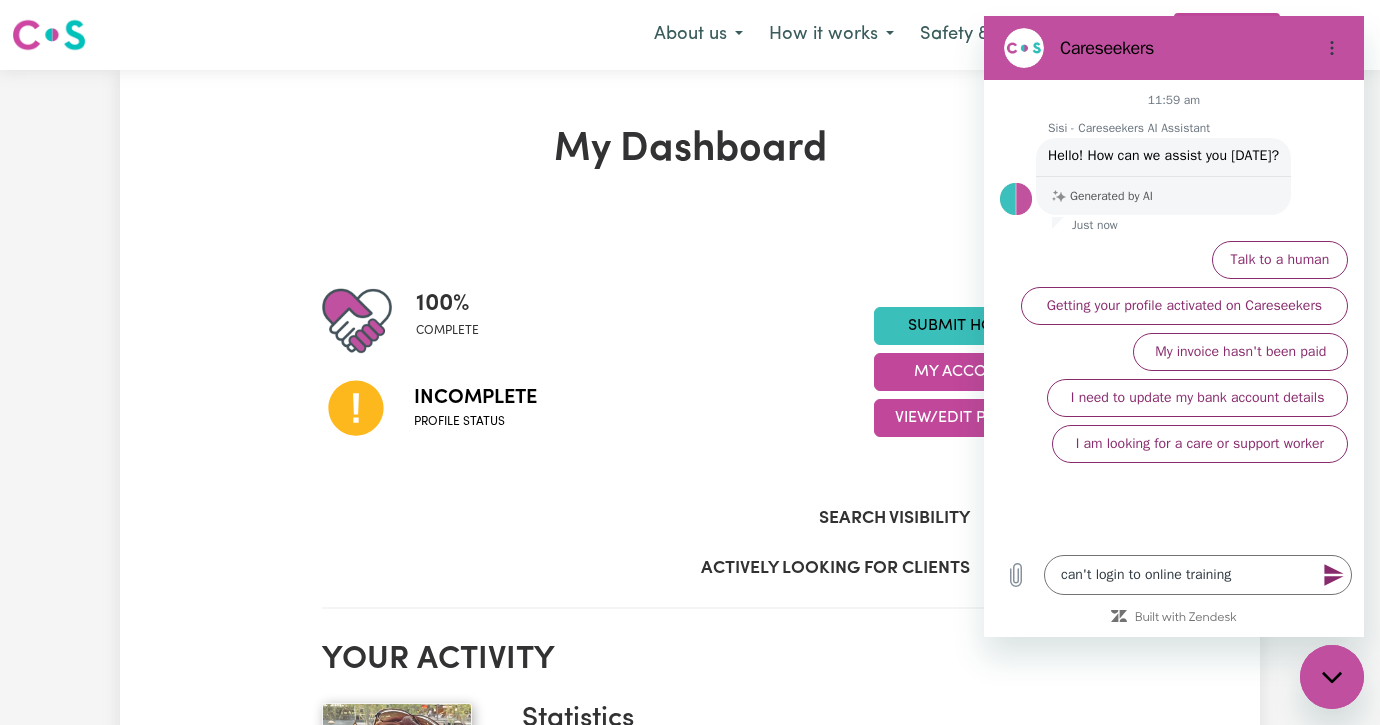 click at bounding box center (1332, 575) 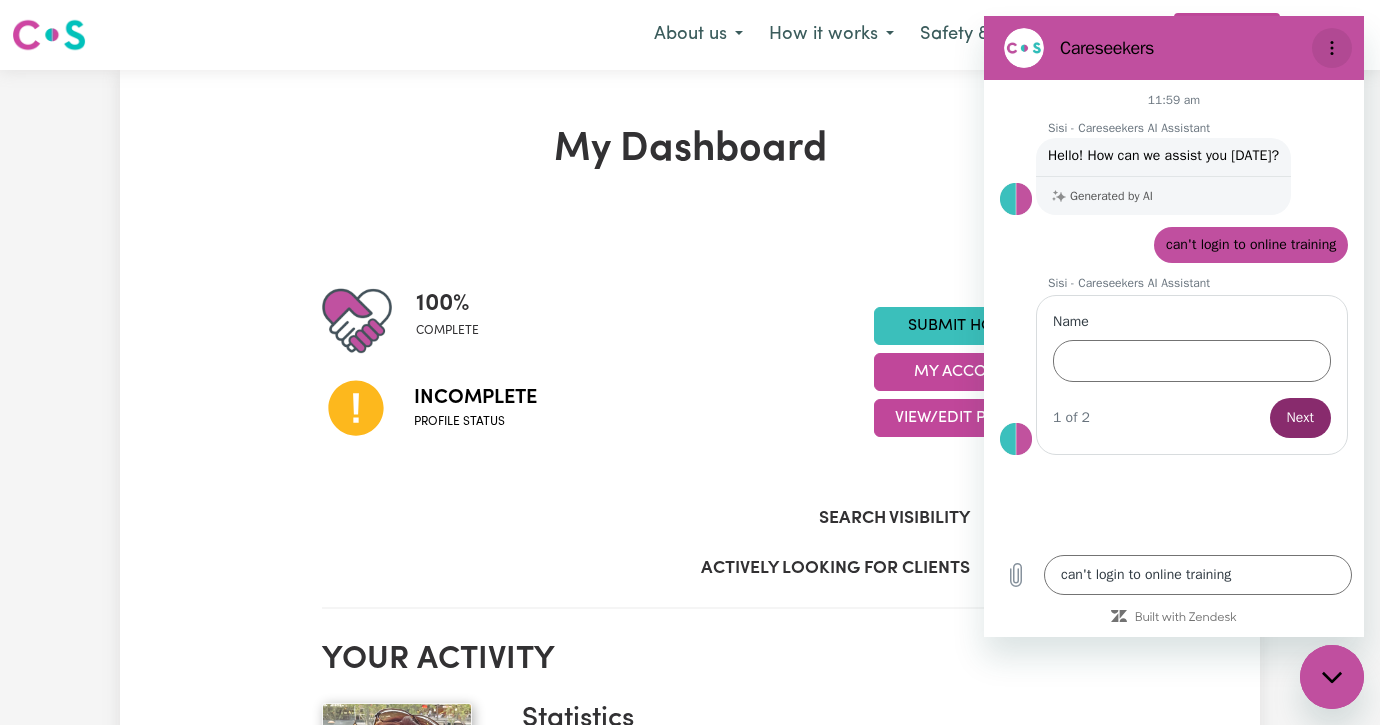 click 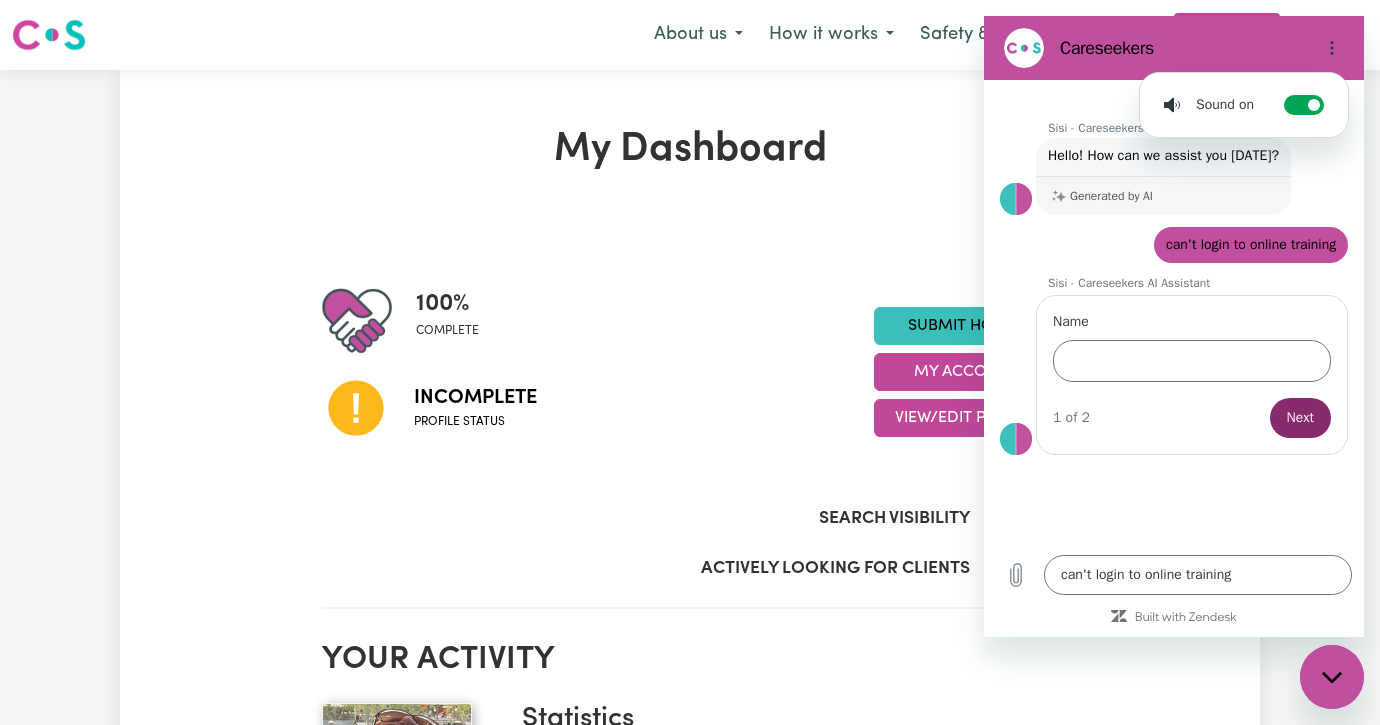 click at bounding box center (1332, 677) 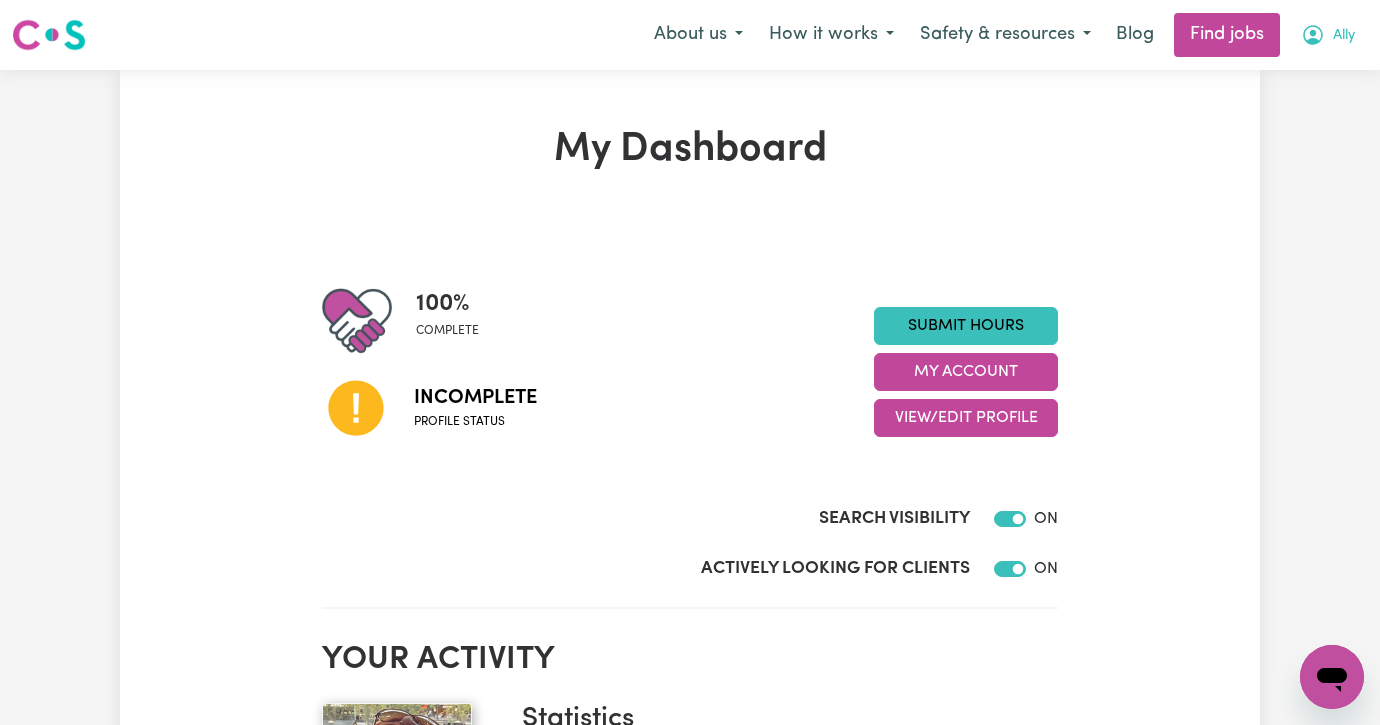 click on "Ally" at bounding box center (1344, 36) 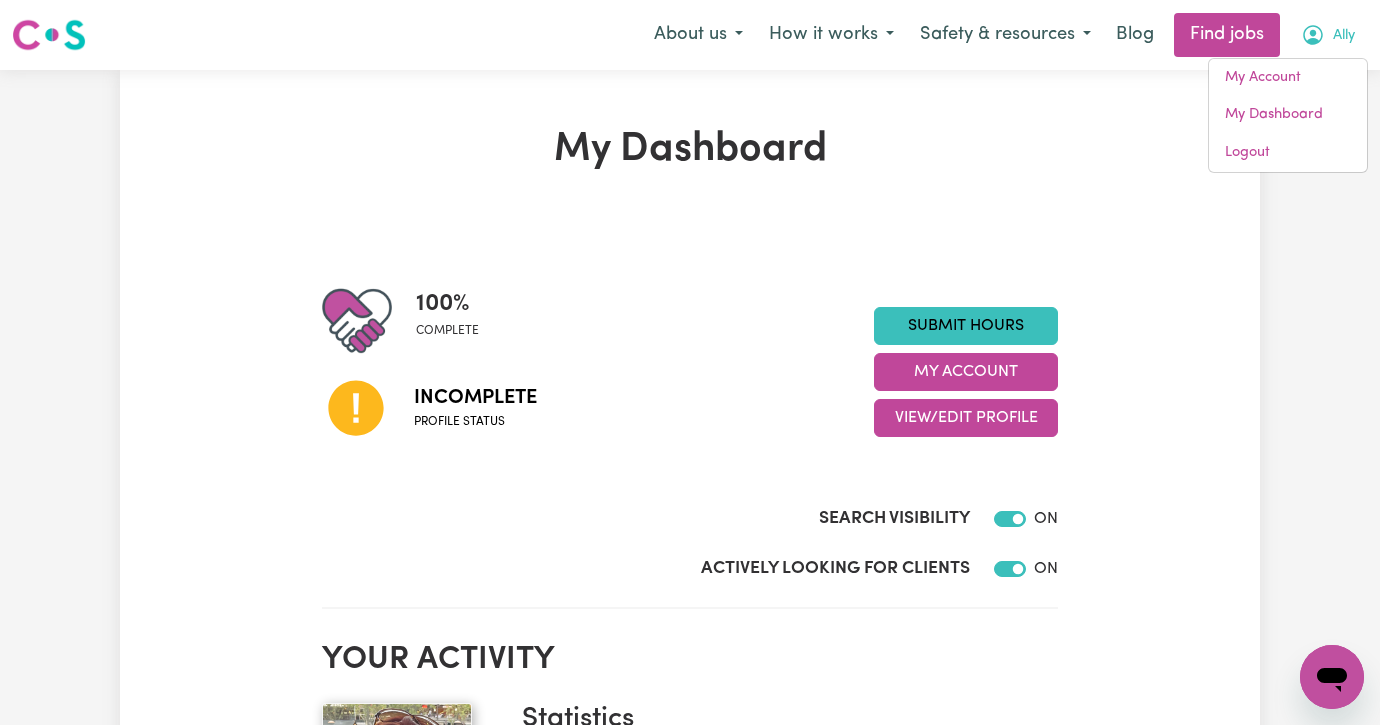 click on "My Dashboard 100 % complete Incomplete Profile status Submit Hours My Account View/Edit Profile Search Visibility ON Actively Looking for Clients ON Your activity #OpenForWork Statistics Hours worked: 0 Response rate: 100 % Profile last updated: 16 July, 2025 Your badges Completed badges First Aid Certified Recommended badges Vaccination scheduled CPR Certified CS Recommends Regulated Restrictive Practices Course Aged Care Quality Standards & Code of Conduct Serious Incident Reporting Scheme Course CS Reliable Worker Medical Exemption Partially vaccinated Fully vaccinated Boosted Careseekers onboarding completed Boundaries training completed COVID-19 infection control training NDIS worker training completed NDIS worker screening verified Identify & Respond to Abuse & Neglect Reviews No reviews yet for  Ally ." at bounding box center (690, 1056) 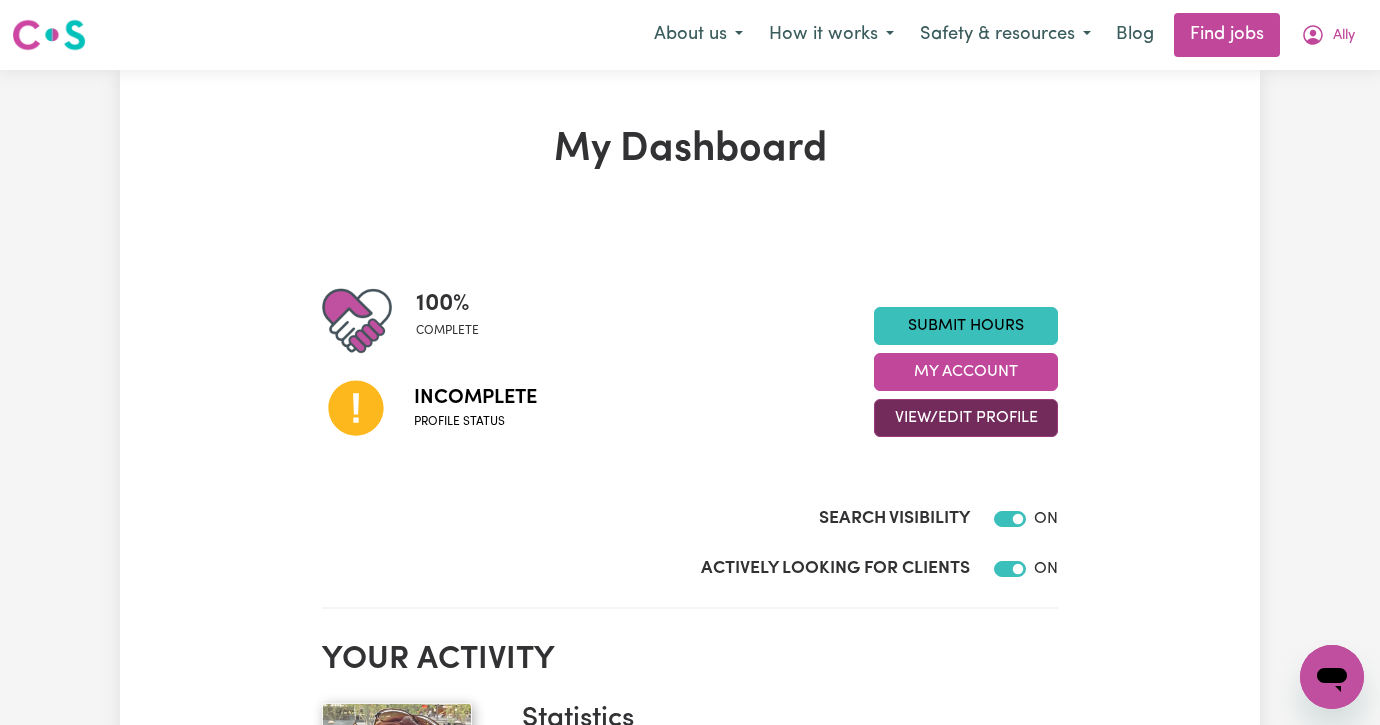 click on "View/Edit Profile" at bounding box center [966, 418] 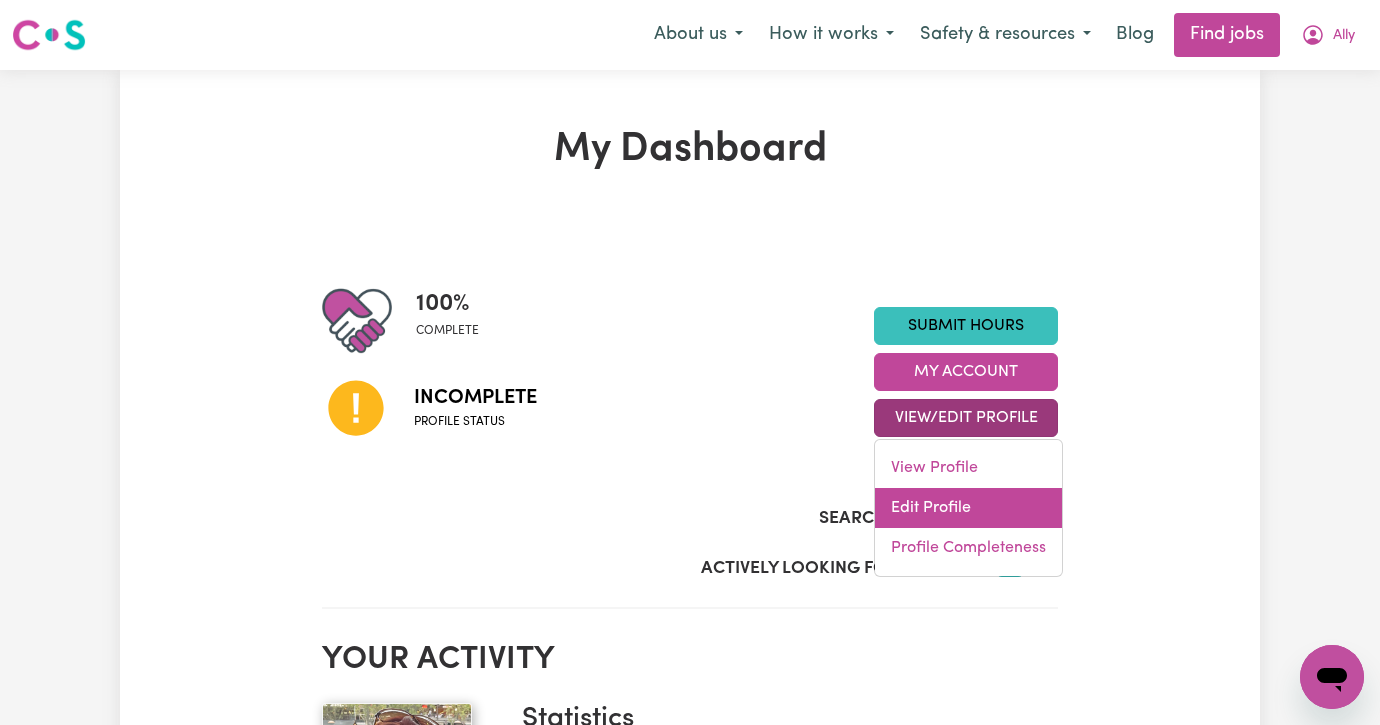 click on "Edit Profile" at bounding box center [968, 508] 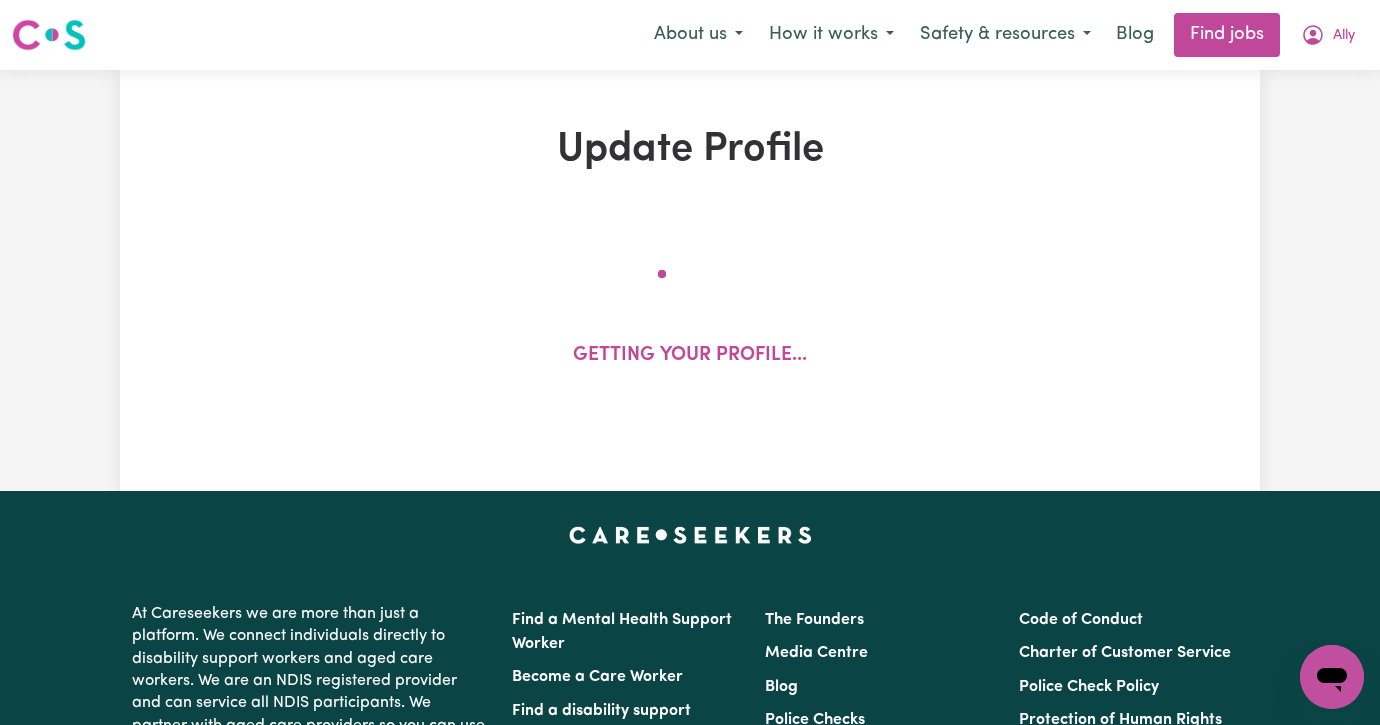 select on "[DEMOGRAPHIC_DATA]" 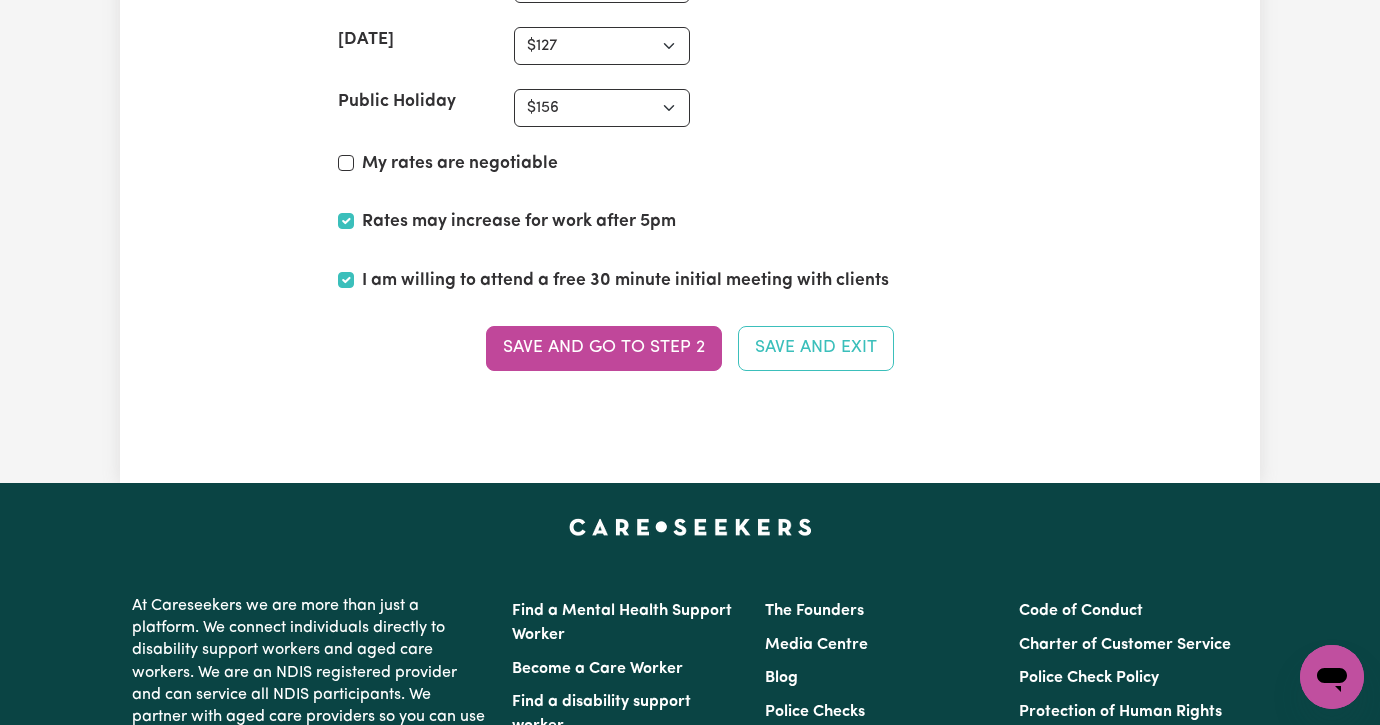 scroll, scrollTop: 5414, scrollLeft: 0, axis: vertical 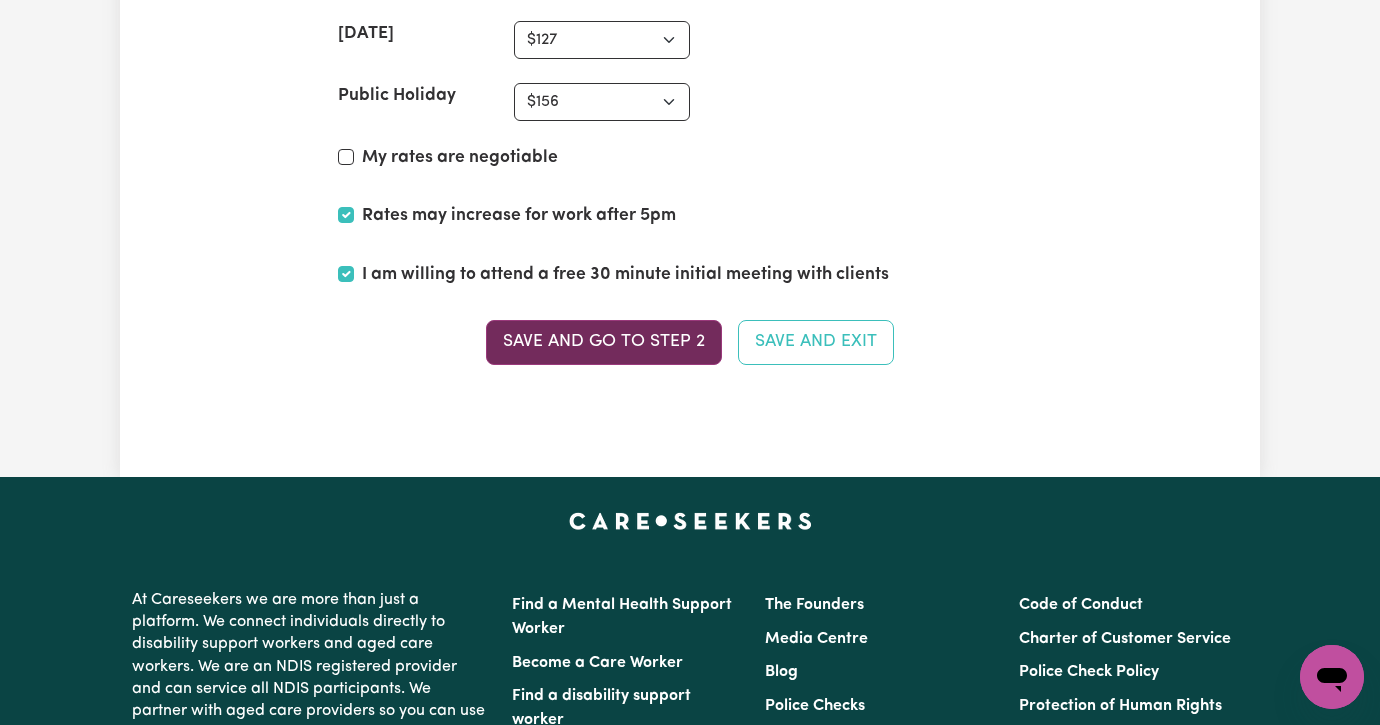 click on "Save and go to Step 2" at bounding box center (604, 342) 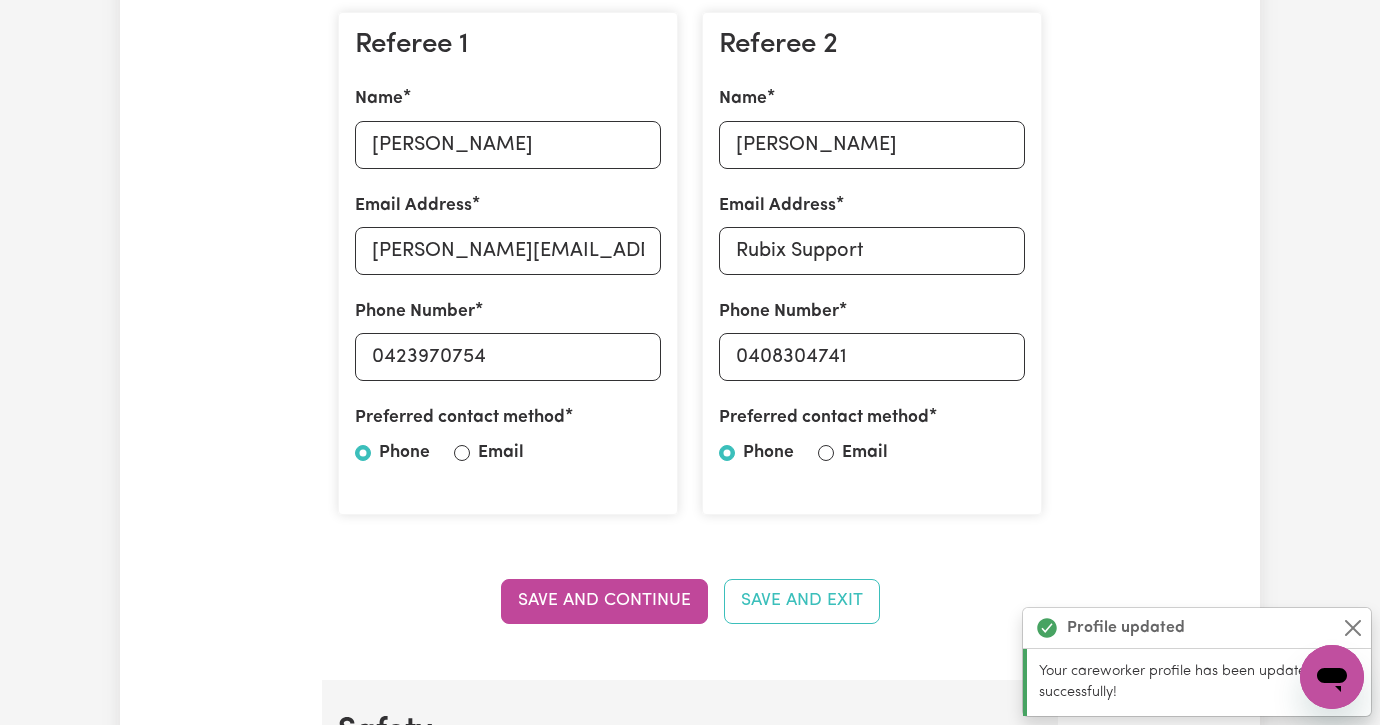 scroll, scrollTop: 606, scrollLeft: 0, axis: vertical 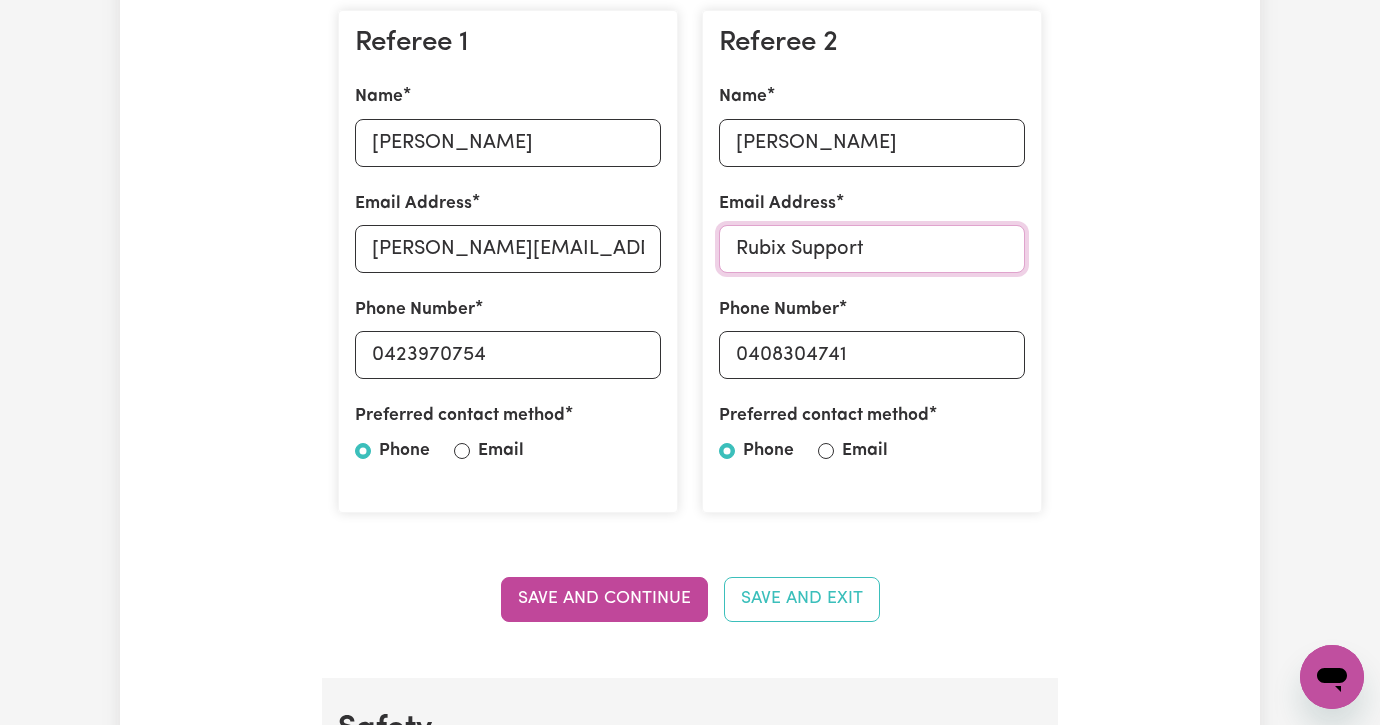 drag, startPoint x: 868, startPoint y: 240, endPoint x: 703, endPoint y: 236, distance: 165.04848 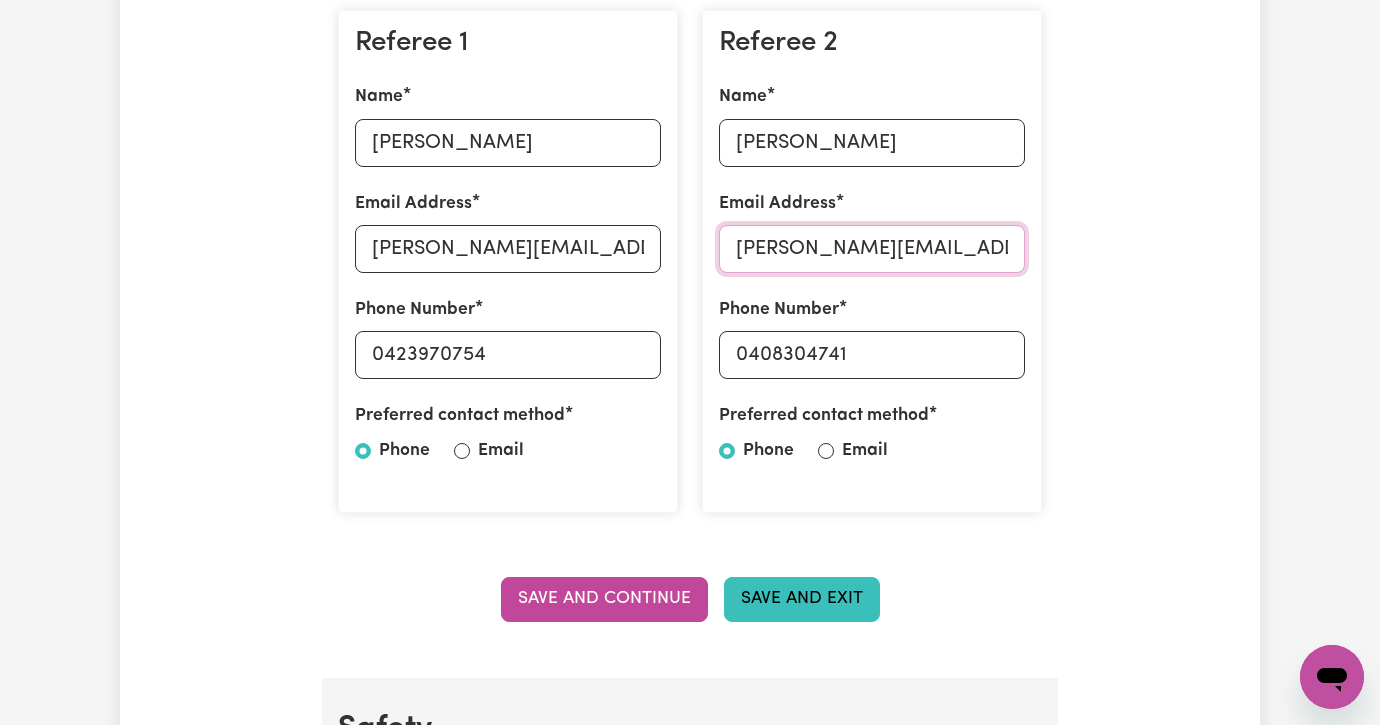 type on "mary@rubixsupport.com.au" 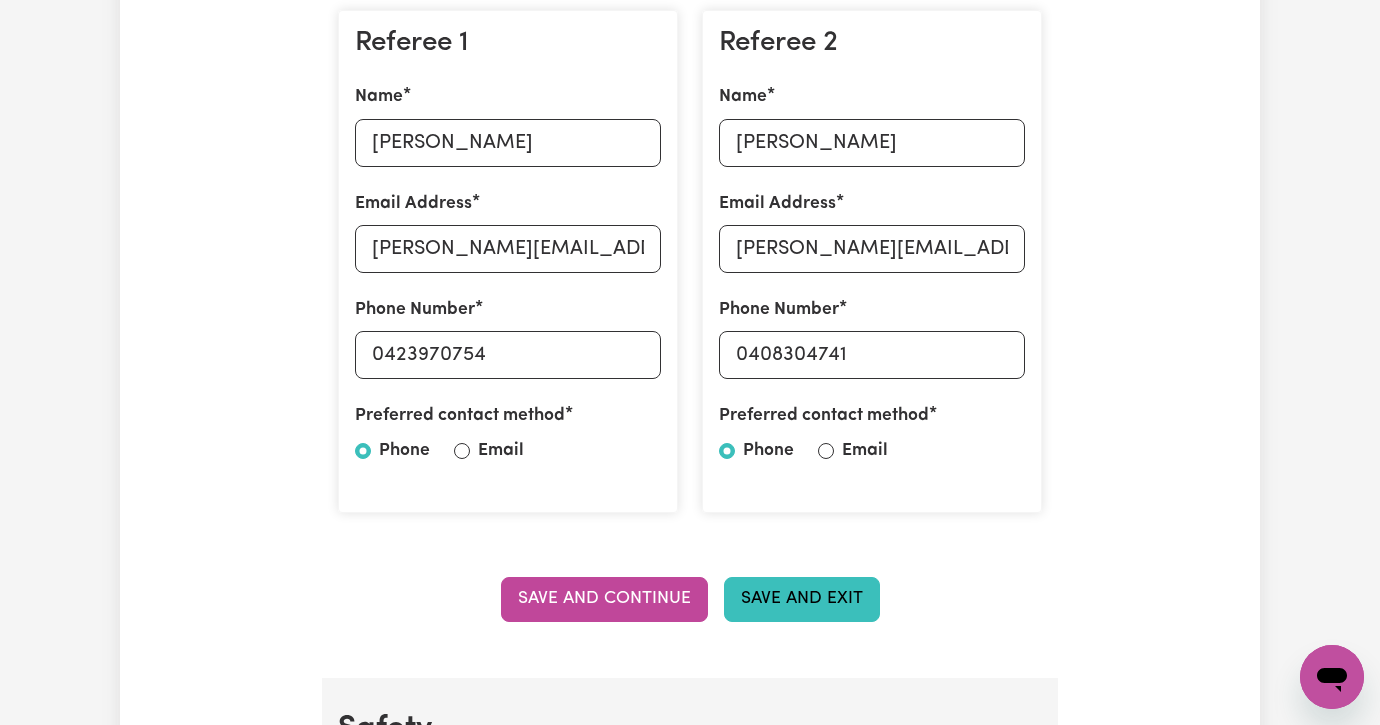 click on "Save and Exit" at bounding box center [802, 599] 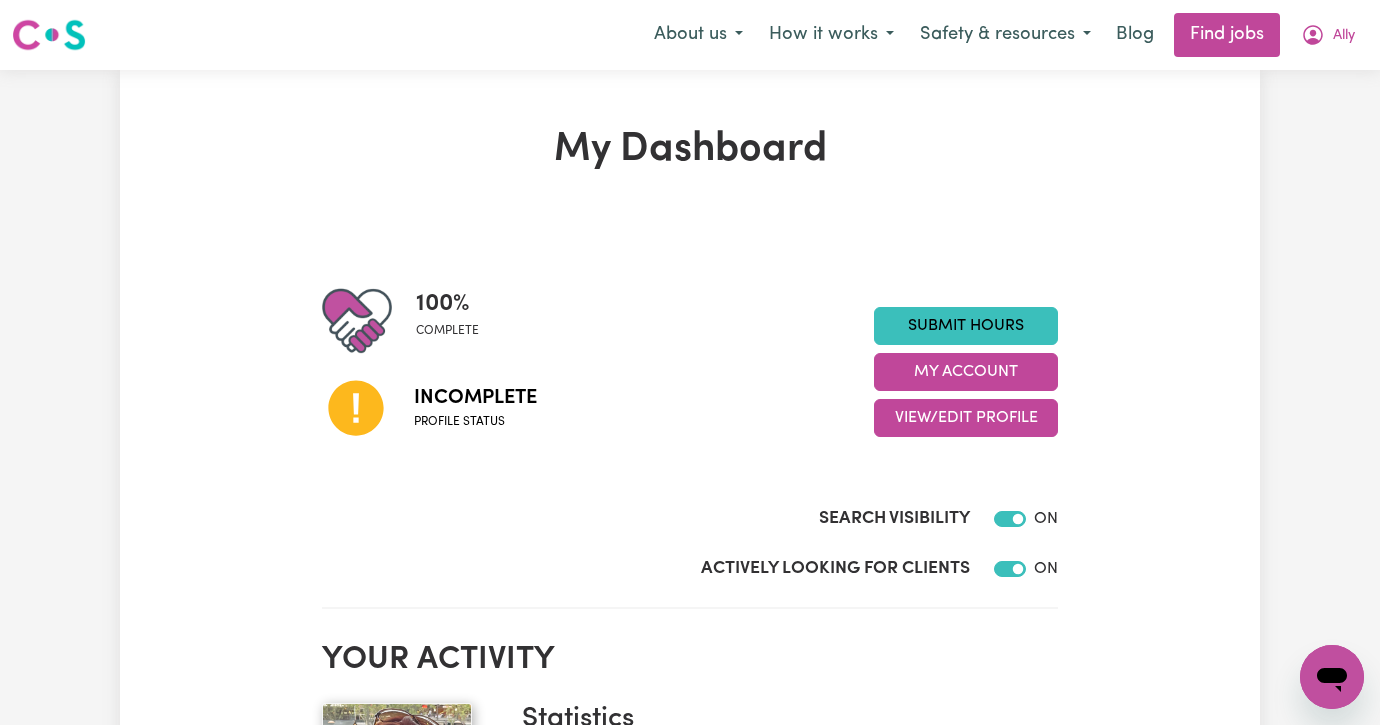 scroll, scrollTop: 0, scrollLeft: 0, axis: both 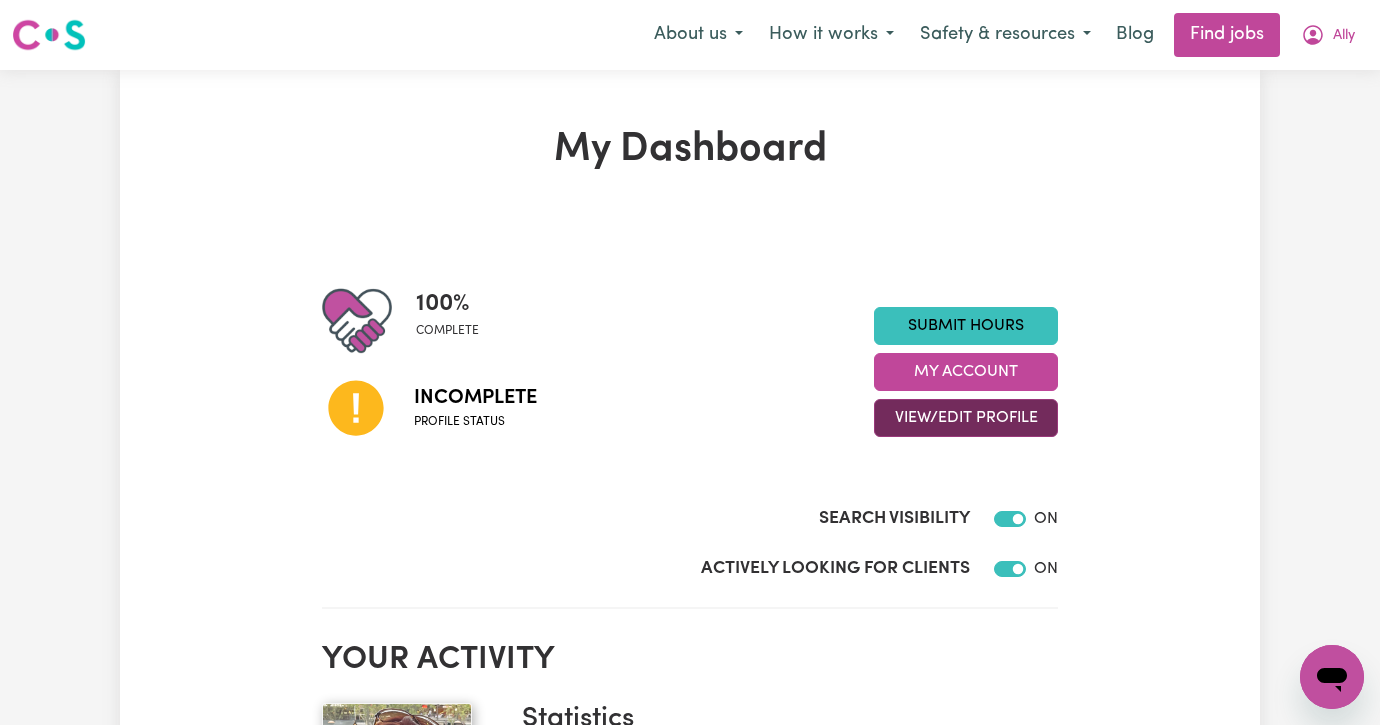 click on "View/Edit Profile" at bounding box center [966, 418] 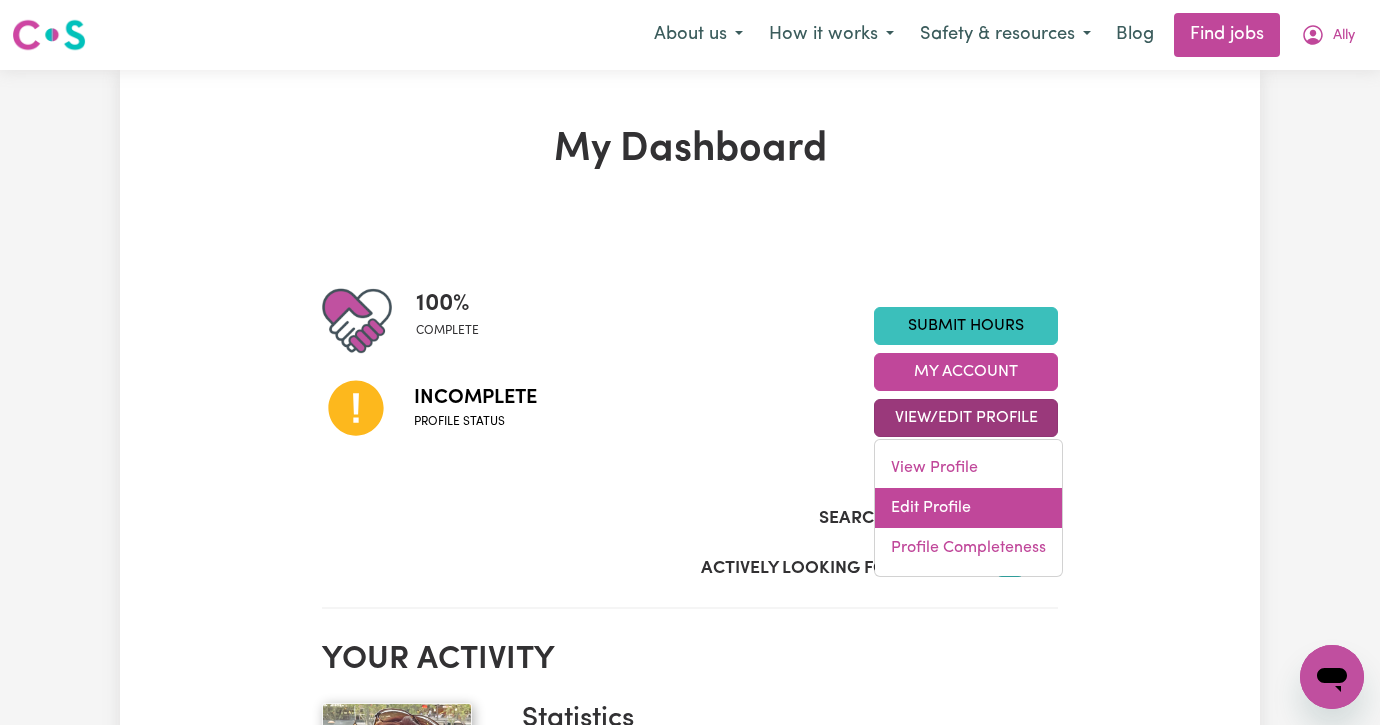 click on "Edit Profile" at bounding box center [968, 508] 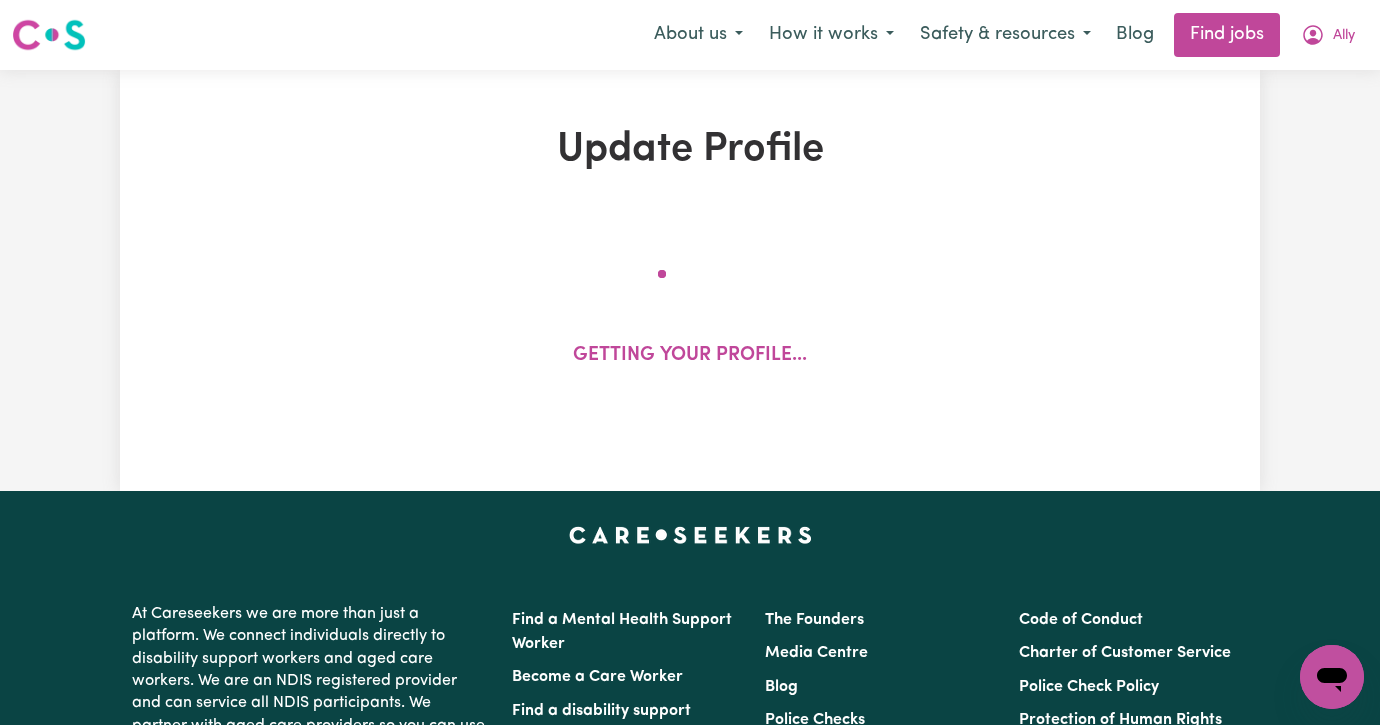 select on "[DEMOGRAPHIC_DATA]" 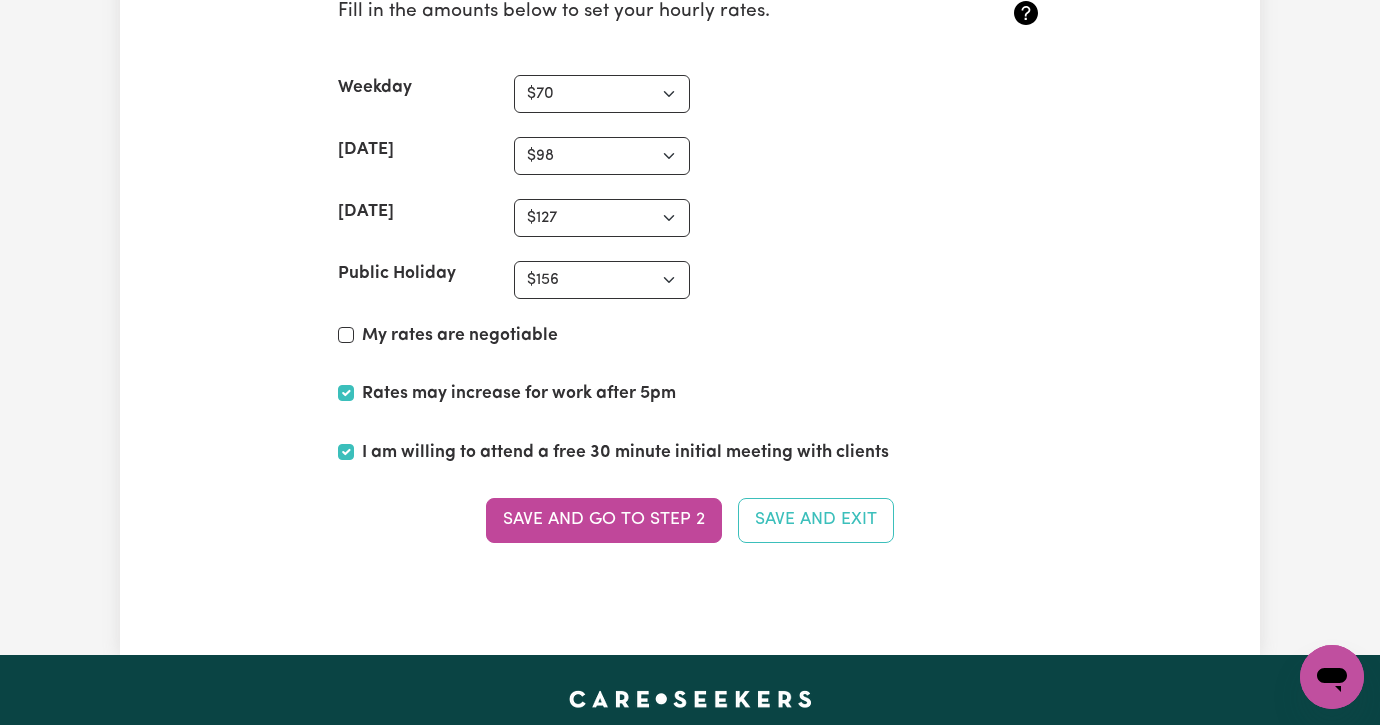 scroll, scrollTop: 5241, scrollLeft: 0, axis: vertical 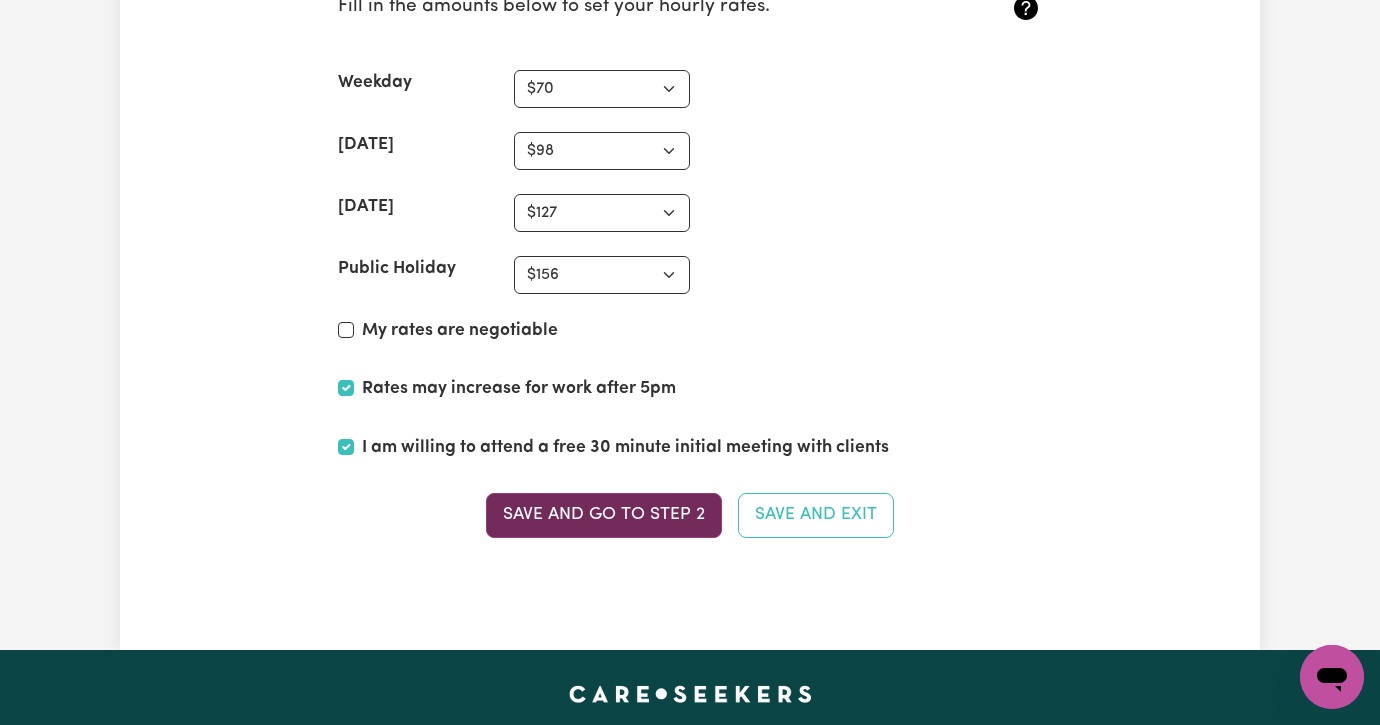 click on "Save and go to Step 2" at bounding box center (604, 515) 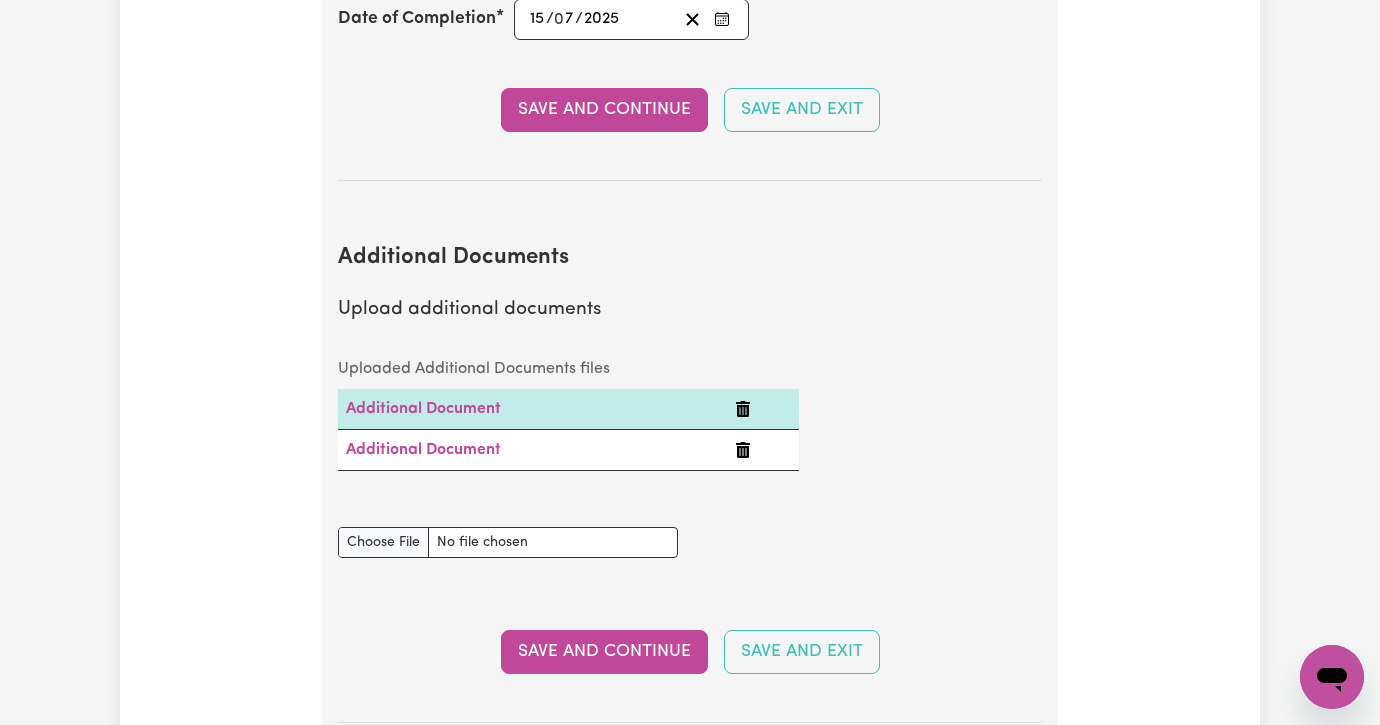 scroll, scrollTop: 3861, scrollLeft: 0, axis: vertical 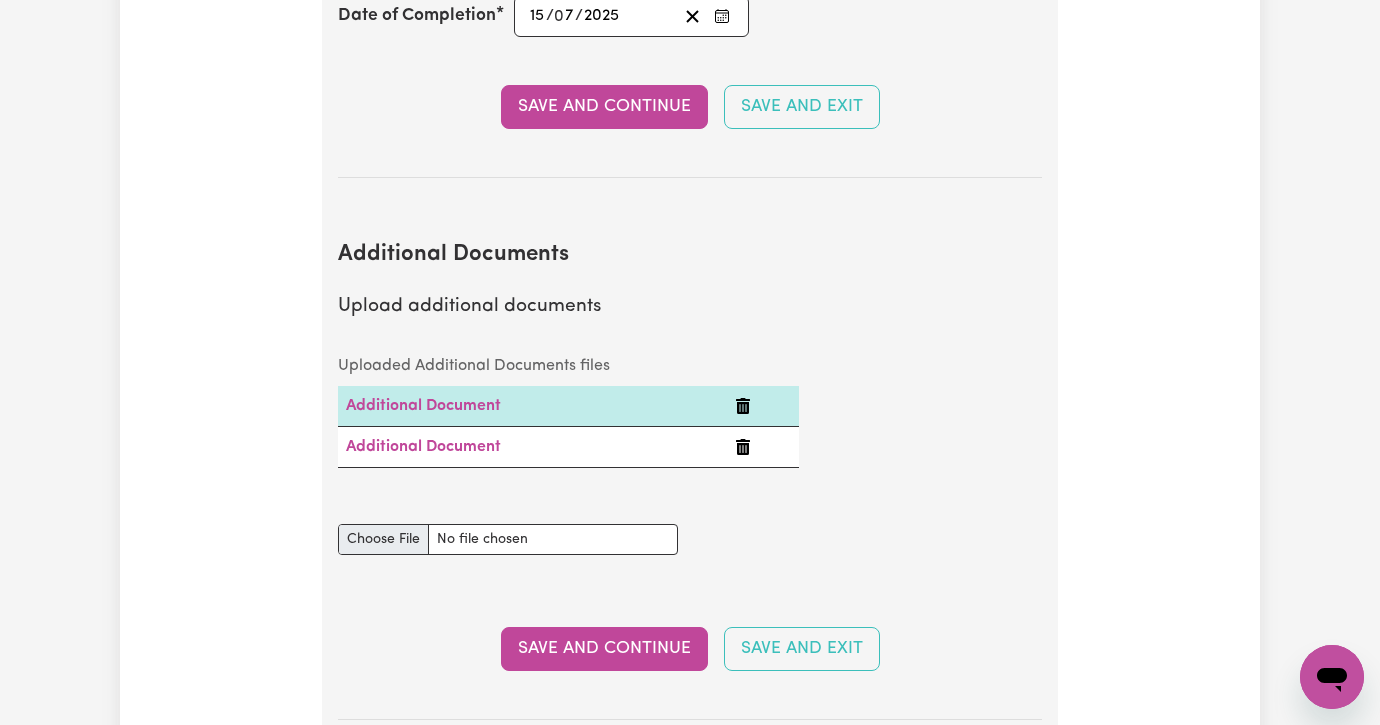 click on "Additional Documents  document" at bounding box center (508, 539) 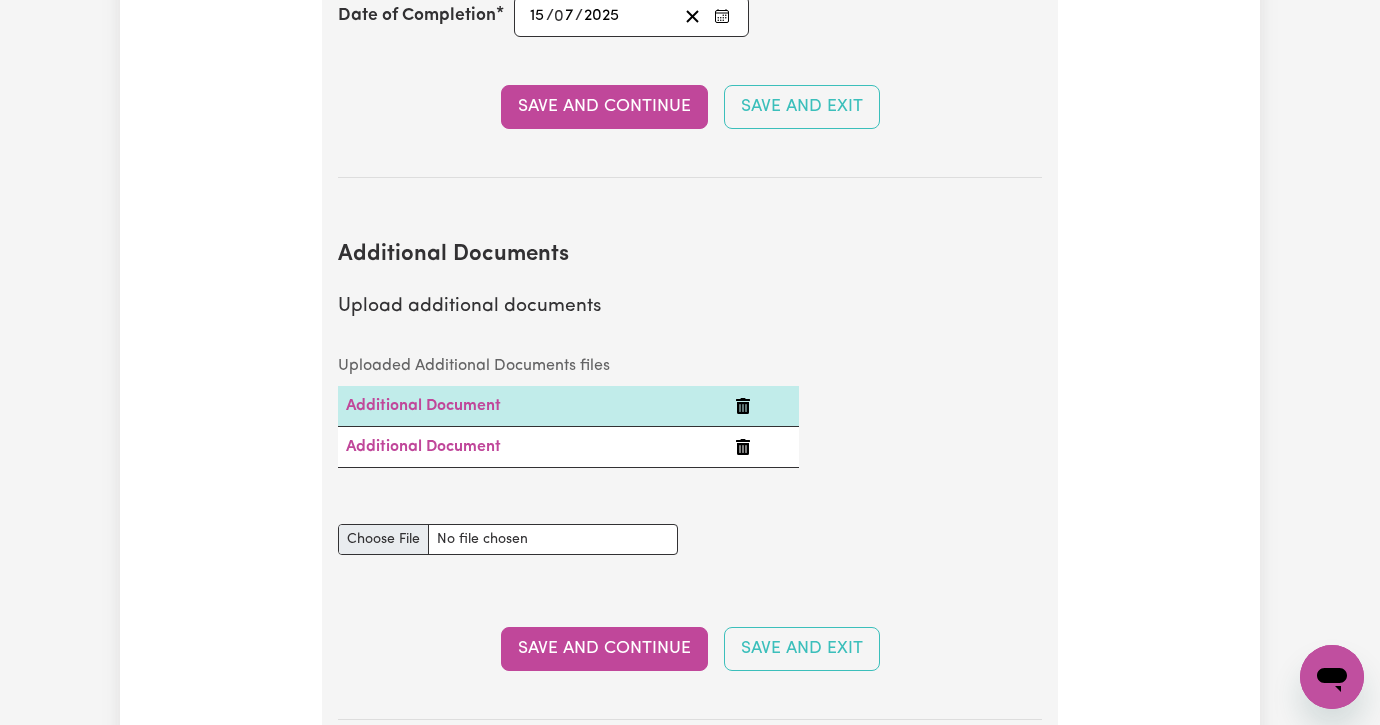 type on "C:\fakepath\Gas Bill.pdf" 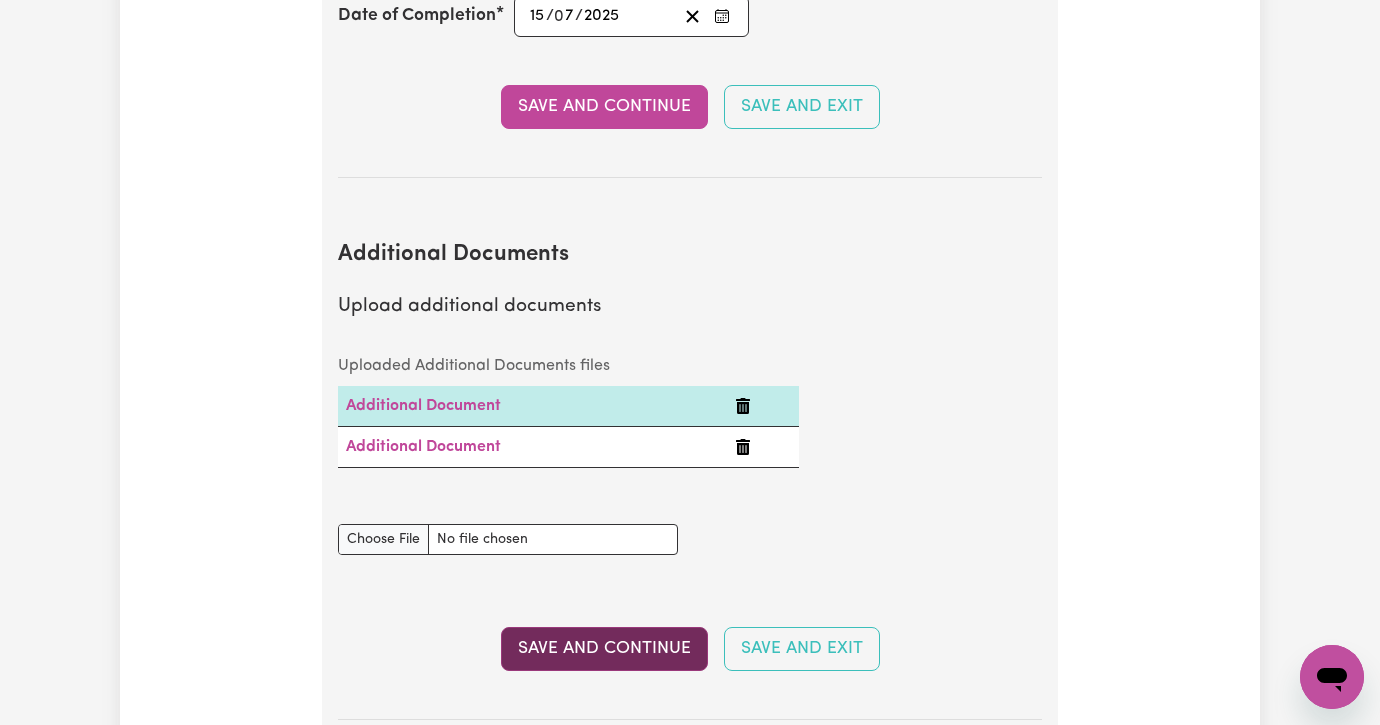 click on "Save and Continue" at bounding box center [604, 649] 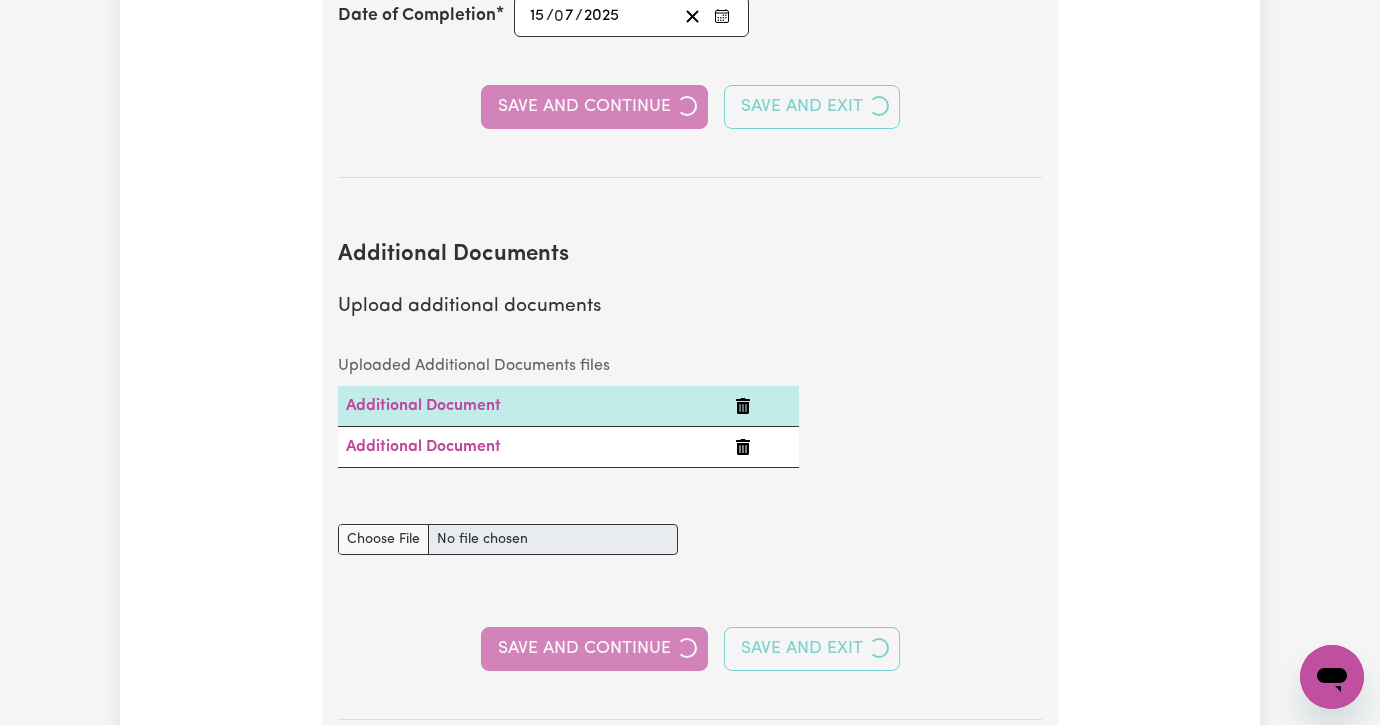 select on "2012" 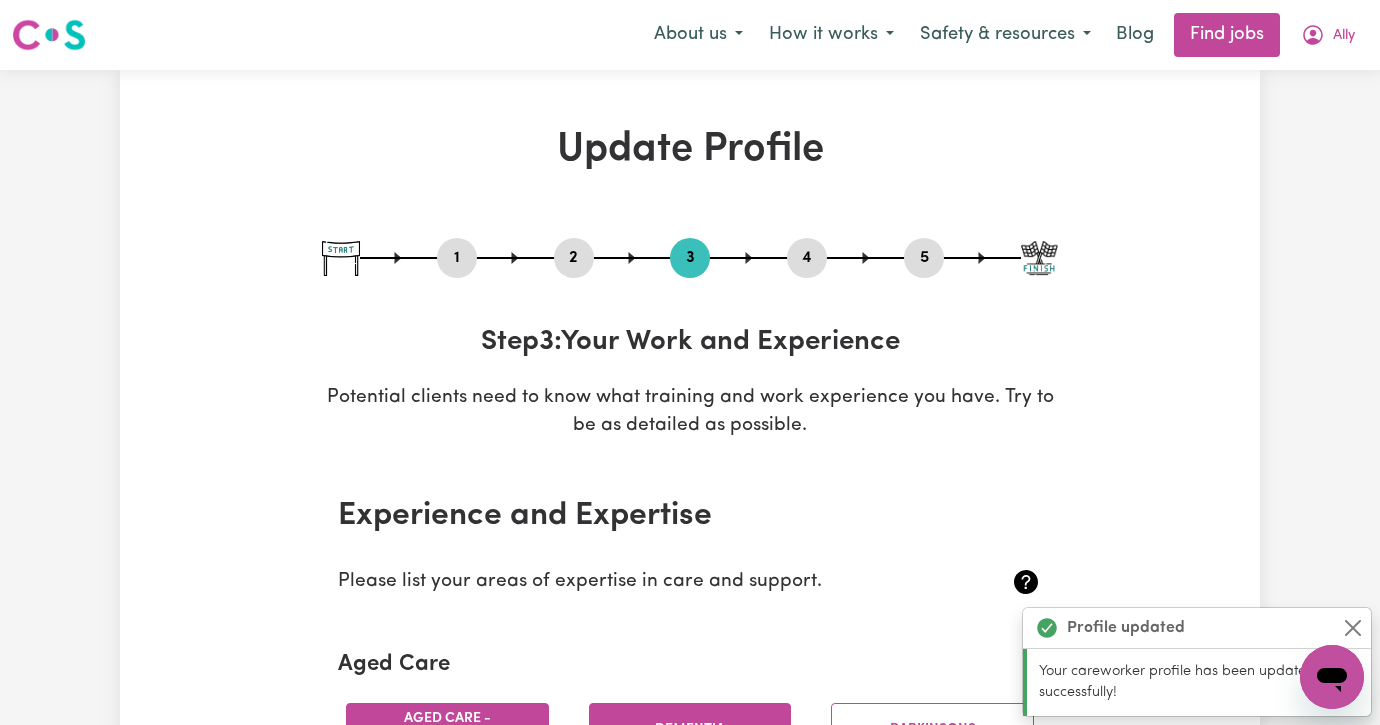 scroll, scrollTop: 0, scrollLeft: 0, axis: both 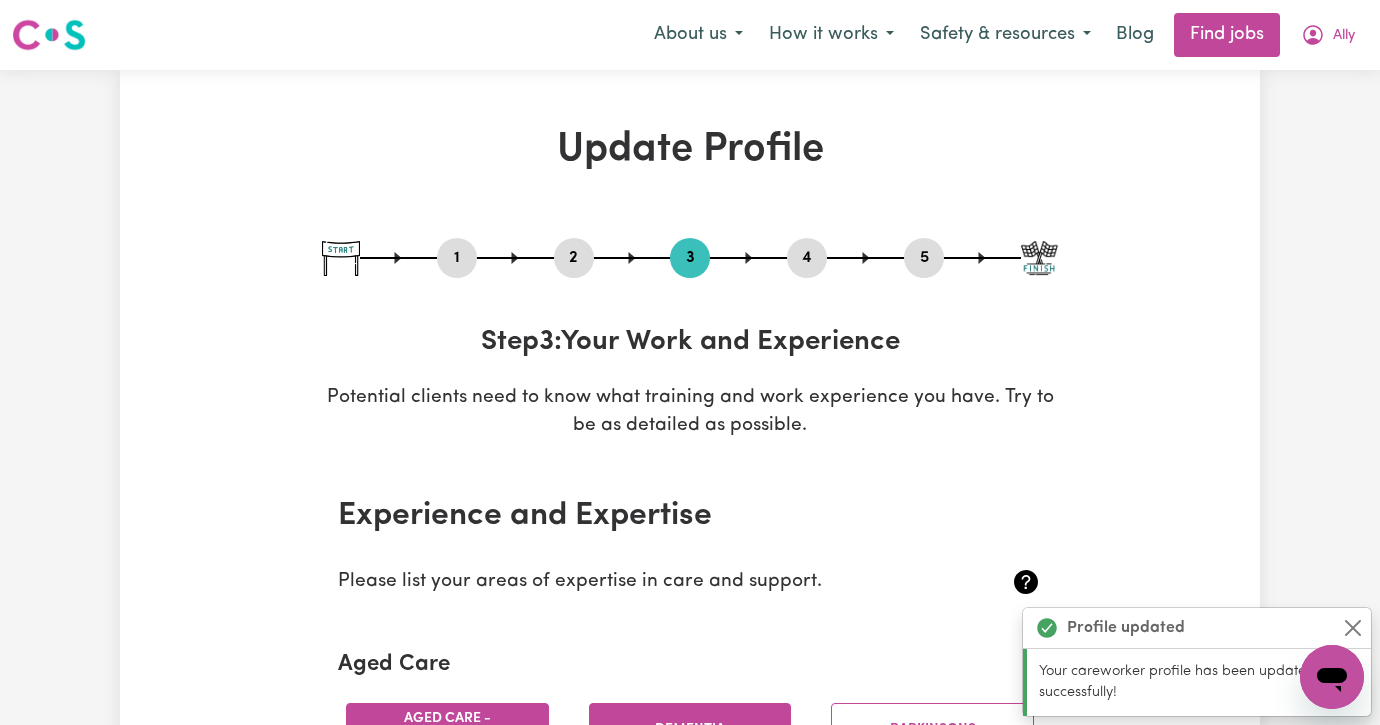 click on "2" at bounding box center [574, 258] 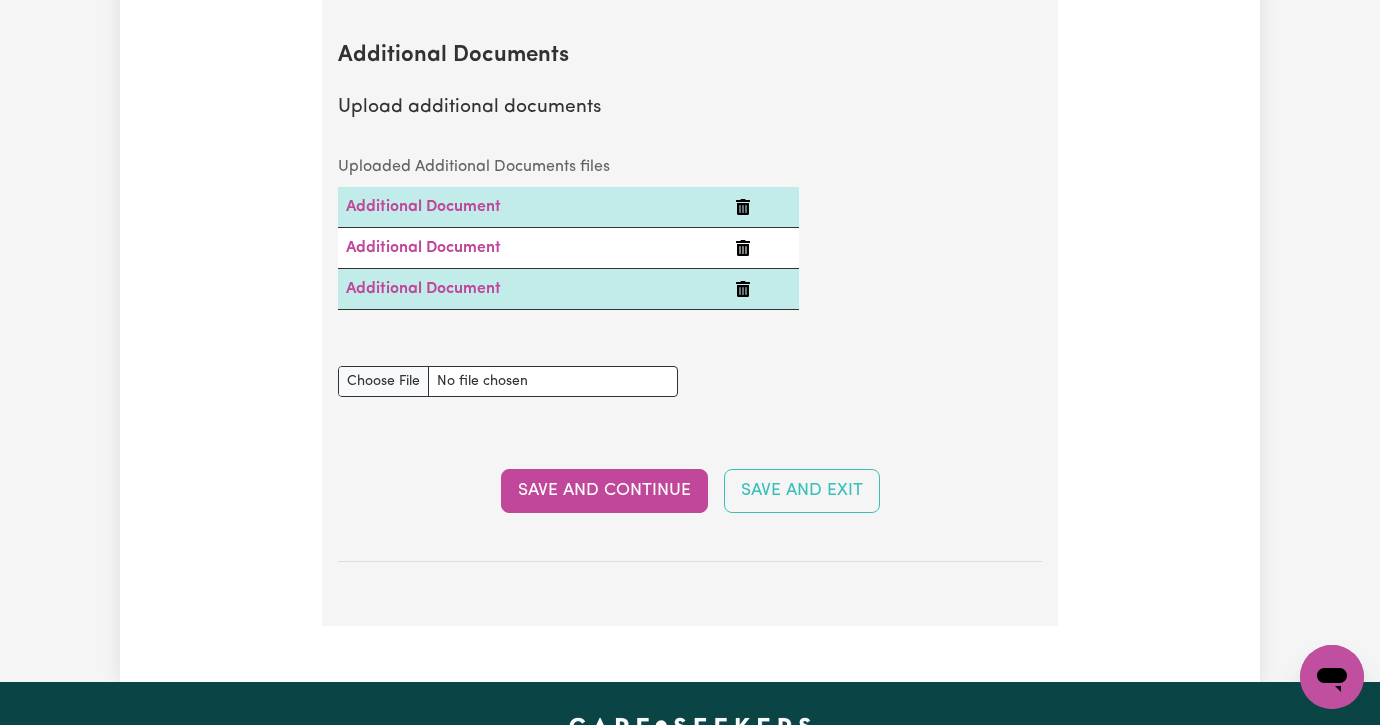 scroll, scrollTop: 4063, scrollLeft: 0, axis: vertical 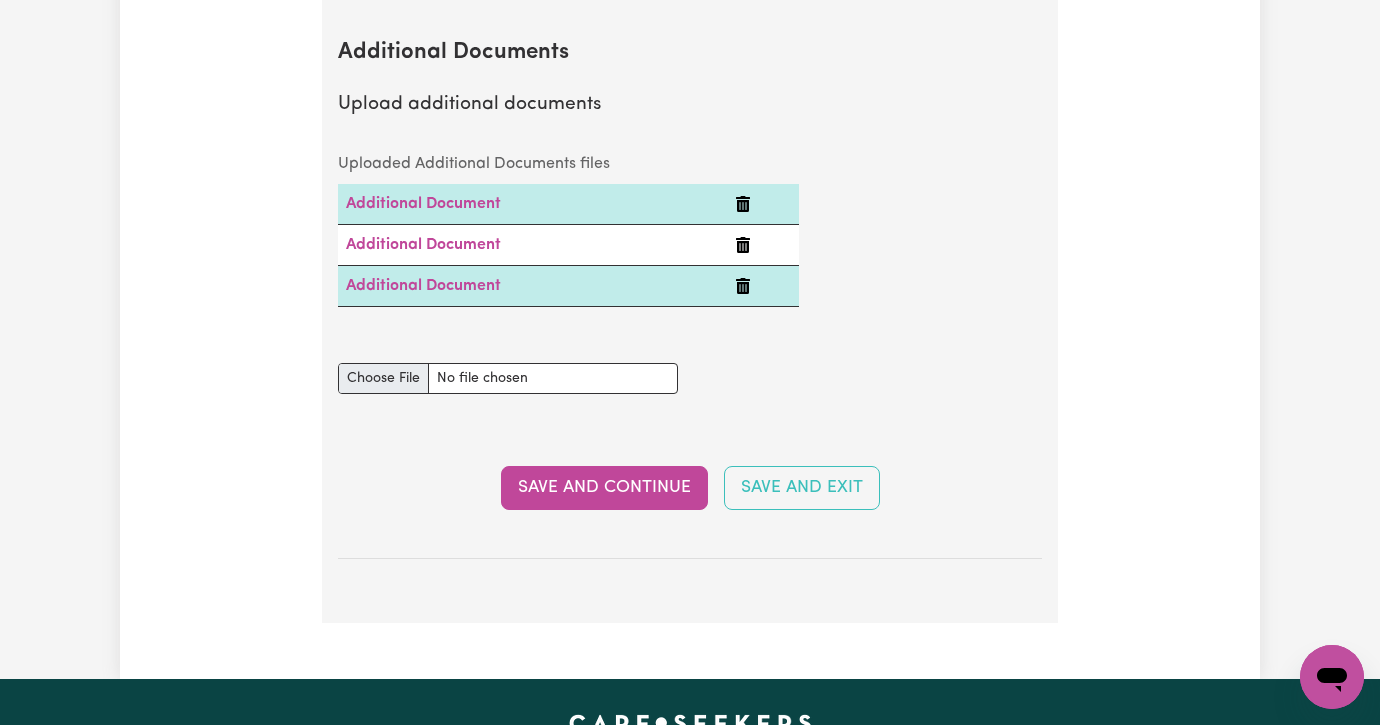 click on "Additional Documents  document" at bounding box center (508, 378) 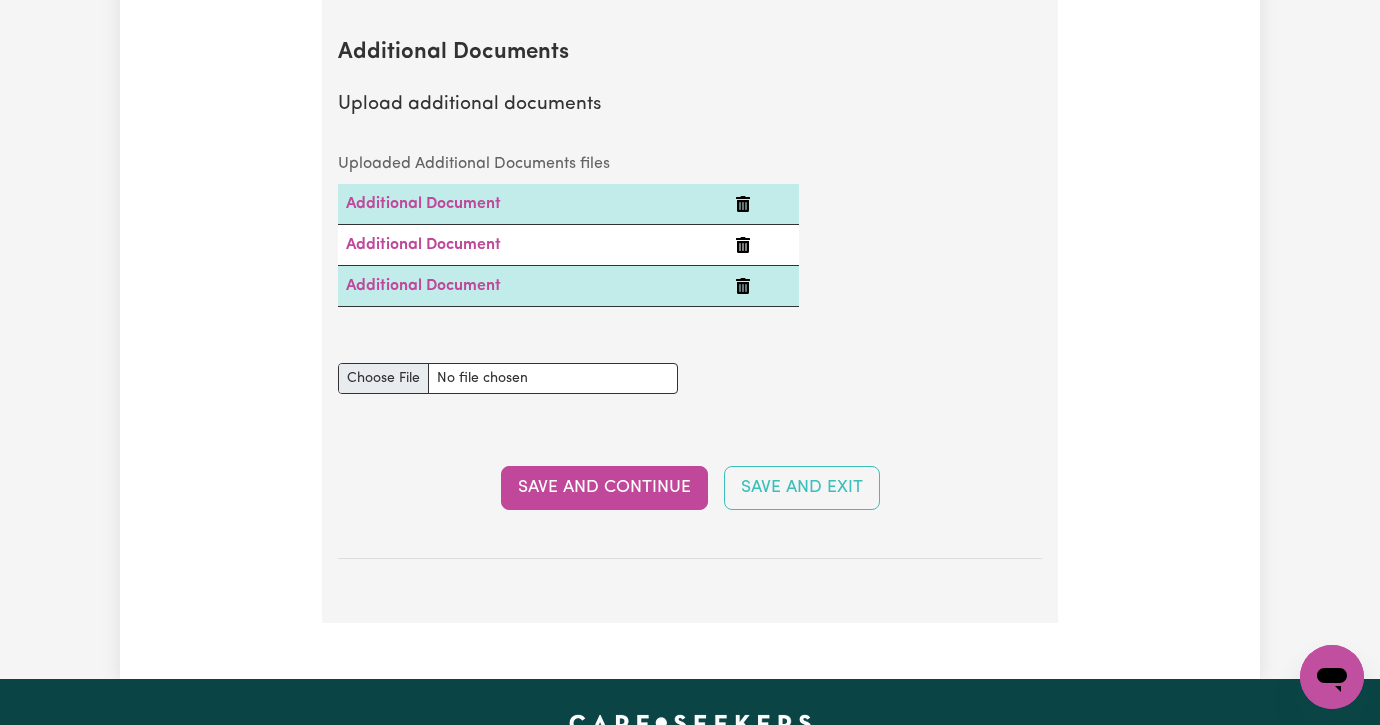 type on "C:\fakepath\Vaccination History.pdf" 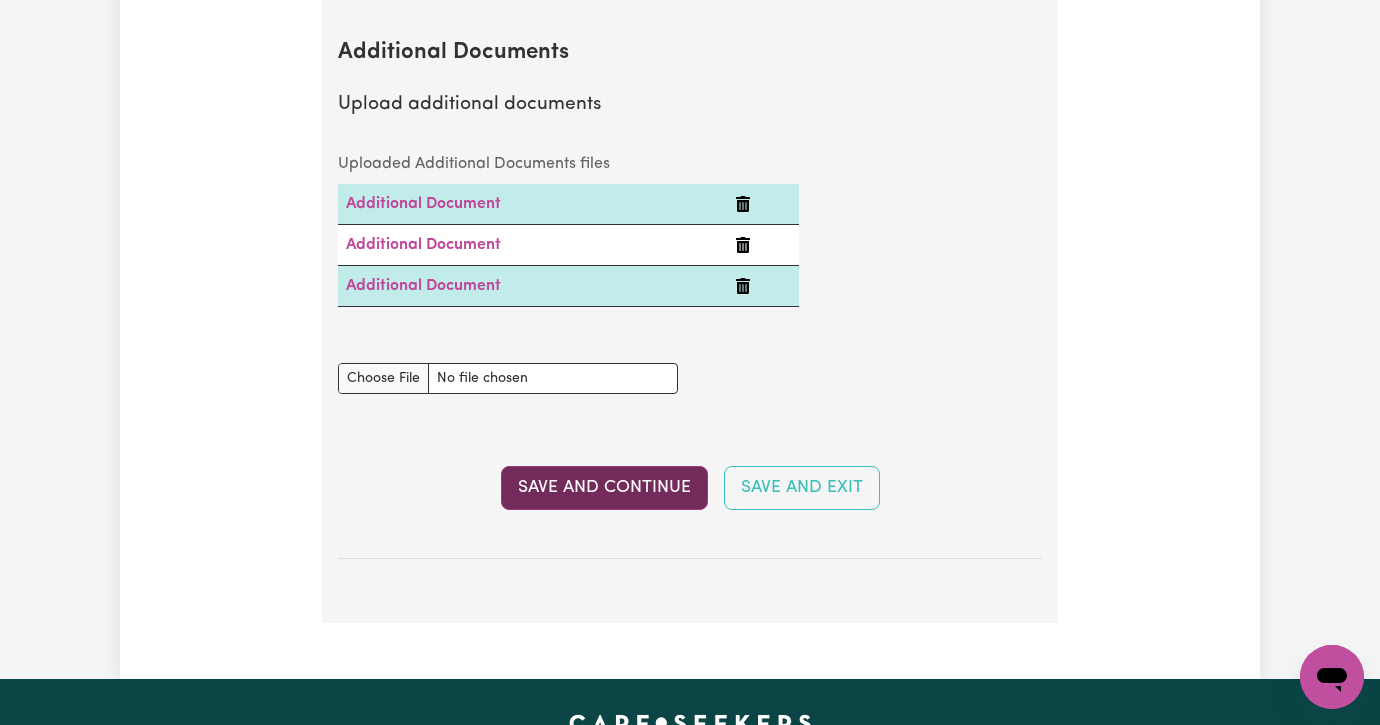 click on "Save and Continue" at bounding box center (604, 488) 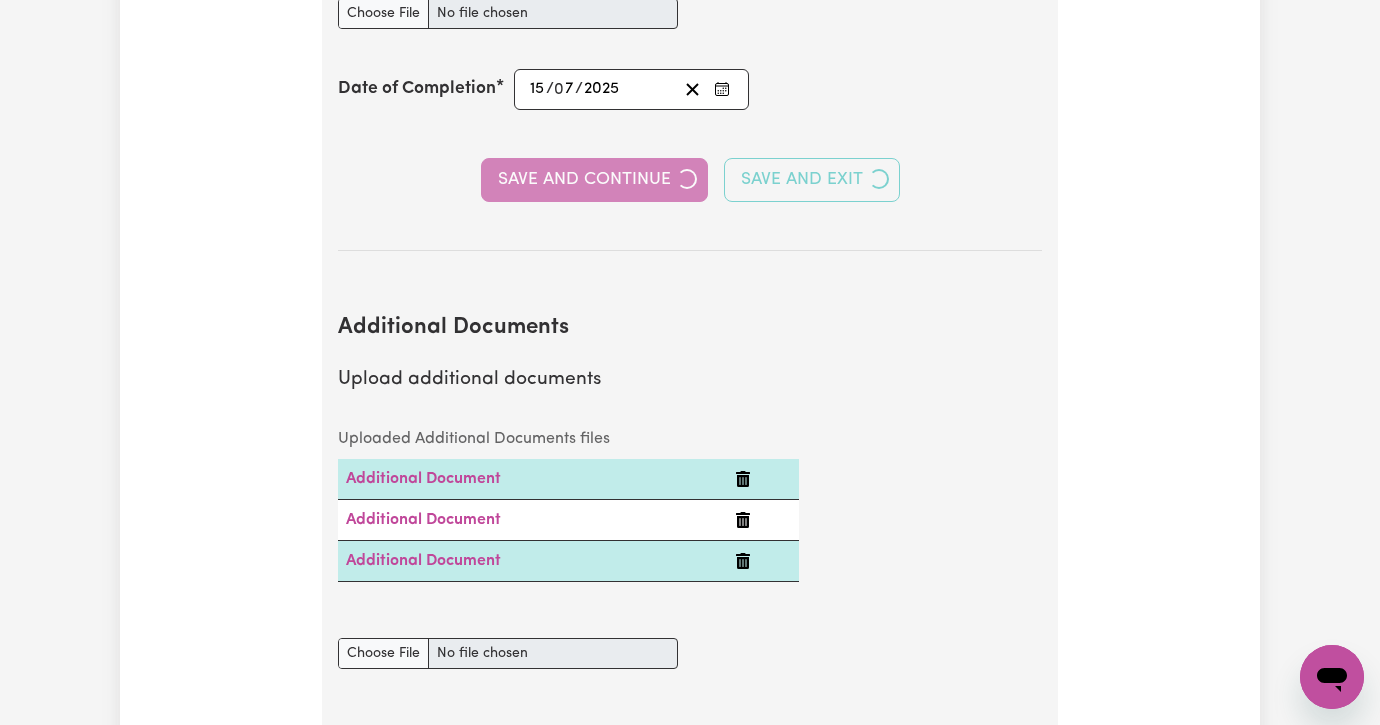 select on "2012" 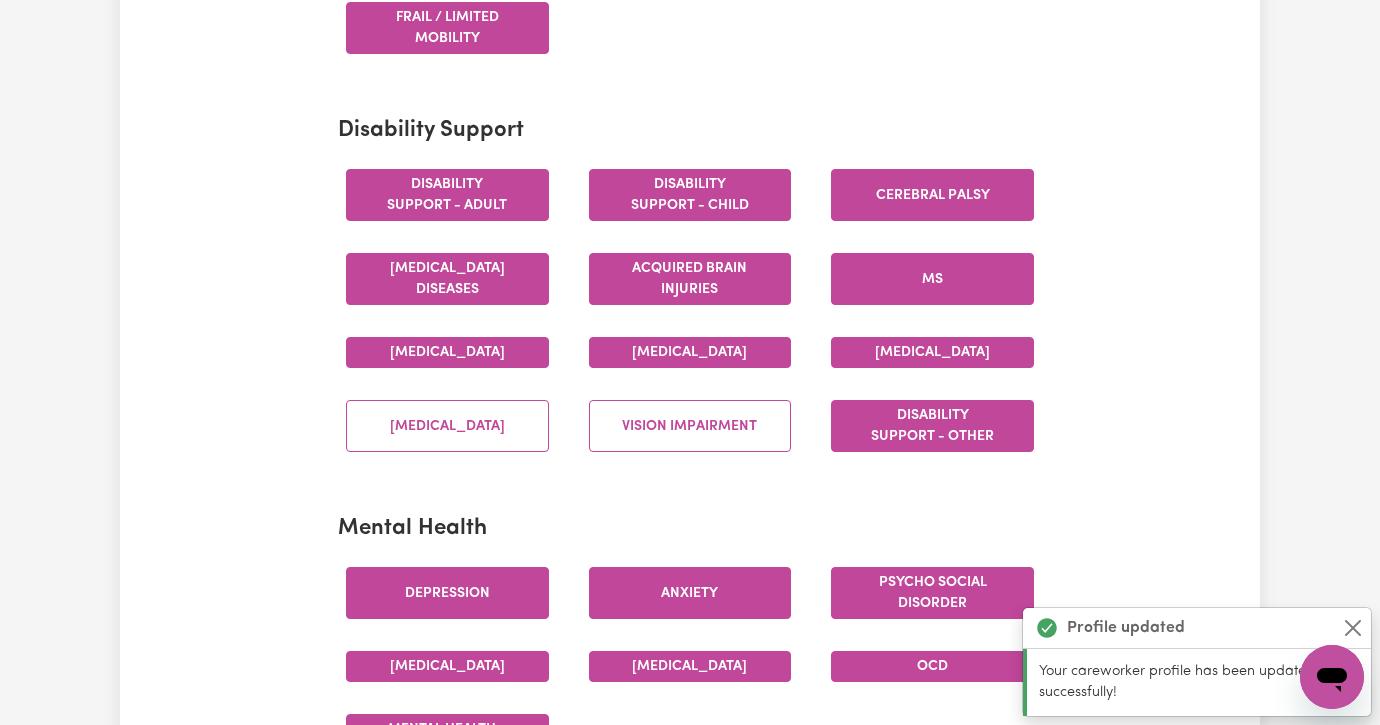 scroll, scrollTop: 0, scrollLeft: 0, axis: both 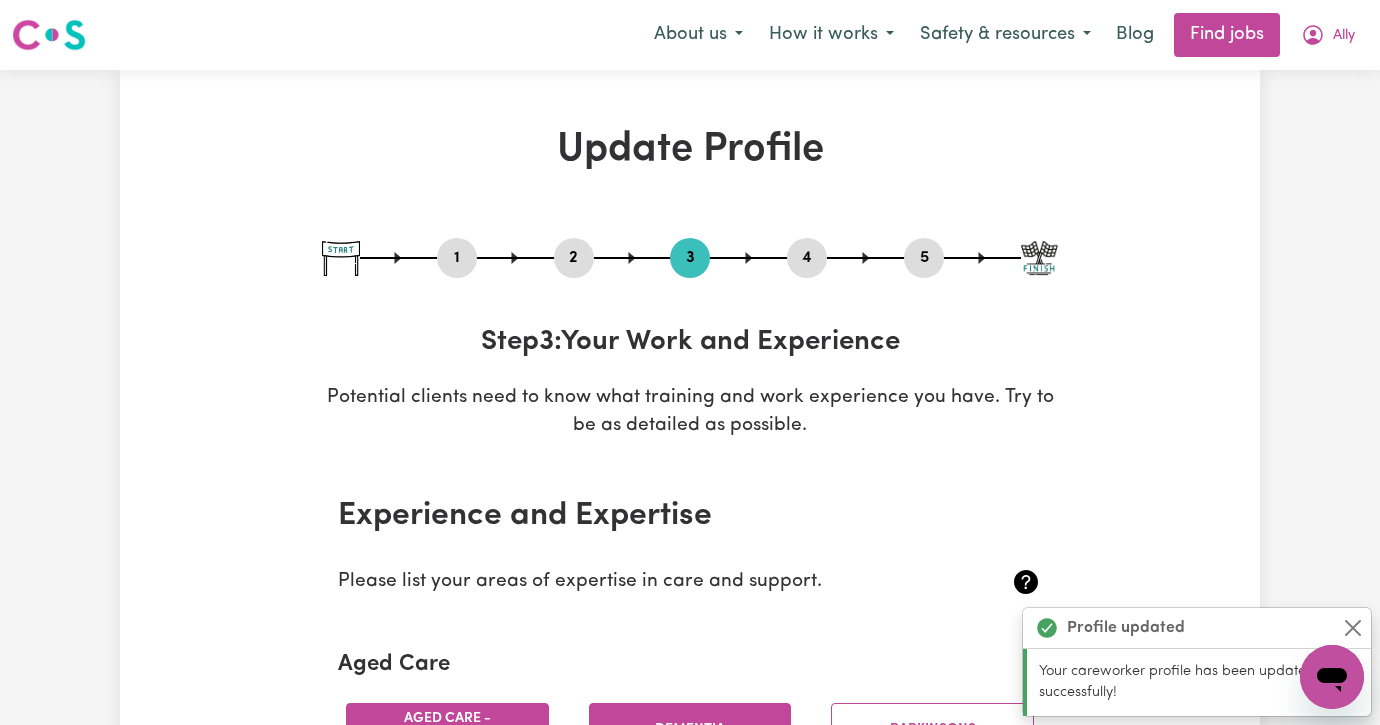click on "2" at bounding box center (574, 258) 